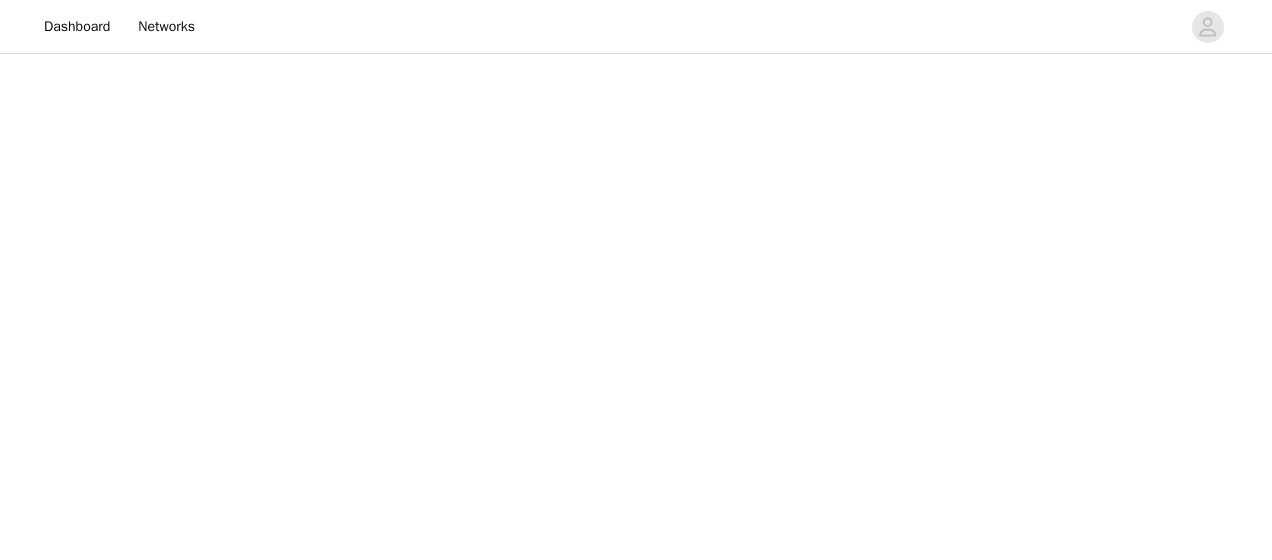 scroll, scrollTop: 0, scrollLeft: 0, axis: both 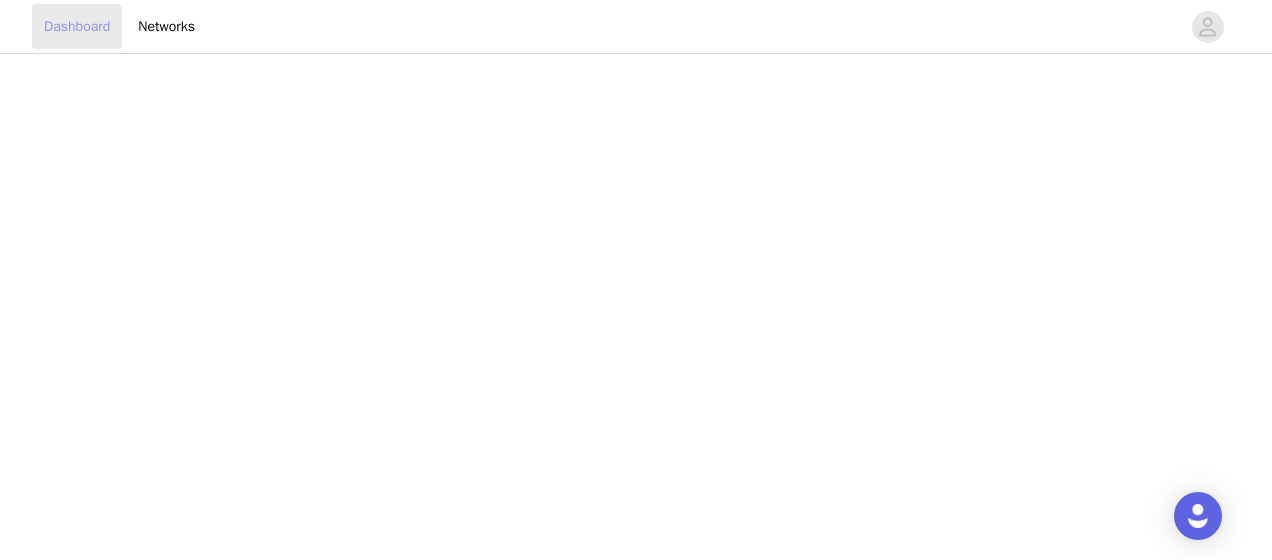 click on "Dashboard" at bounding box center (77, 26) 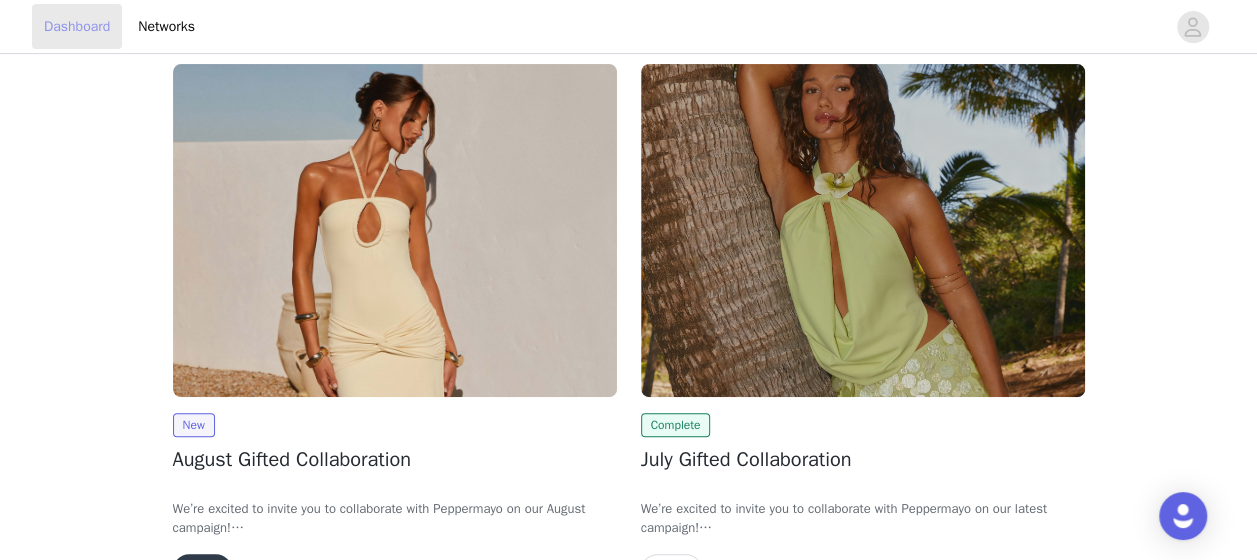 scroll, scrollTop: 324, scrollLeft: 0, axis: vertical 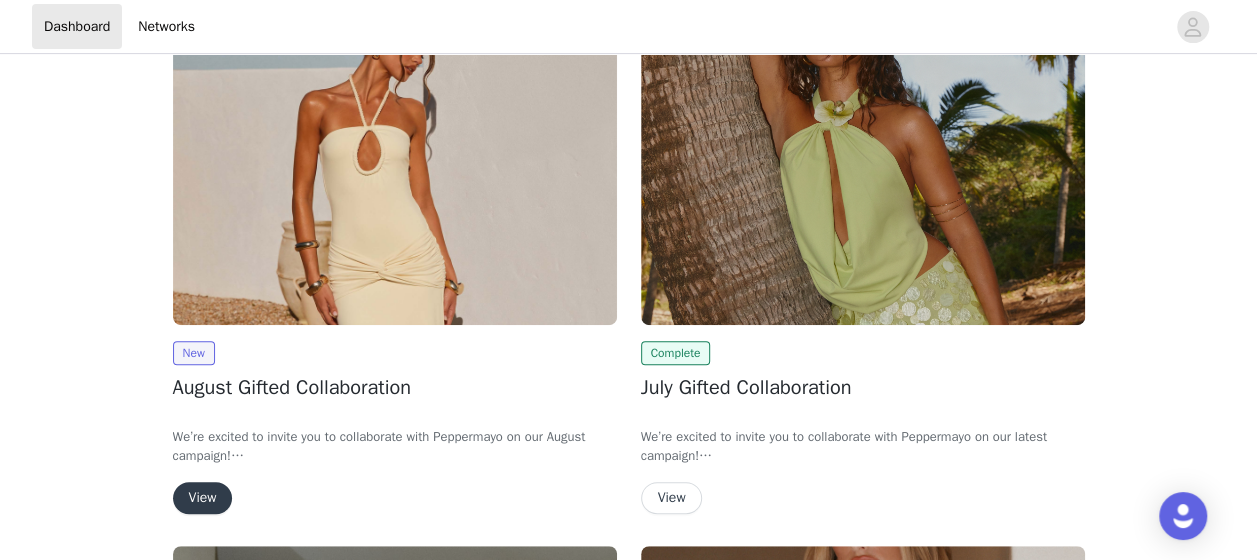 click on "View" at bounding box center [203, 498] 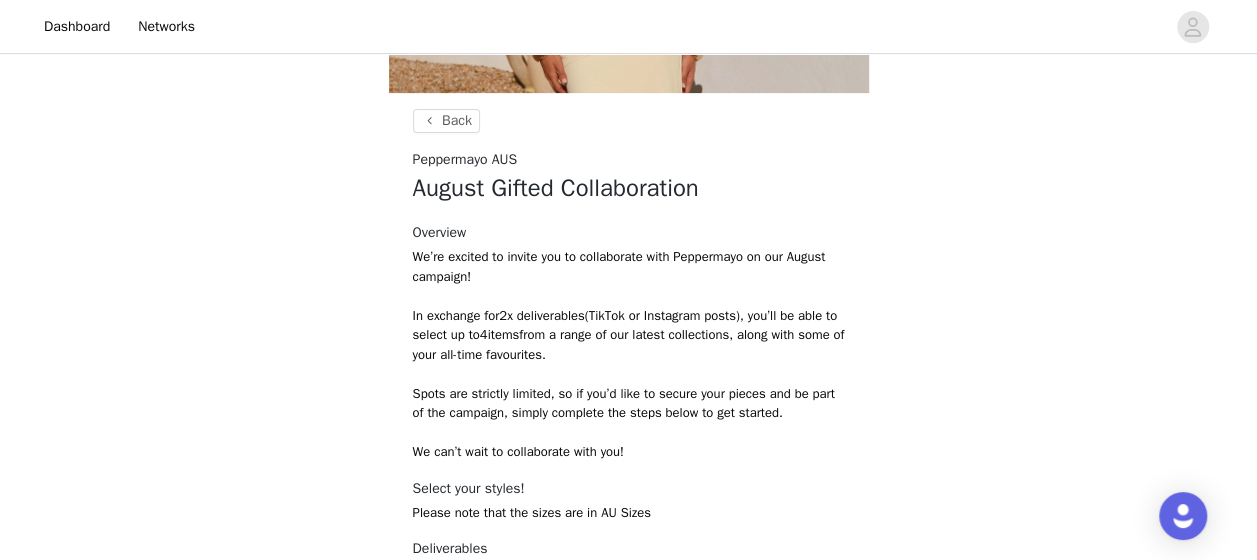 scroll, scrollTop: 596, scrollLeft: 0, axis: vertical 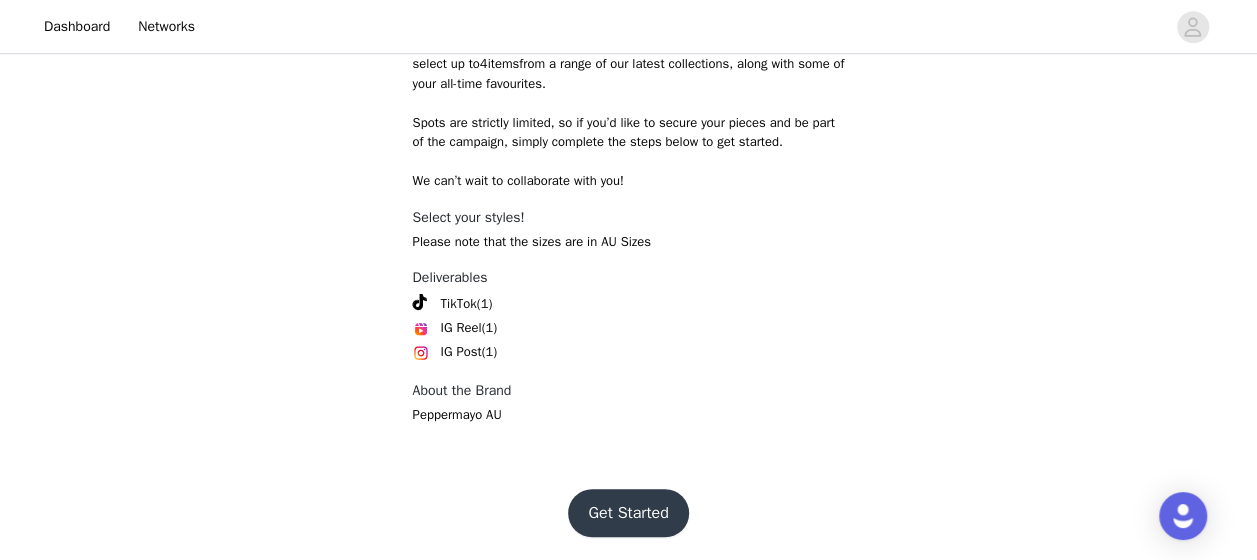 click on "Get Started" at bounding box center [628, 513] 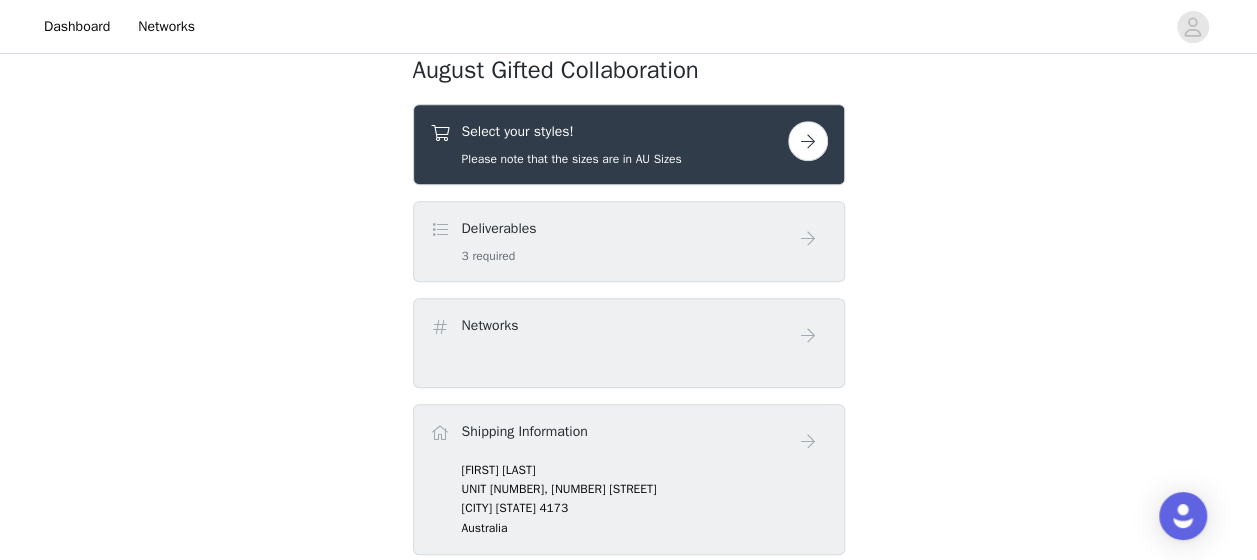 scroll, scrollTop: 393, scrollLeft: 0, axis: vertical 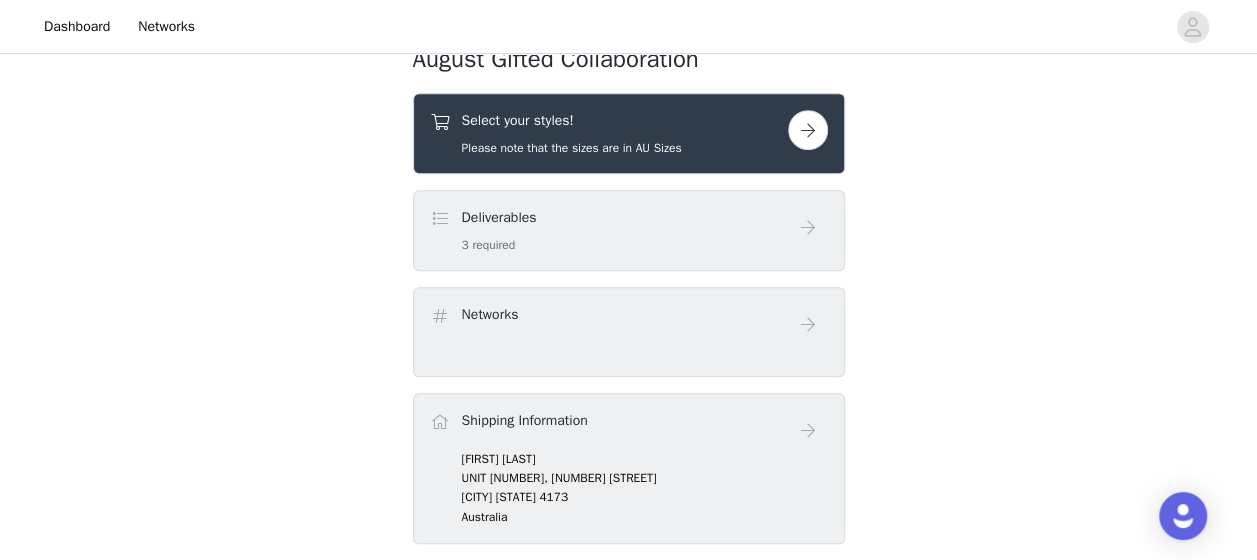 click at bounding box center (808, 130) 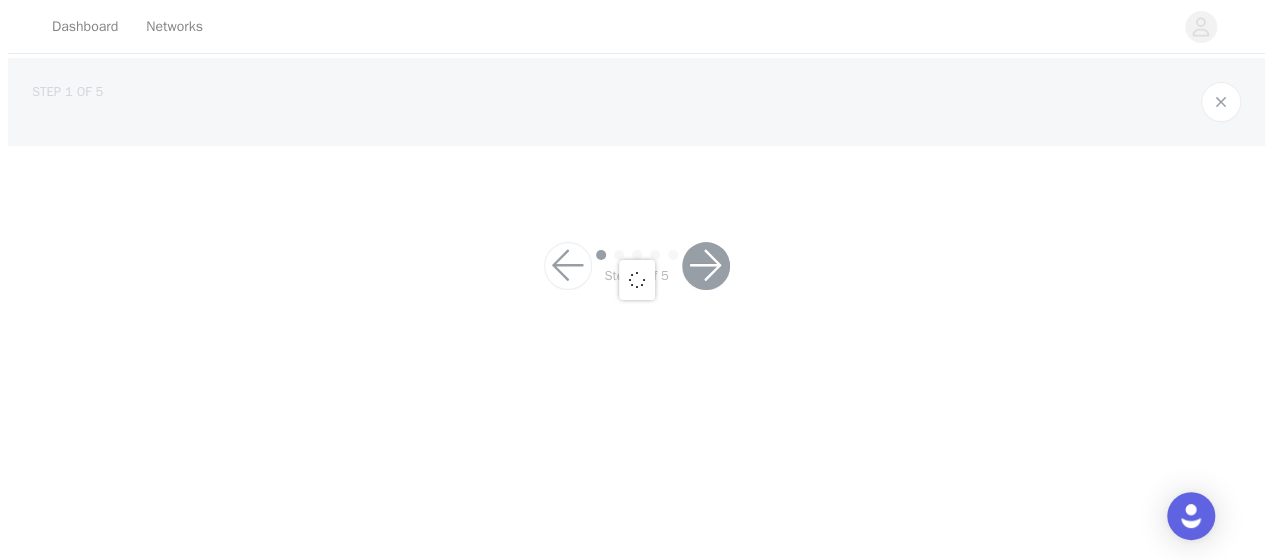 scroll, scrollTop: 0, scrollLeft: 0, axis: both 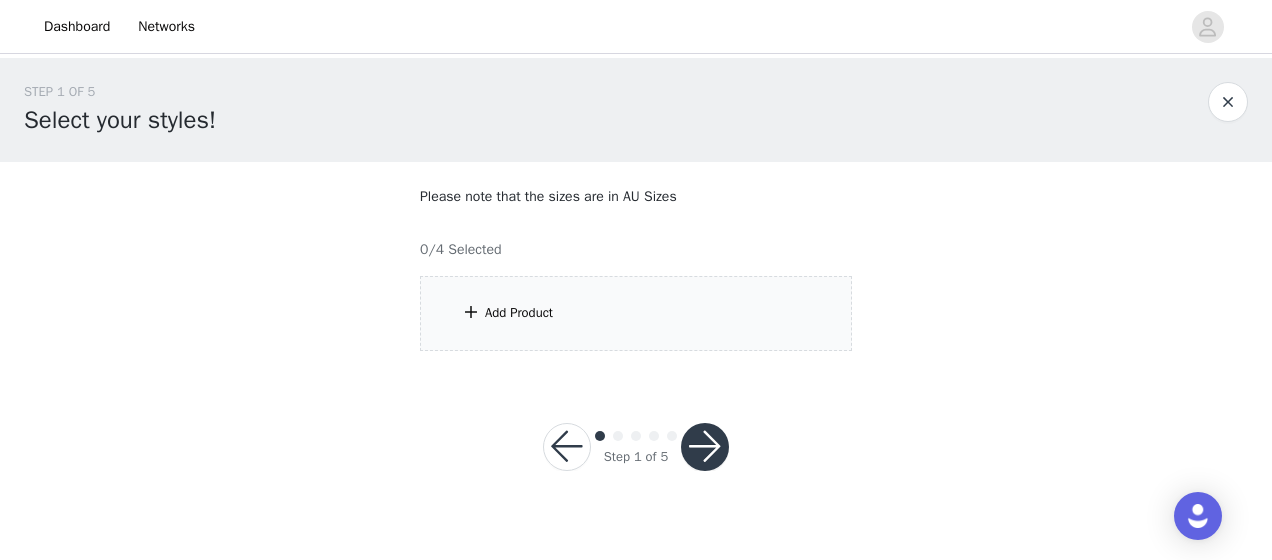 click on "Add Product" at bounding box center [636, 313] 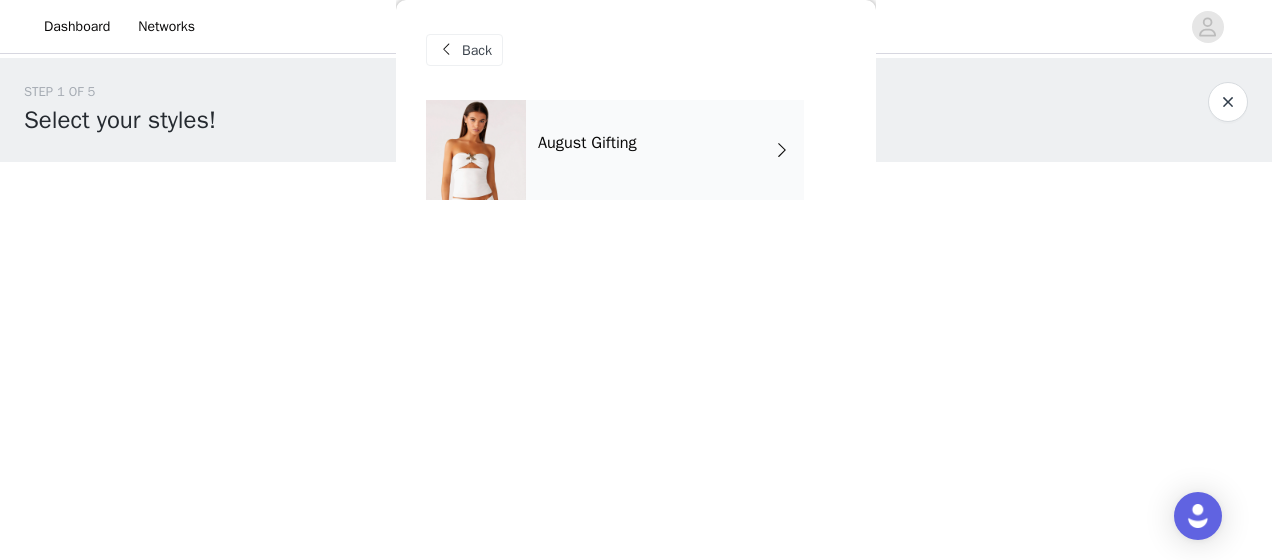 click on "August Gifting" at bounding box center [587, 143] 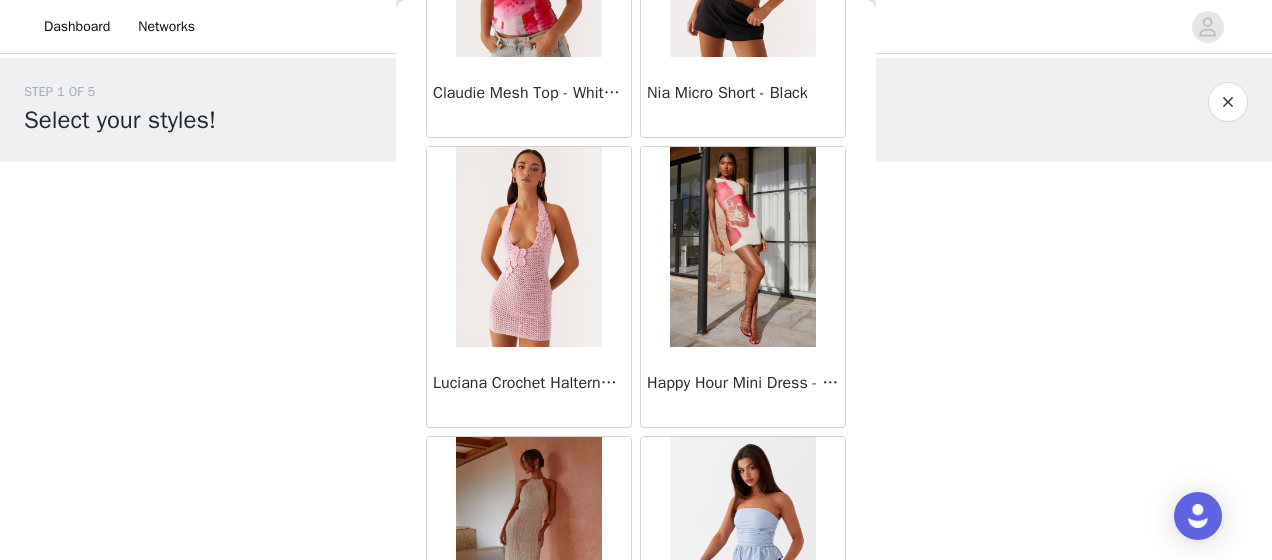 scroll, scrollTop: 2493, scrollLeft: 0, axis: vertical 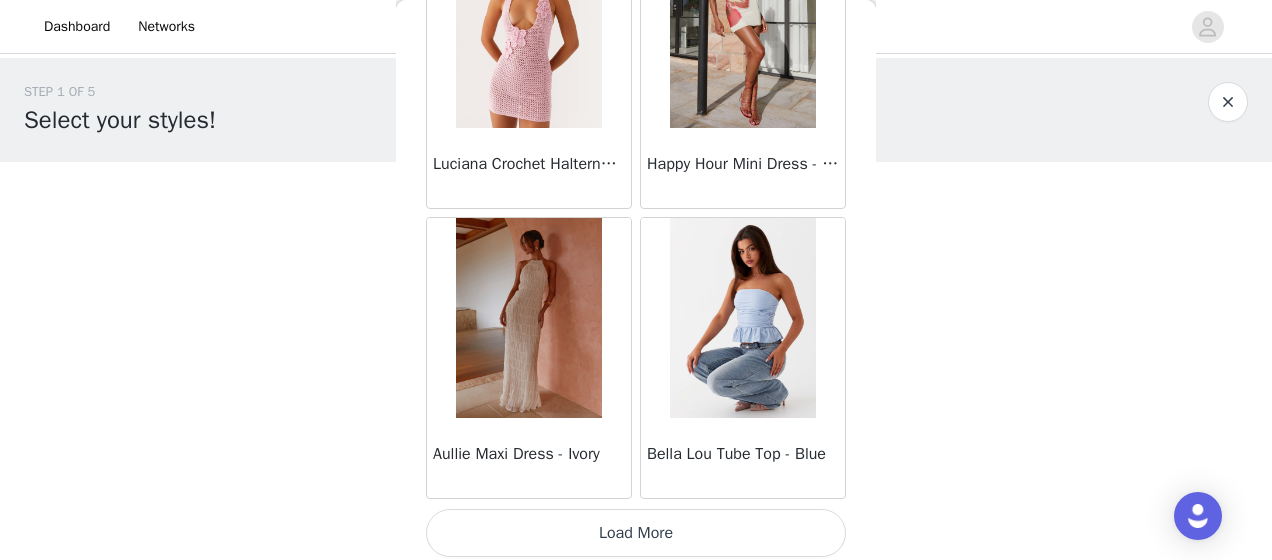 click on "Load More" at bounding box center (636, 533) 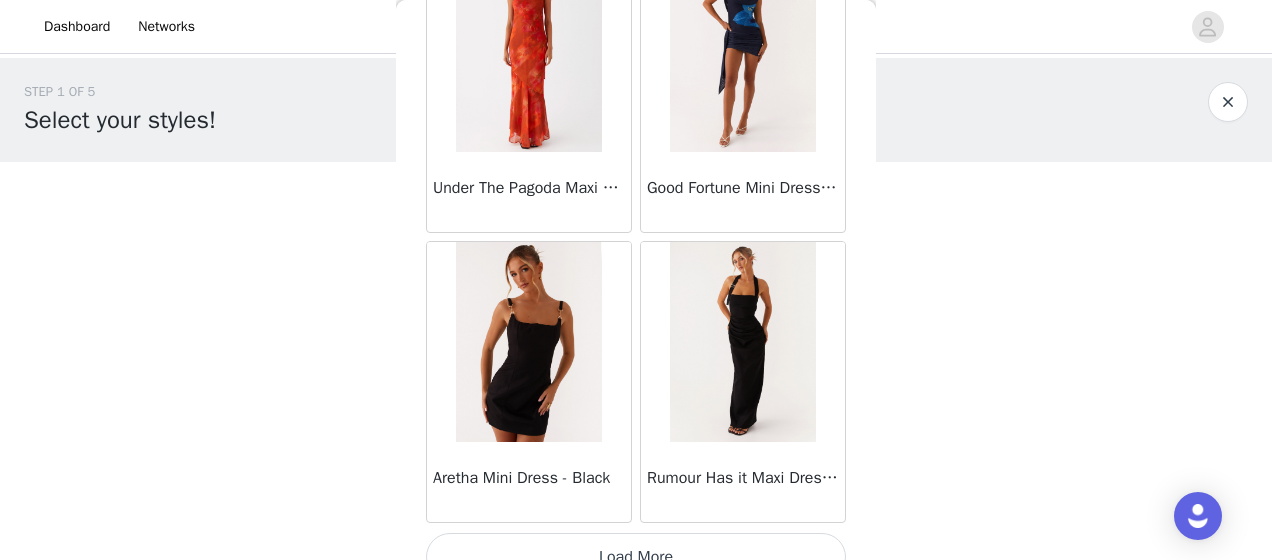 scroll, scrollTop: 5386, scrollLeft: 0, axis: vertical 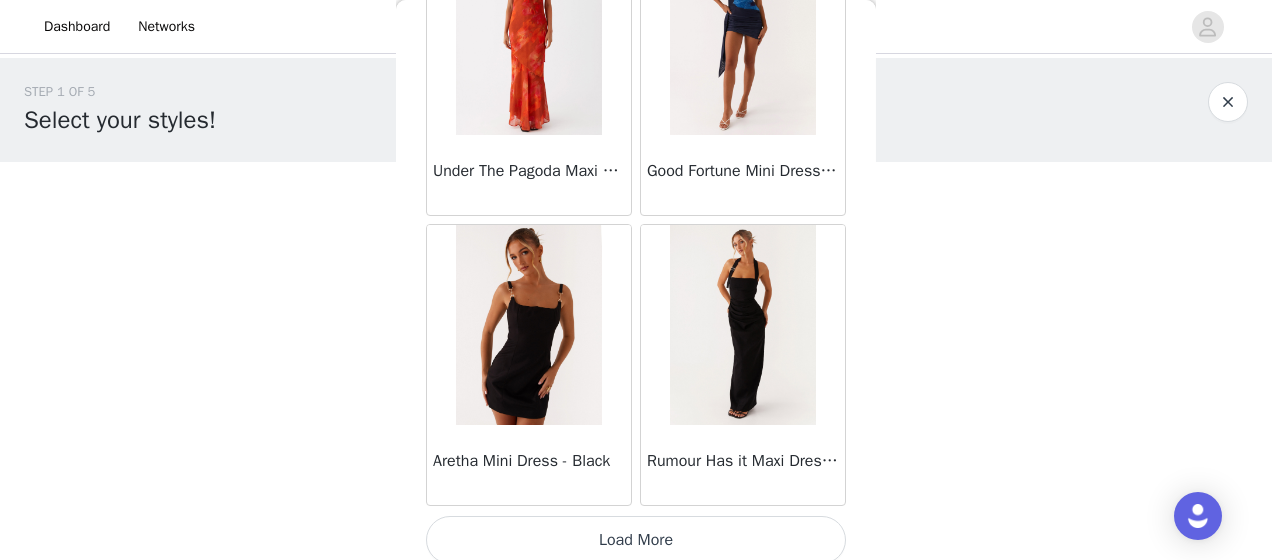 click on "Load More" at bounding box center [636, 540] 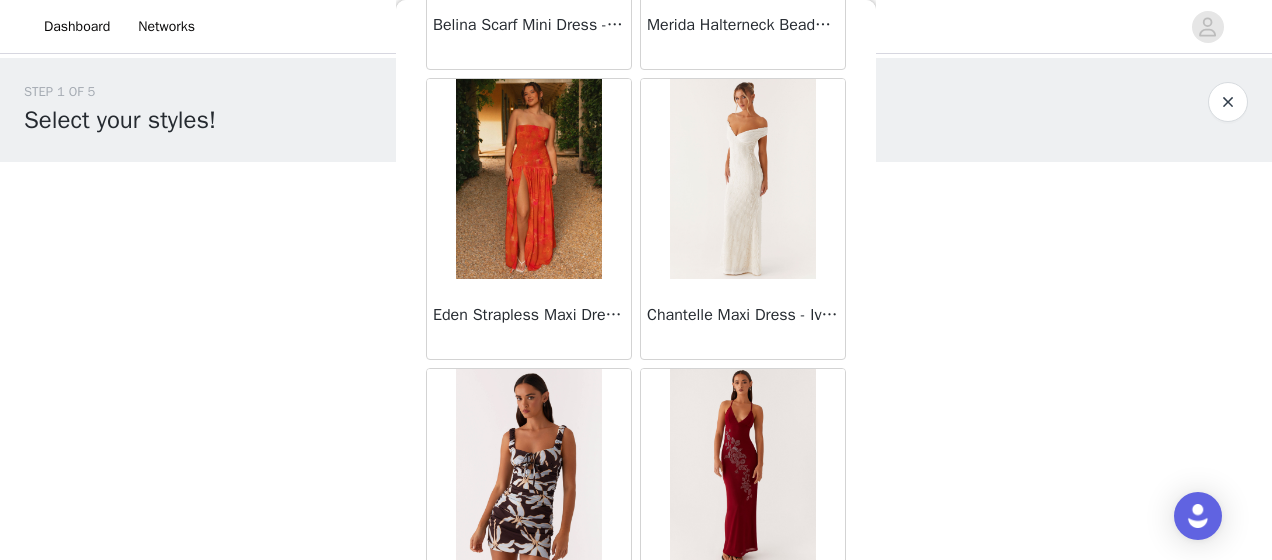 scroll, scrollTop: 8280, scrollLeft: 0, axis: vertical 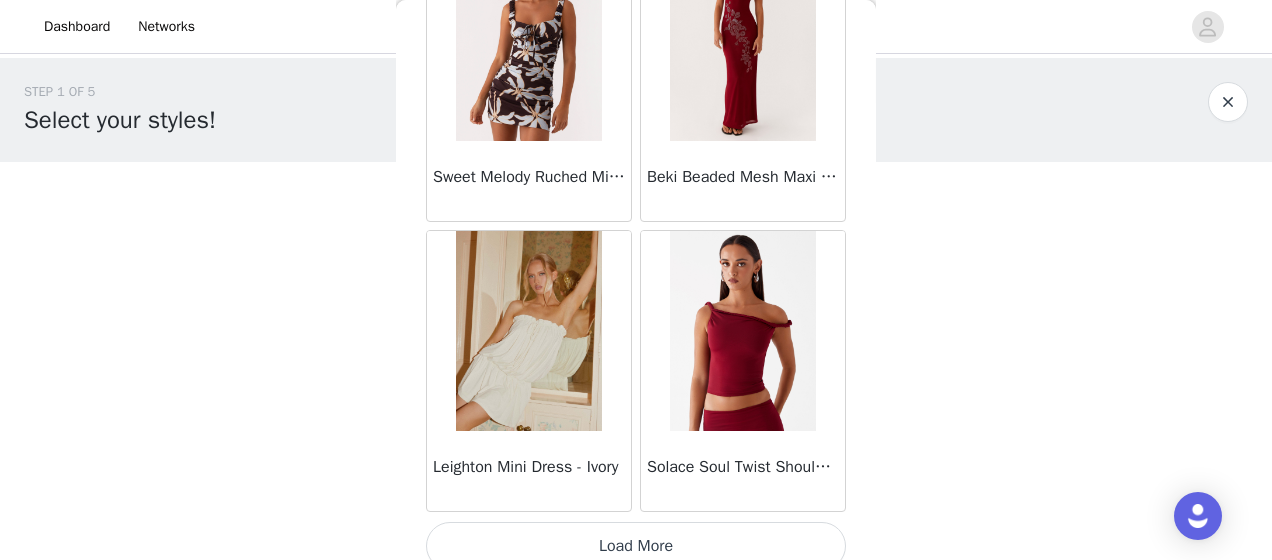 click on "Load More" at bounding box center [636, 546] 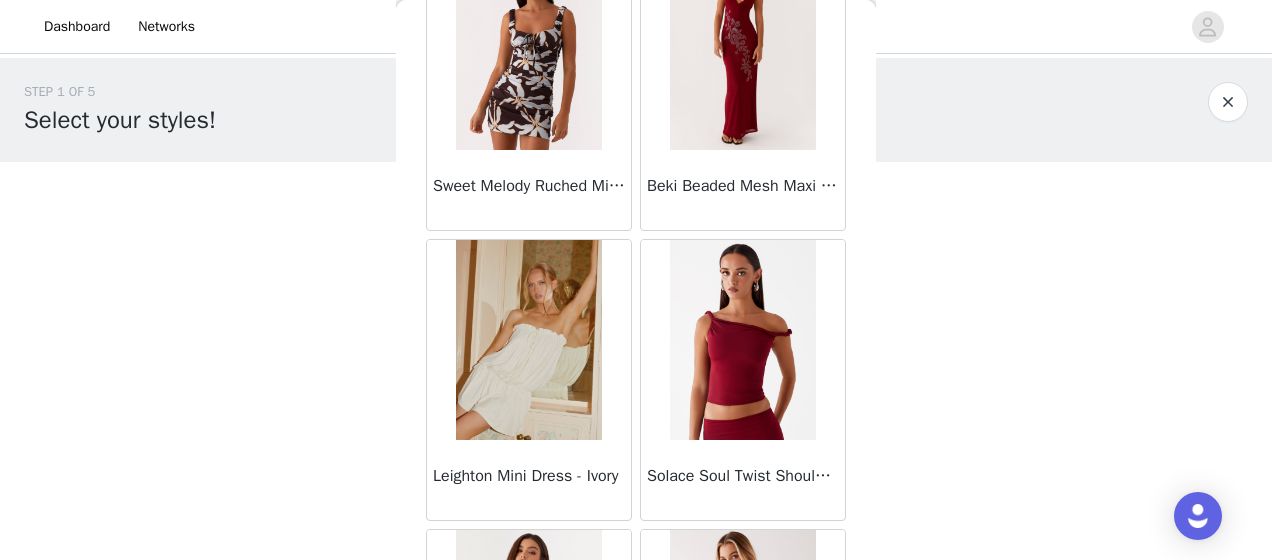 scroll, scrollTop: 8280, scrollLeft: 0, axis: vertical 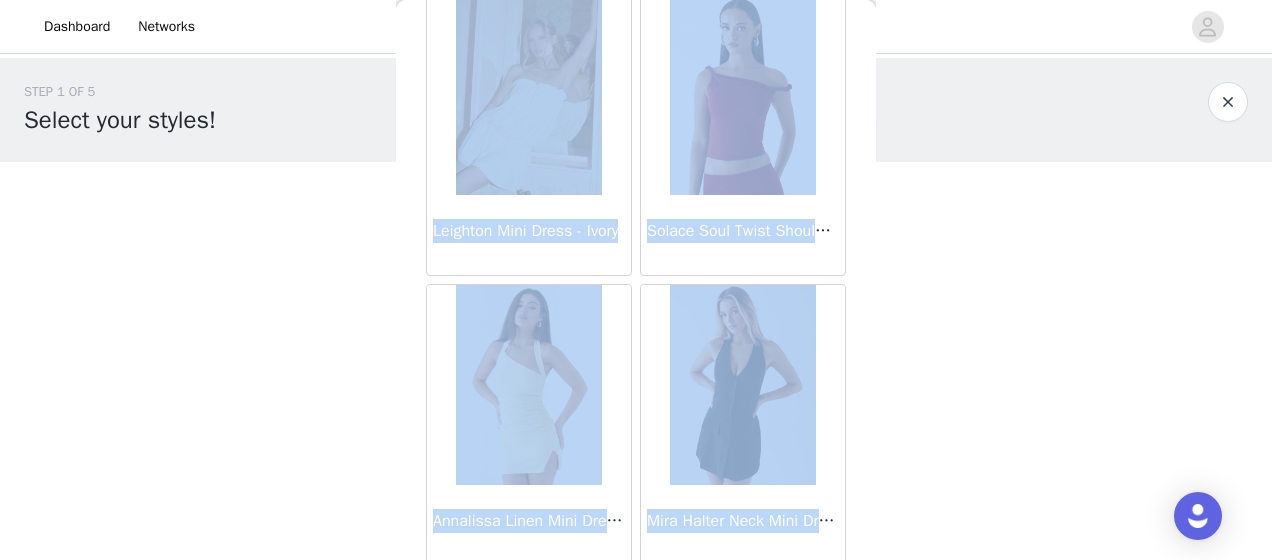 drag, startPoint x: 886, startPoint y: 296, endPoint x: 870, endPoint y: 551, distance: 255.50146 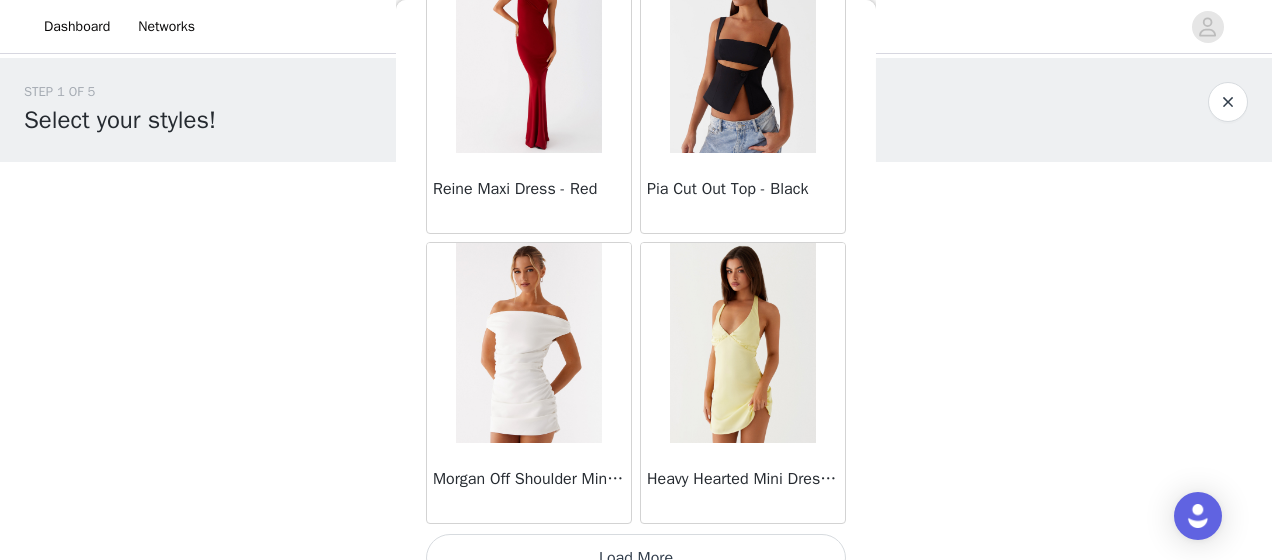 scroll, scrollTop: 11173, scrollLeft: 0, axis: vertical 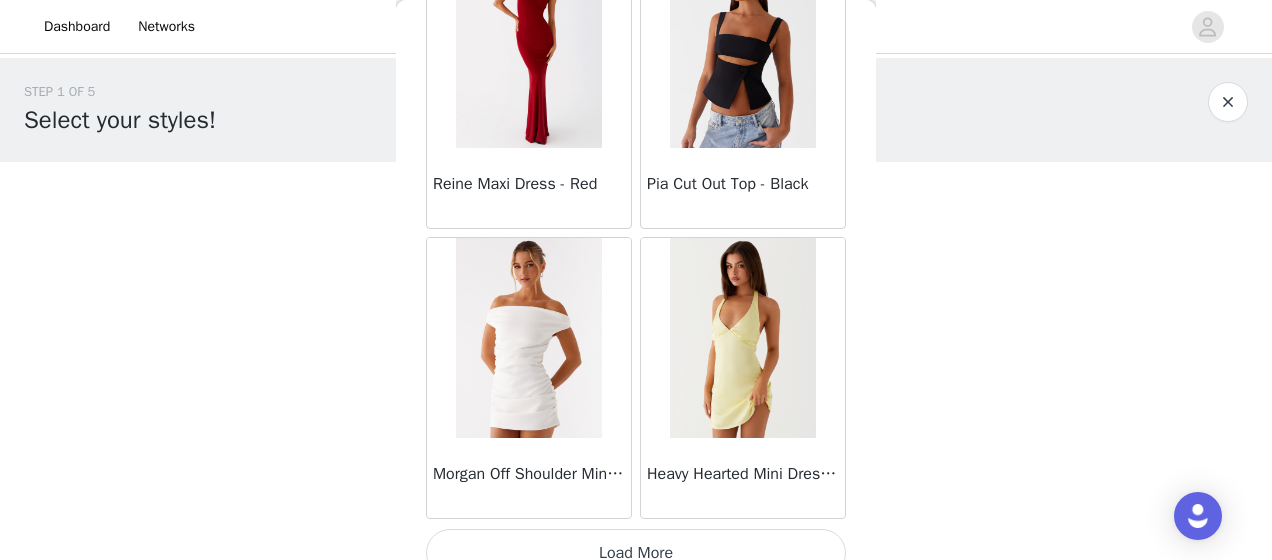 click on "Load More" at bounding box center [636, 553] 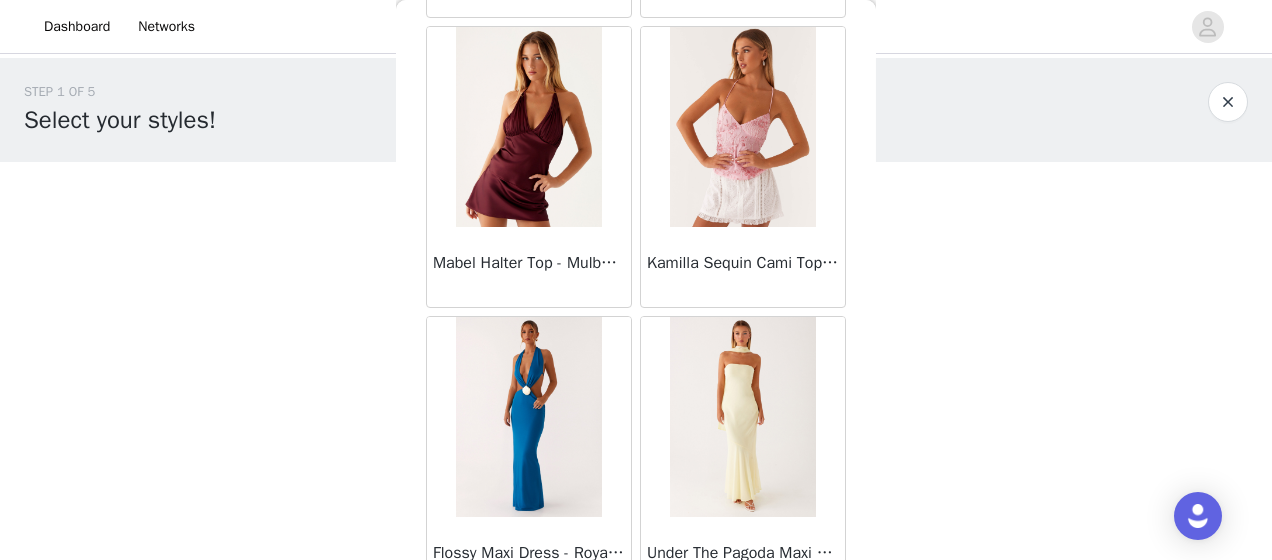scroll, scrollTop: 14066, scrollLeft: 0, axis: vertical 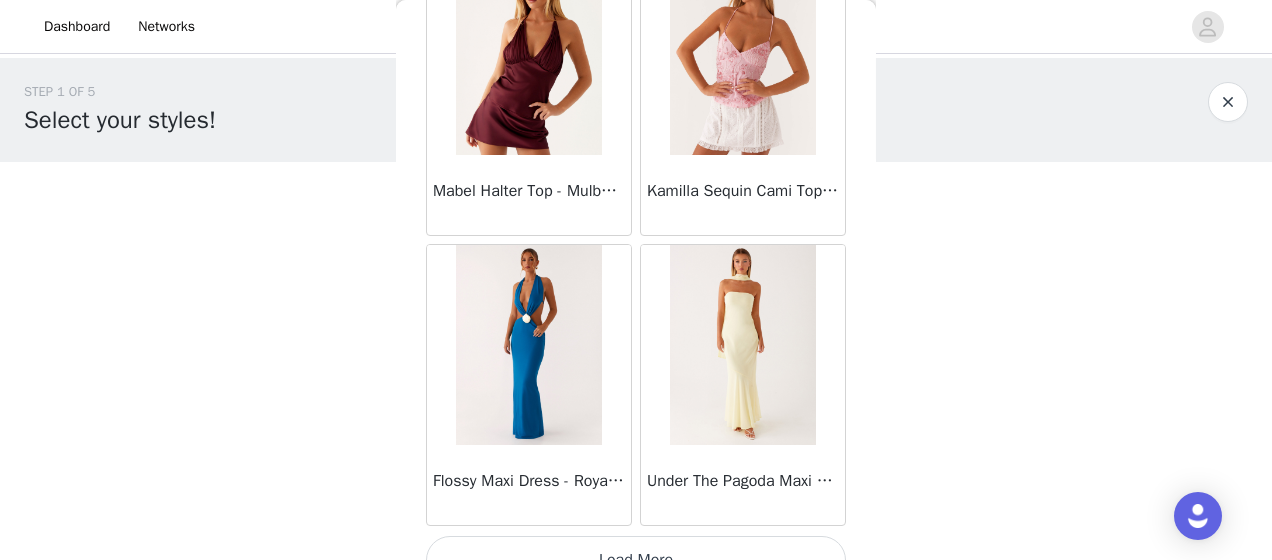 click on "Load More" at bounding box center (636, 560) 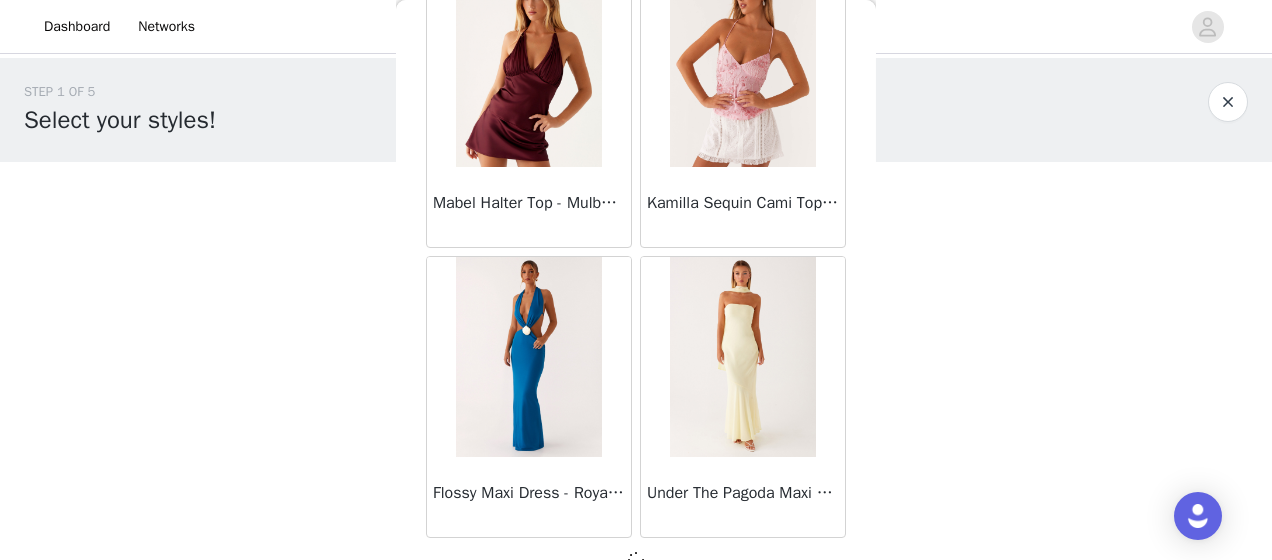 scroll, scrollTop: 14058, scrollLeft: 0, axis: vertical 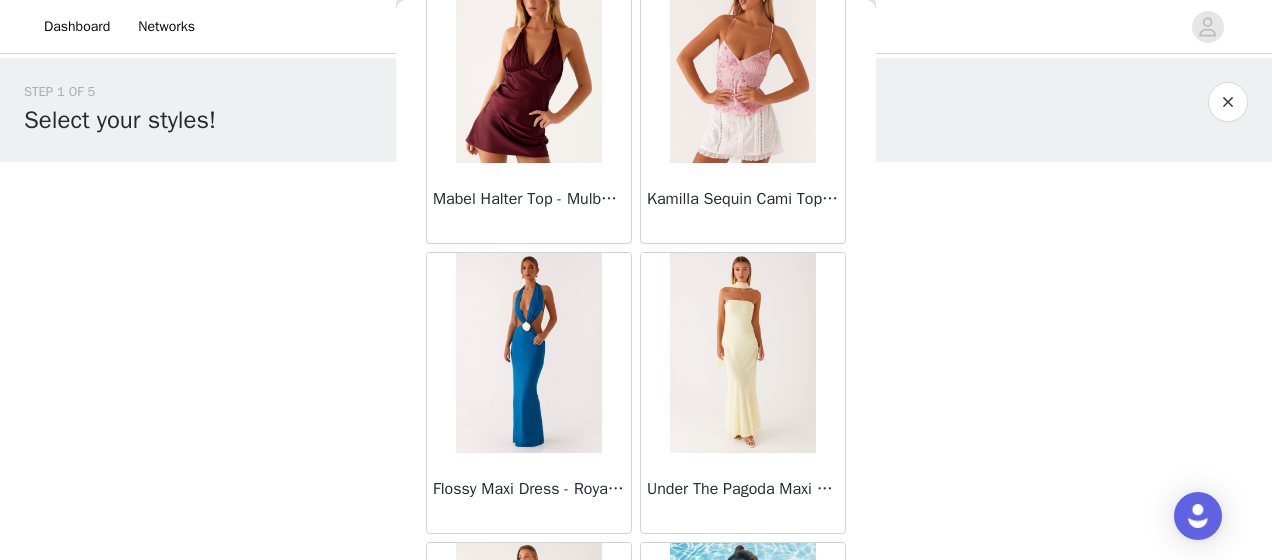 click on "STEP 1 OF 5
Select your styles!
Please note that the sizes are in AU Sizes       0/4 Selected           Add Product       Back       Sweetpea Mini Dress - Yellow       Manifest Mini Dress - Amber       Raquel Off Shoulder Long Sleeve Top - Pink       Julianna Linen Mini Dress - Black       Radiate Halterneck Top - Pink       Arden Mesh Mini Dress - White       Cheryl Bustier Halter Top - Cherry Red       Under The Pagoda Maxi Dress - Deep Red Floral       Sweetest Pie T-Shirt - Black Gingham       That Girl Maxi Dress - Pink       Peppermayo Exclusive Heavy Hearted Mini - Black       Songbird Maxi Dress - Blue Black Floral       Viviana Mini Dress - Lavender       Eden Strapless Maxi Dress - Navy       Claudie Mesh Top - White Pink Lilly       Nia Micro Short - Black       Luciana Crochet Halterneck Mini Dress - Pink       Happy Hour Mini Dress - Yellow       Aullie Maxi Dress - Ivory" at bounding box center (636, 288) 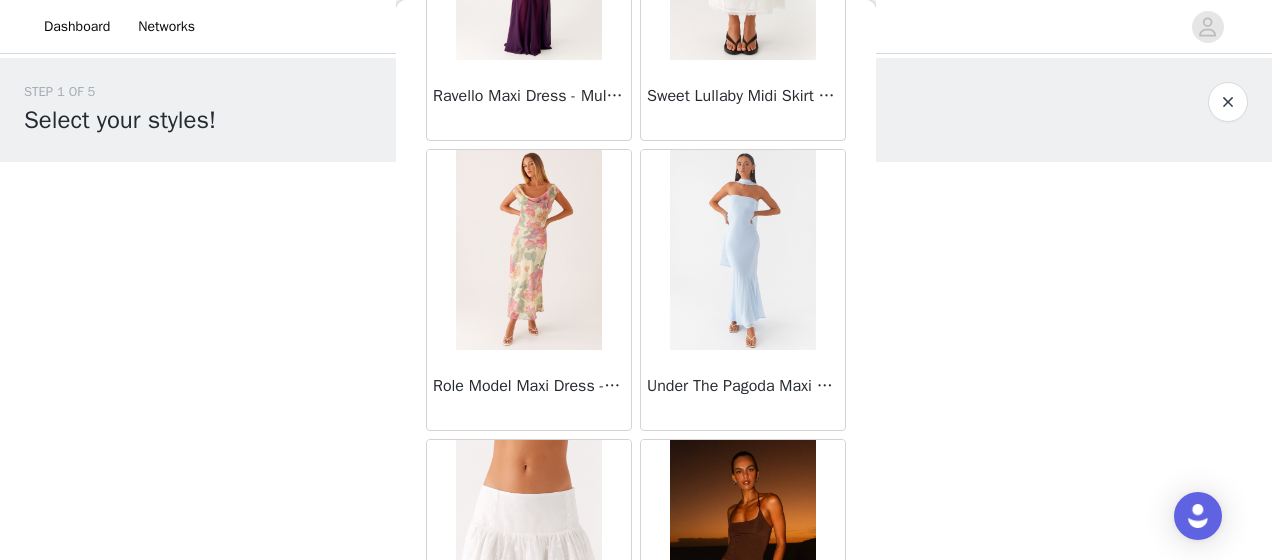 scroll, scrollTop: 16546, scrollLeft: 0, axis: vertical 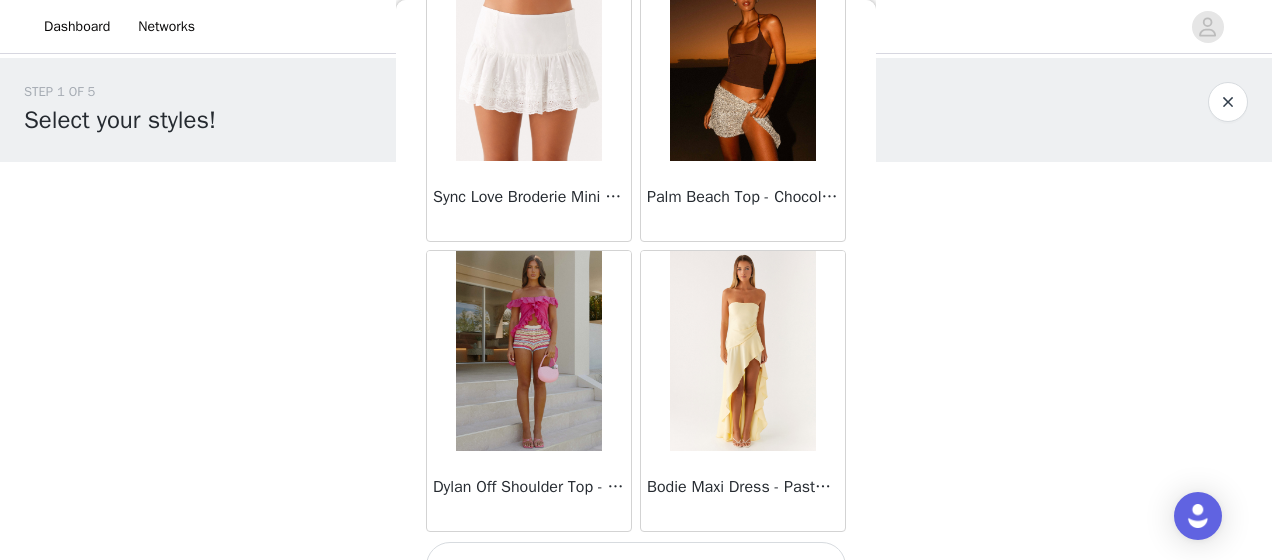click on "Load More" at bounding box center (636, 566) 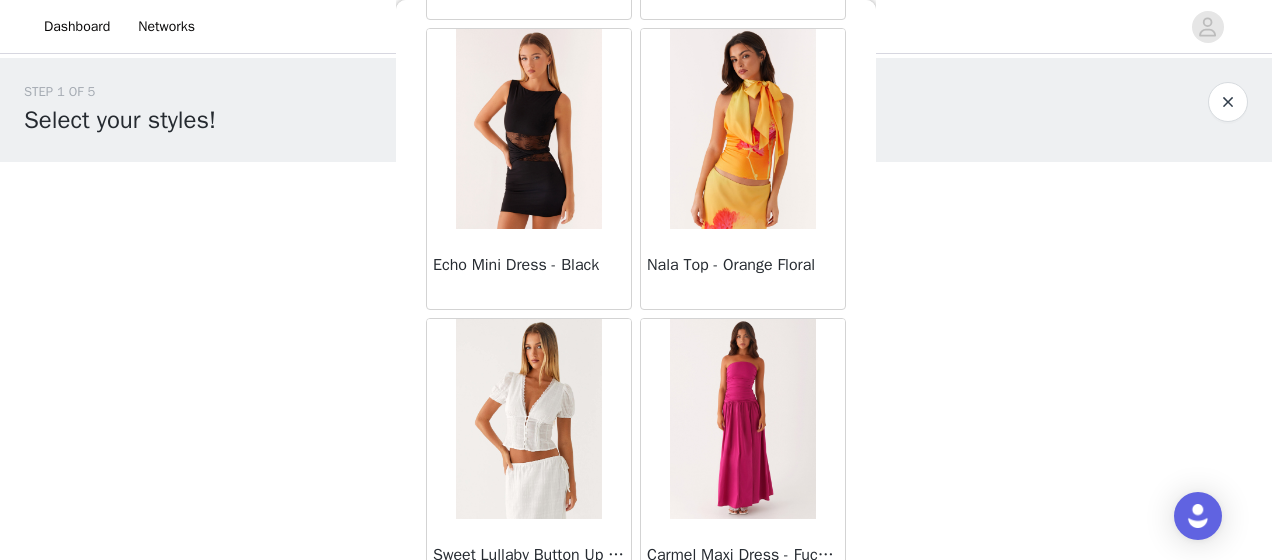 scroll, scrollTop: 19853, scrollLeft: 0, axis: vertical 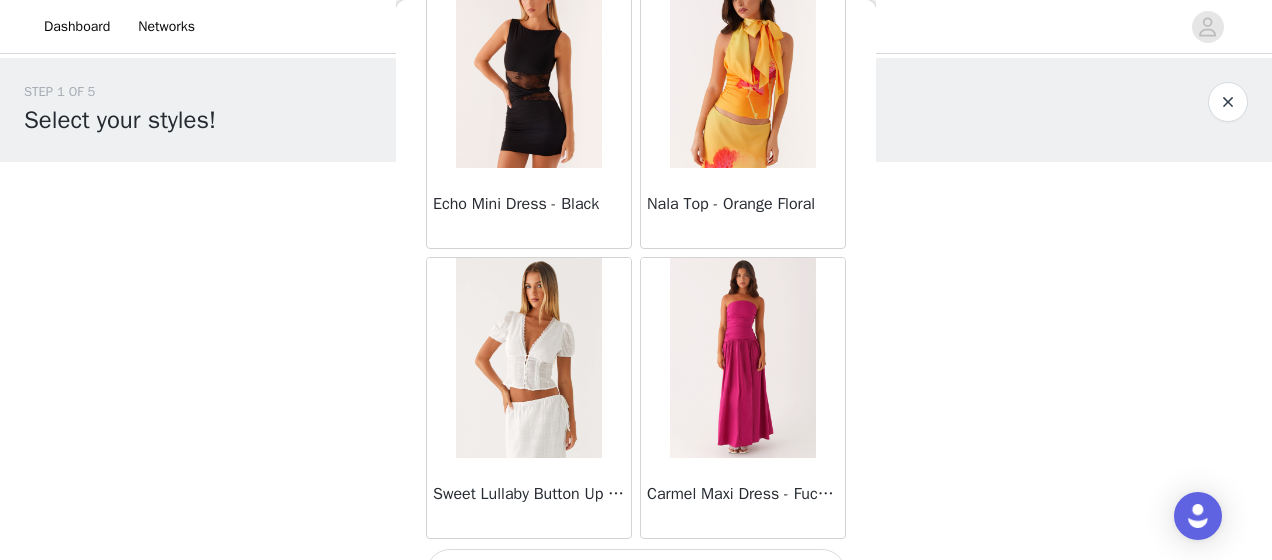 click on "Load More" at bounding box center (636, 573) 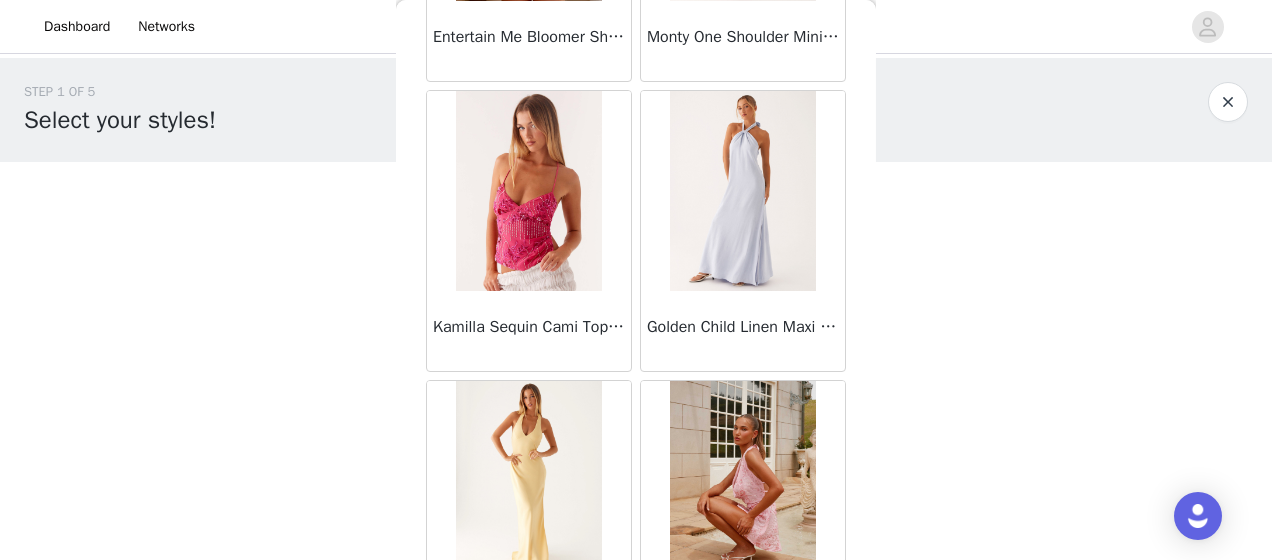 scroll, scrollTop: 22746, scrollLeft: 0, axis: vertical 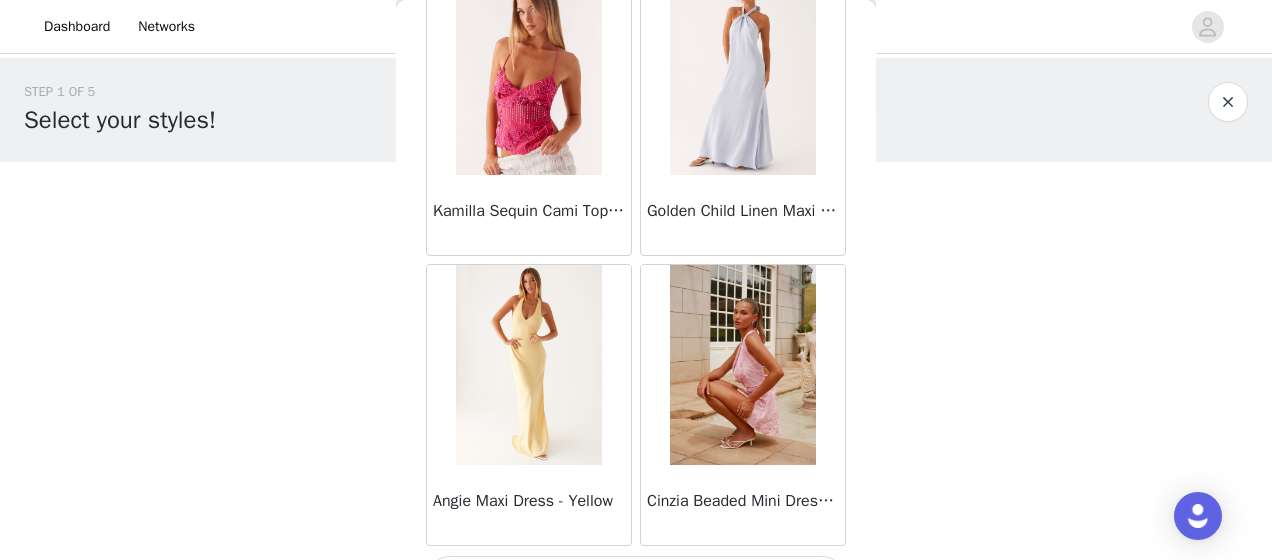 click on "Load More" at bounding box center (636, 580) 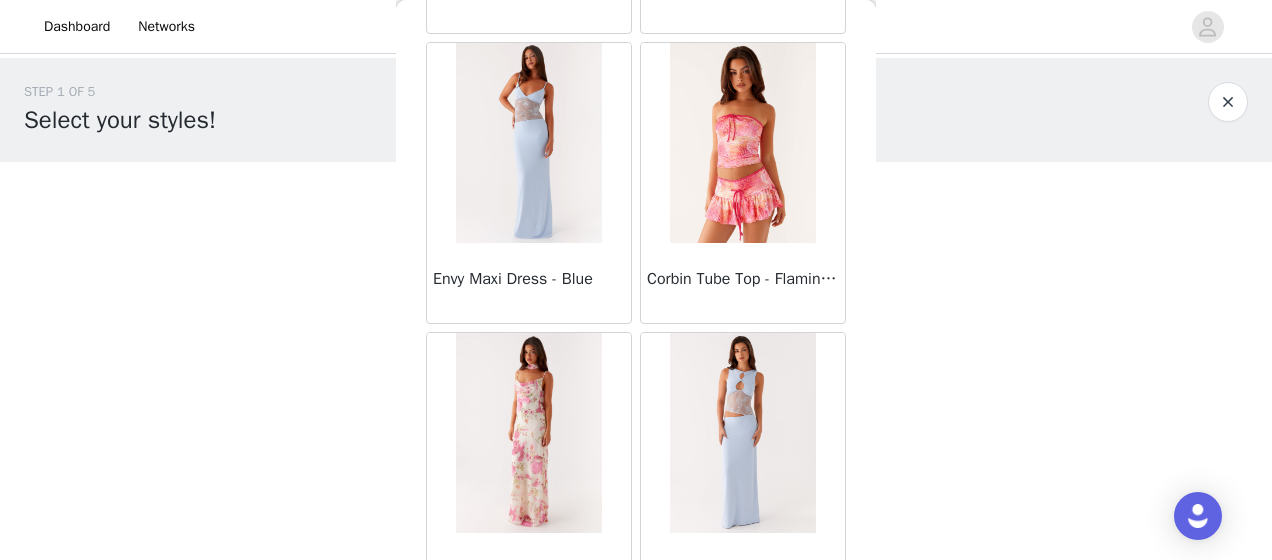 scroll, scrollTop: 25640, scrollLeft: 0, axis: vertical 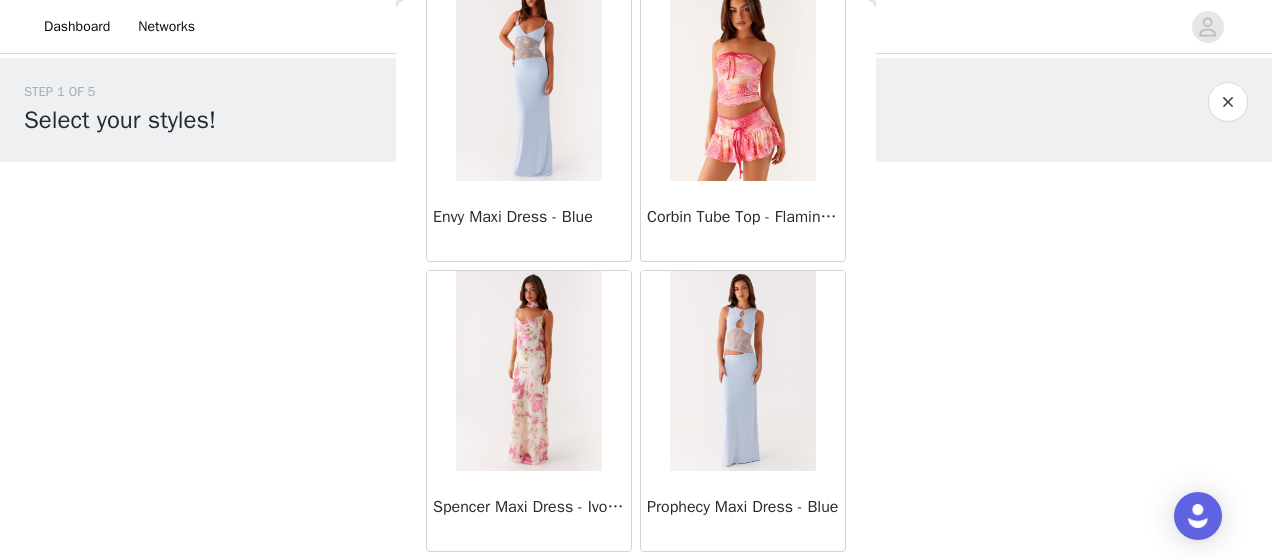 click on "Load More" at bounding box center [636, 586] 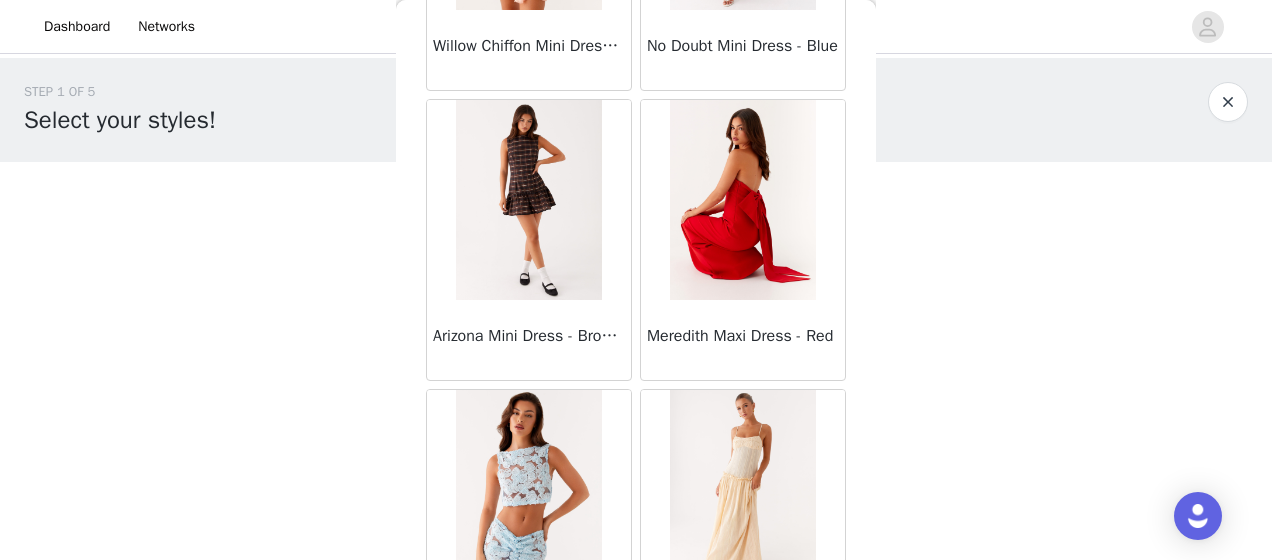 scroll, scrollTop: 28533, scrollLeft: 0, axis: vertical 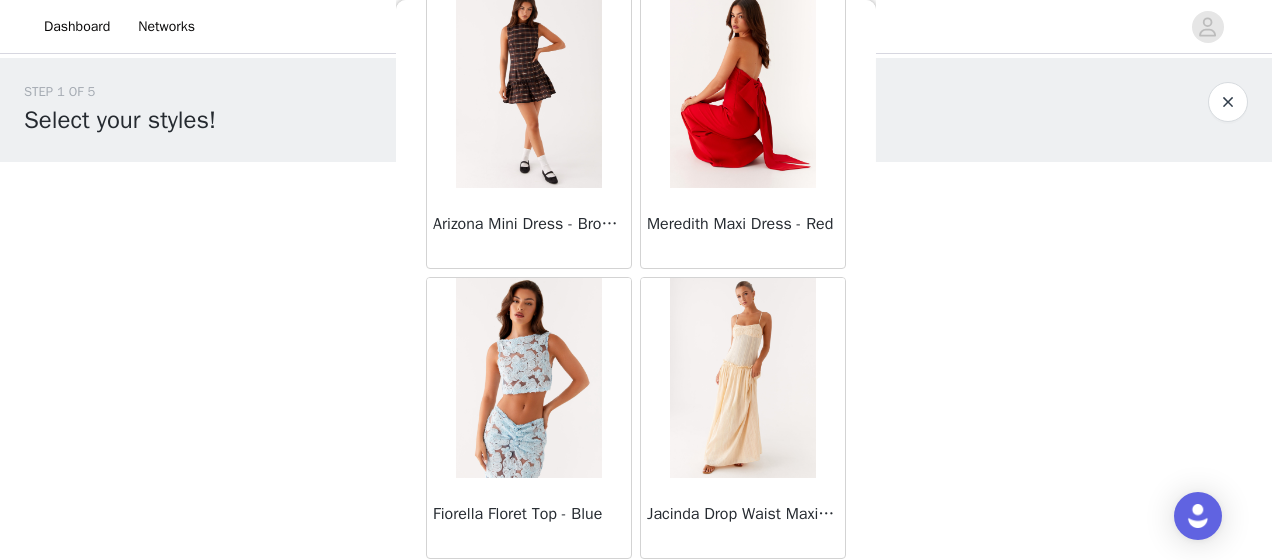 click on "Load More" at bounding box center [636, 593] 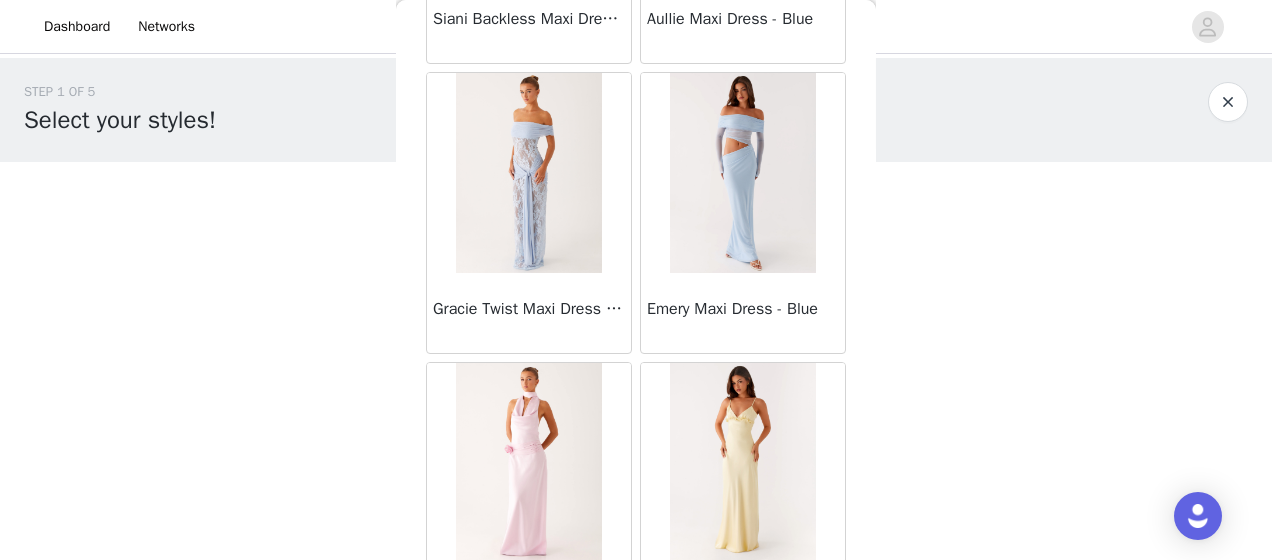 scroll, scrollTop: 31426, scrollLeft: 0, axis: vertical 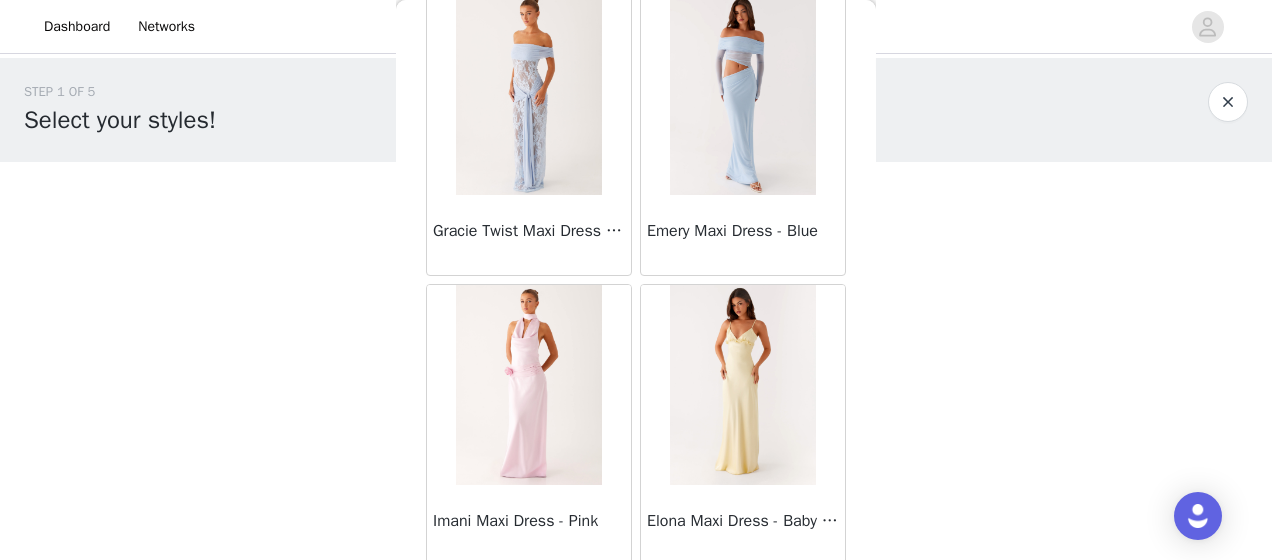 click on "Load More" at bounding box center (636, 600) 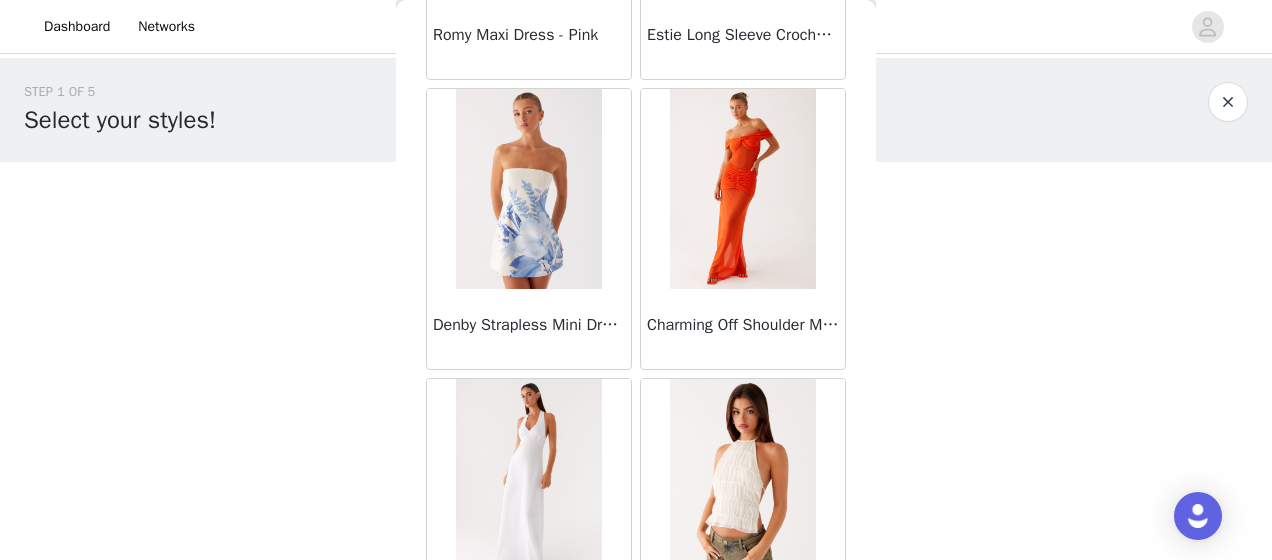 scroll, scrollTop: 34320, scrollLeft: 0, axis: vertical 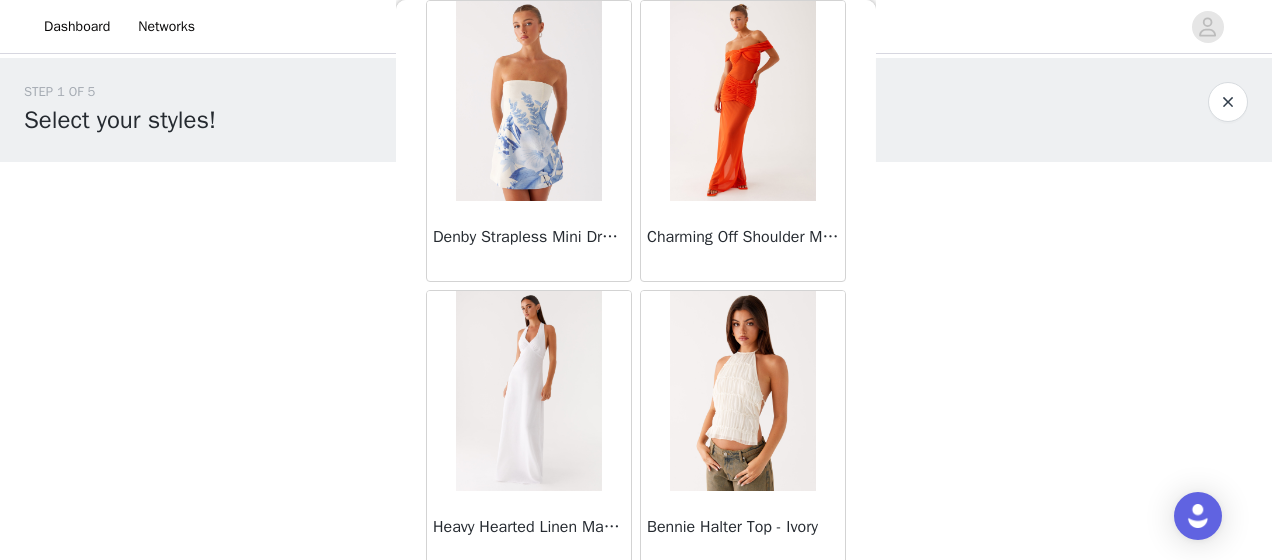 click on "Load More" at bounding box center [636, 606] 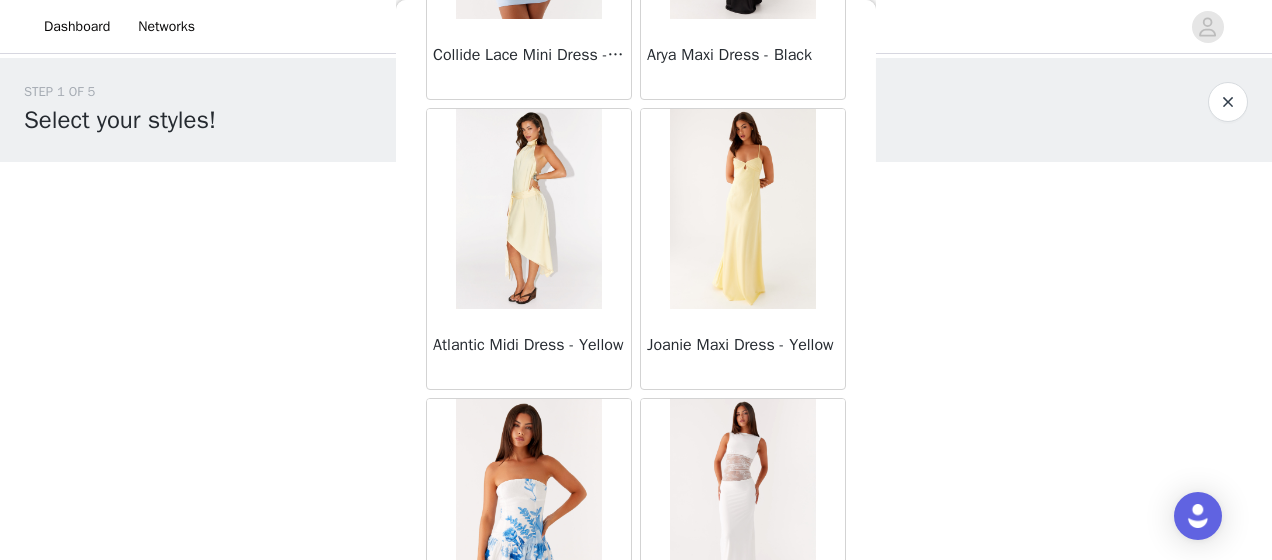 scroll, scrollTop: 37213, scrollLeft: 0, axis: vertical 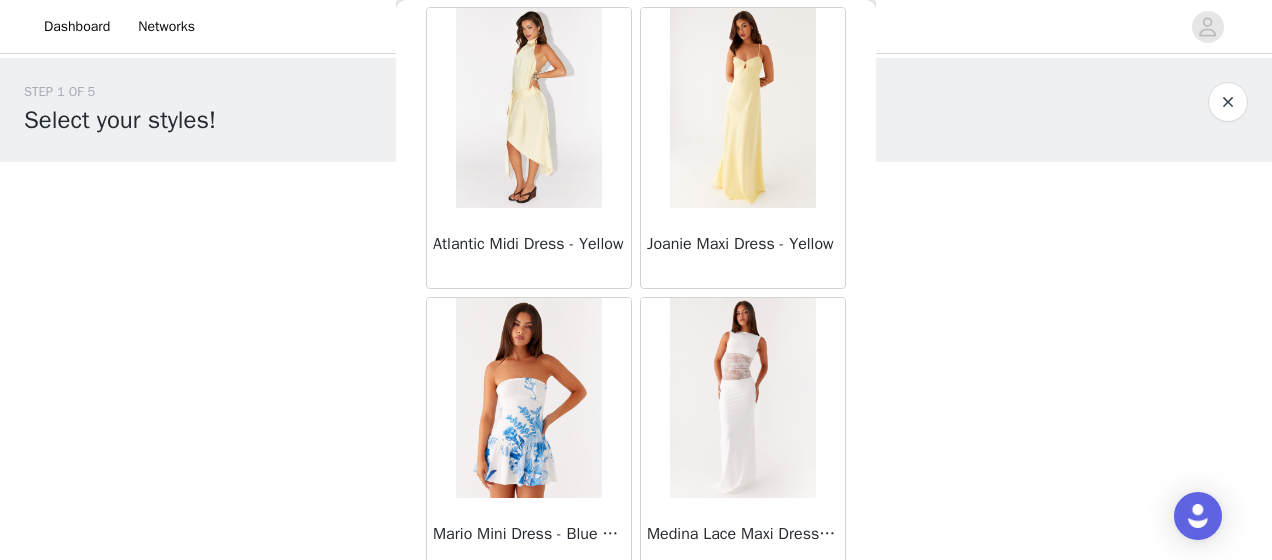 click on "Load More" at bounding box center (636, 613) 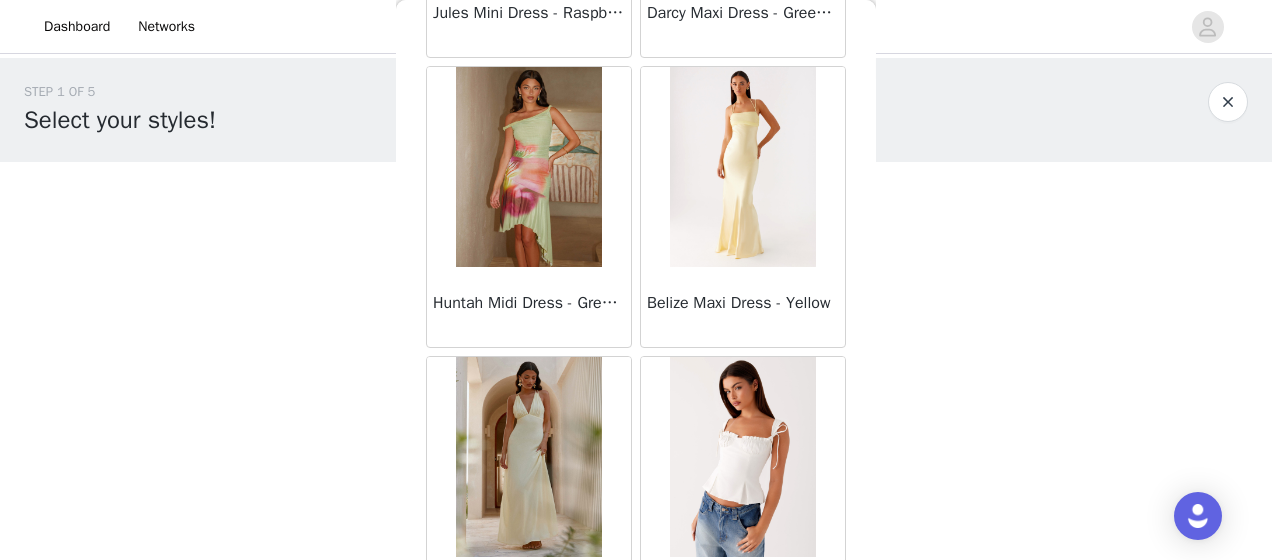 scroll, scrollTop: 40106, scrollLeft: 0, axis: vertical 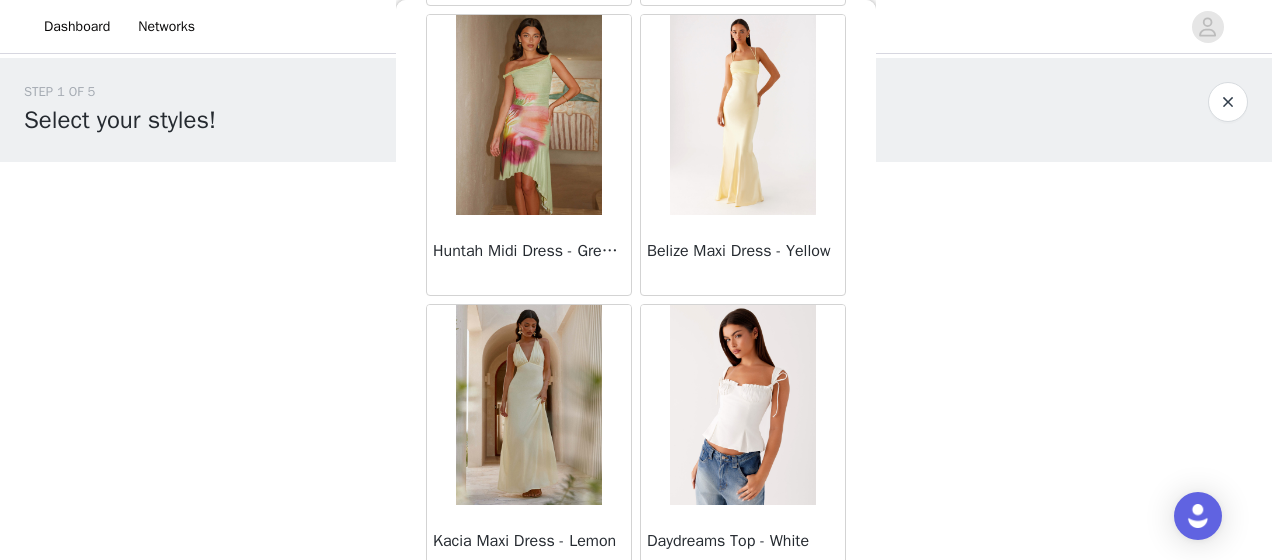 click on "Load More" at bounding box center (636, 620) 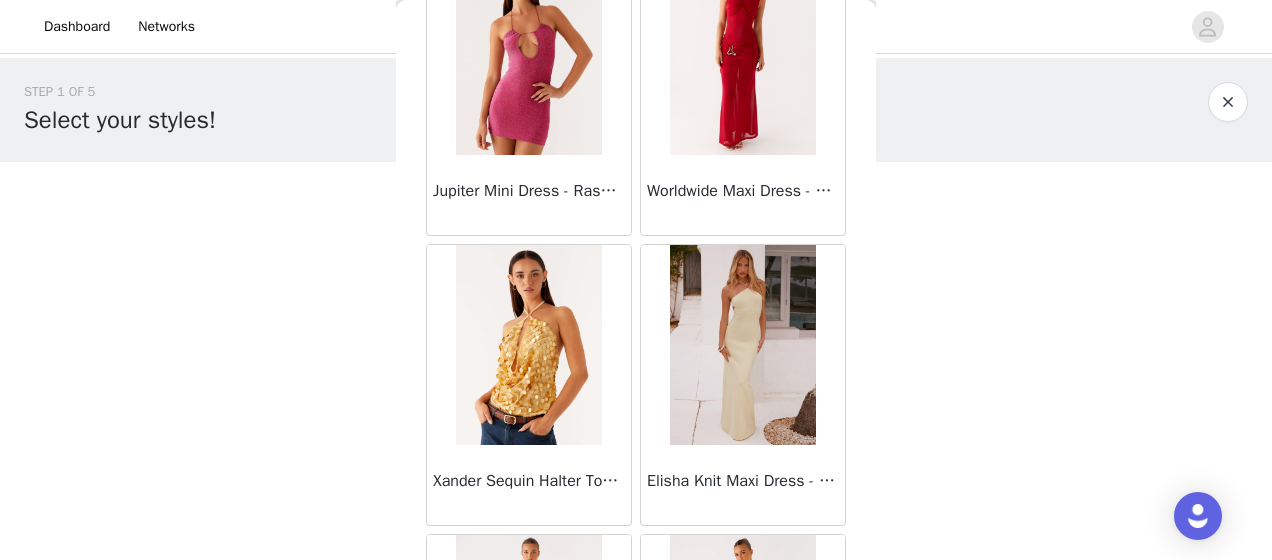 scroll, scrollTop: 43000, scrollLeft: 0, axis: vertical 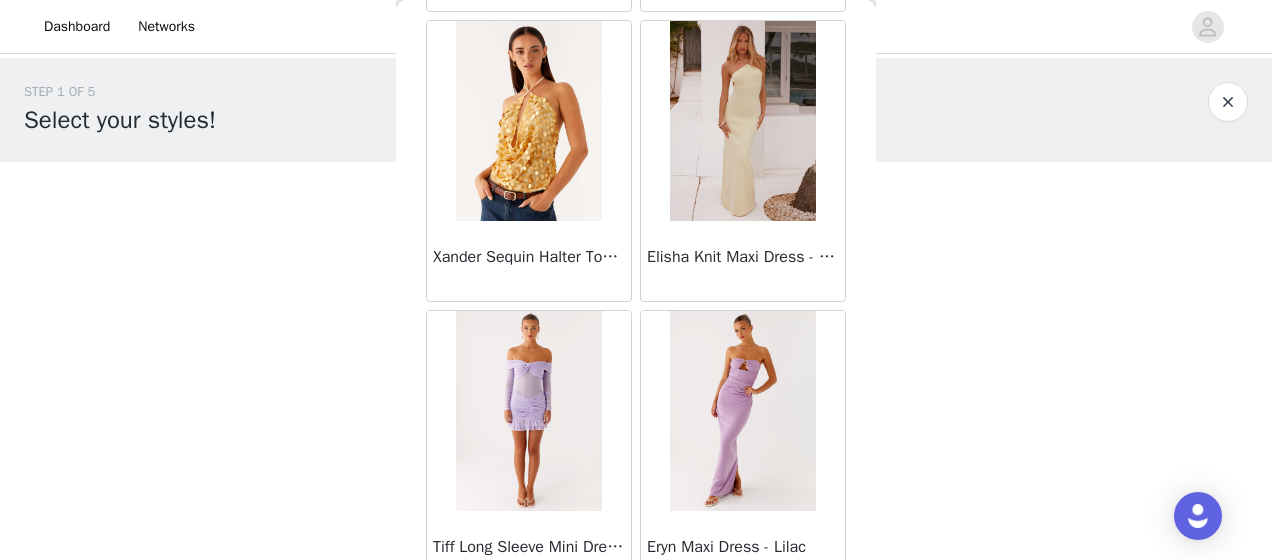 click on "Load More" at bounding box center (636, 626) 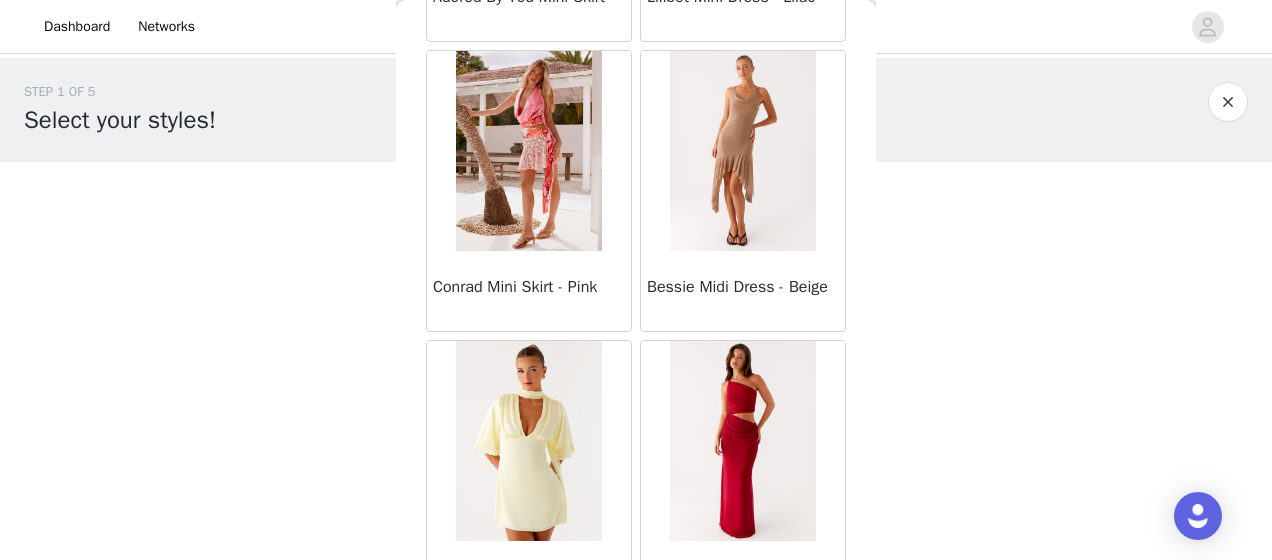 scroll, scrollTop: 45893, scrollLeft: 0, axis: vertical 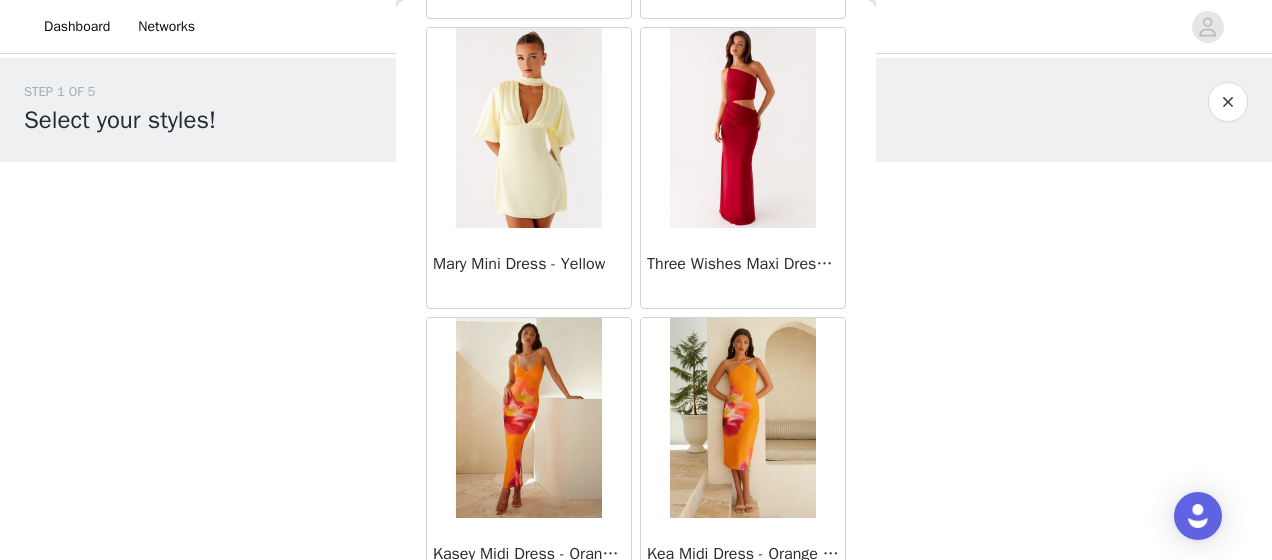 click on "Load More" at bounding box center [636, 633] 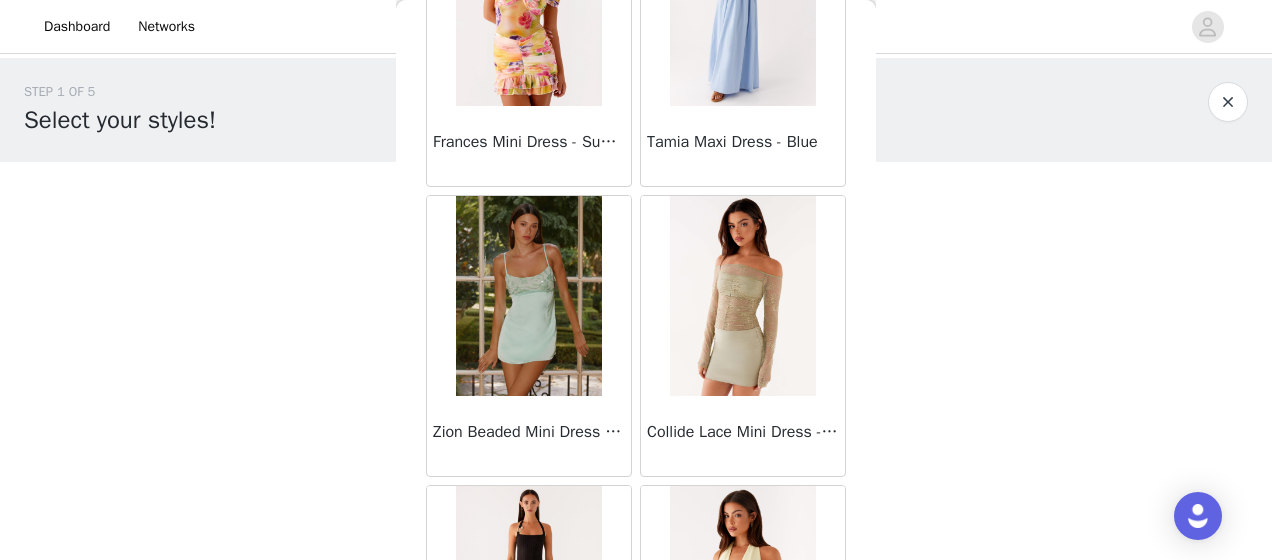 scroll, scrollTop: 48786, scrollLeft: 0, axis: vertical 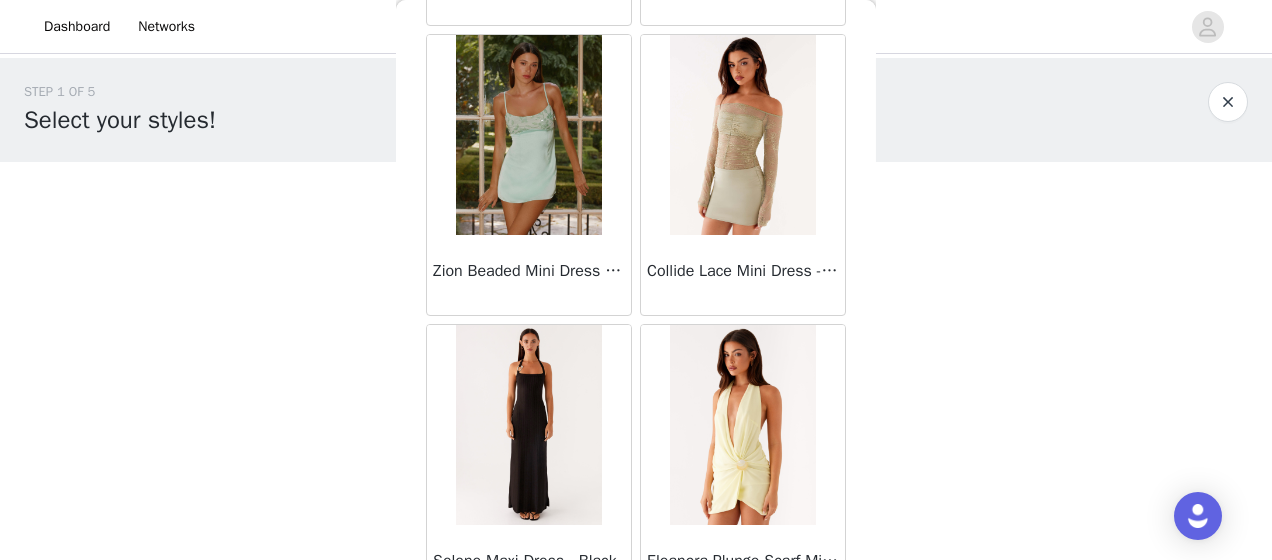 click on "Load More" at bounding box center [636, 640] 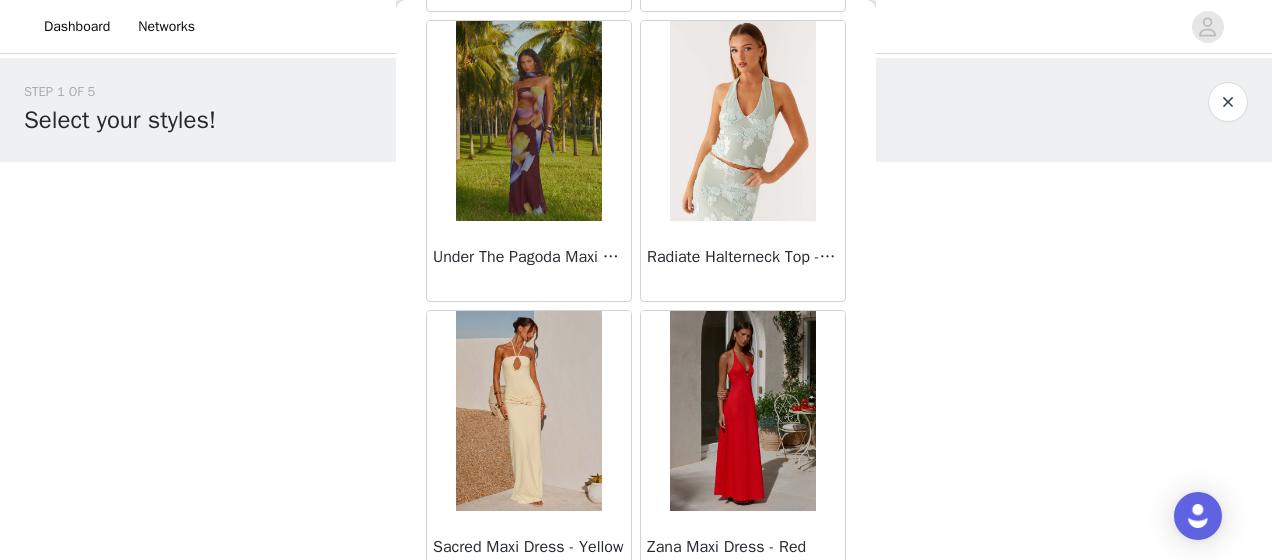 scroll, scrollTop: 51670, scrollLeft: 0, axis: vertical 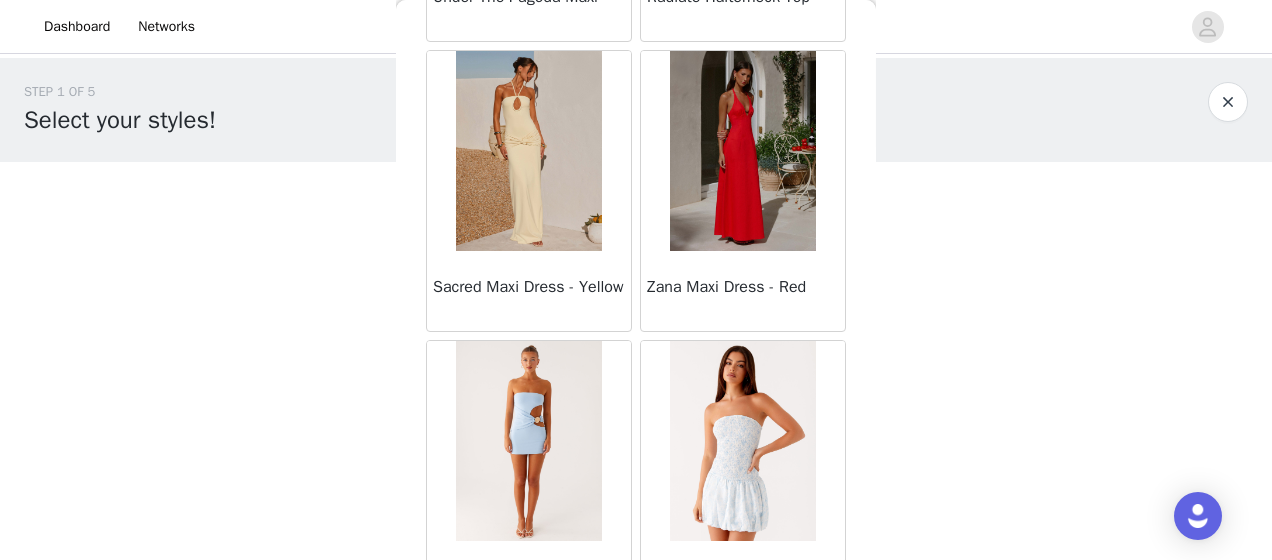 click on "Load More" at bounding box center (636, 656) 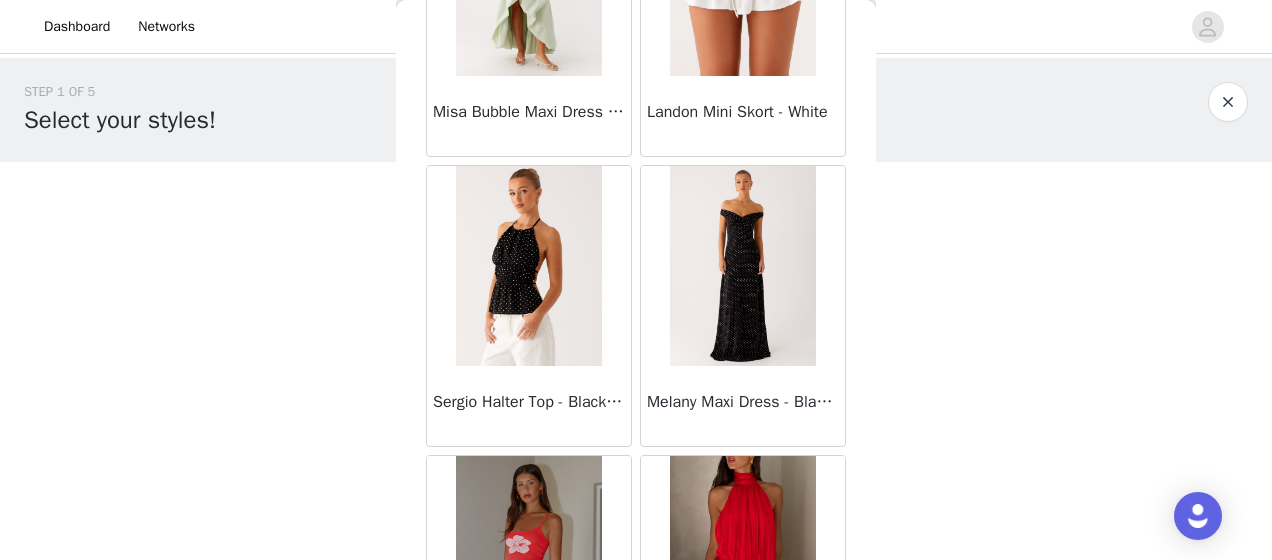 scroll, scrollTop: 54573, scrollLeft: 0, axis: vertical 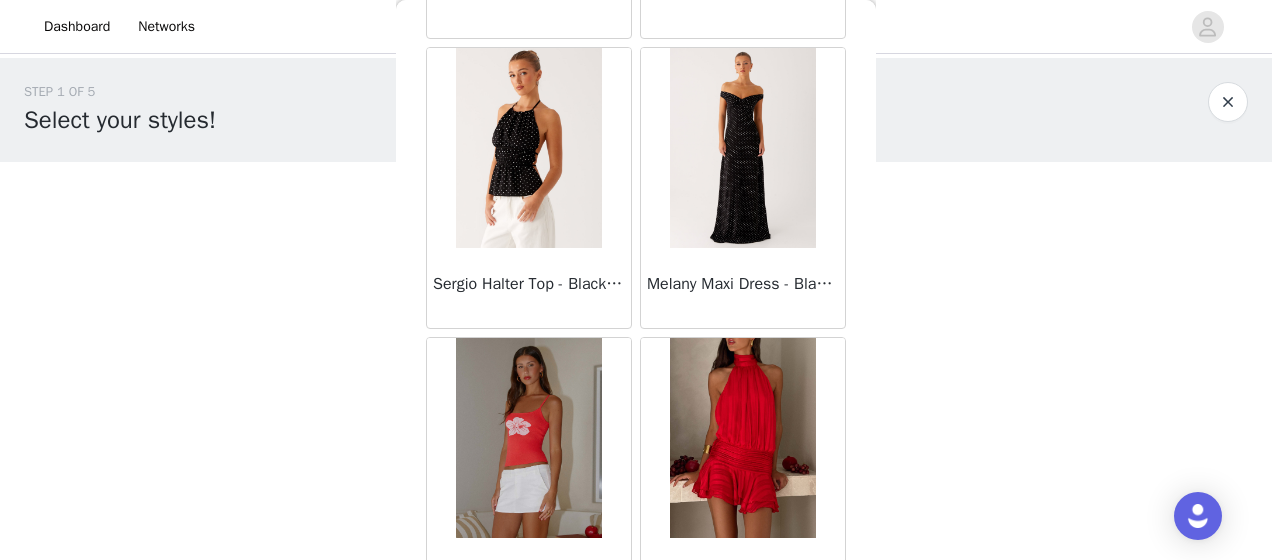 click on "Load More" at bounding box center [636, 653] 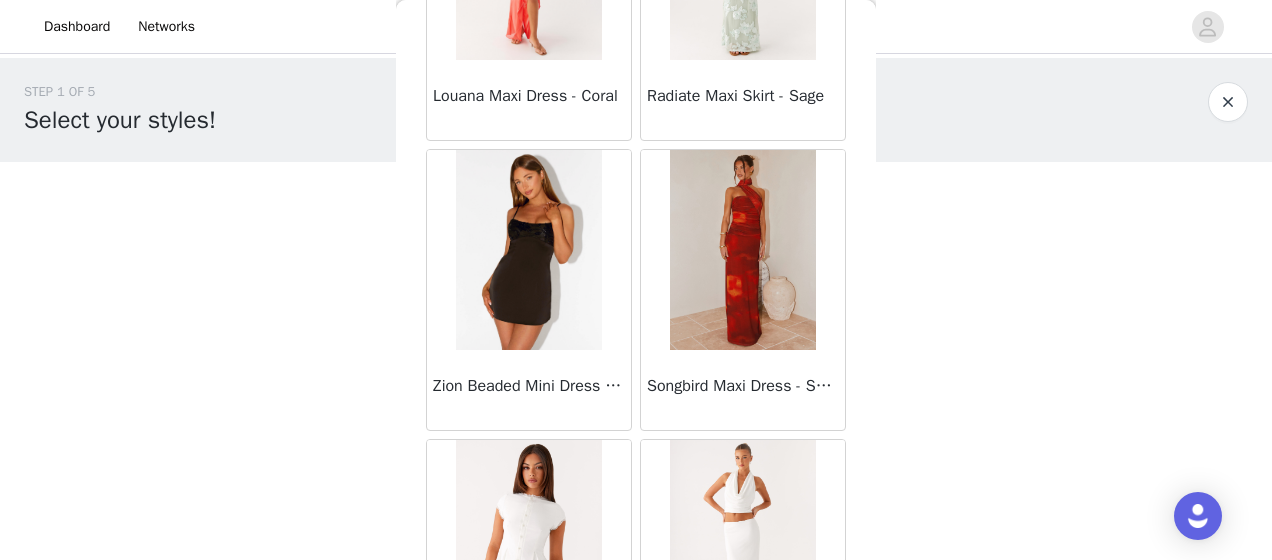 scroll, scrollTop: 57466, scrollLeft: 0, axis: vertical 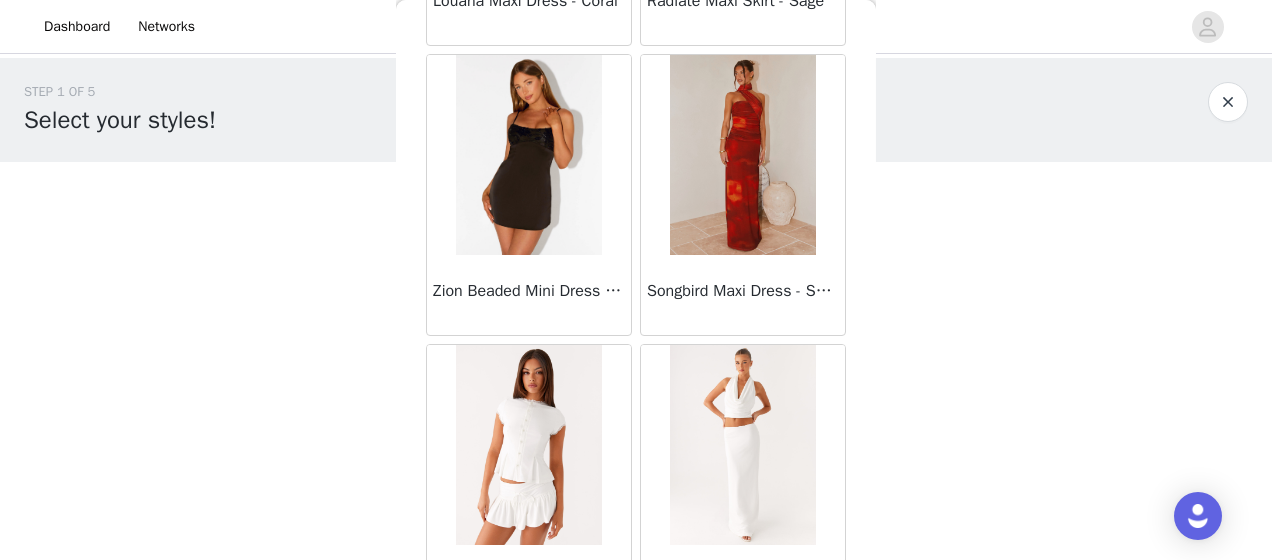 click on "Load More" at bounding box center [636, 660] 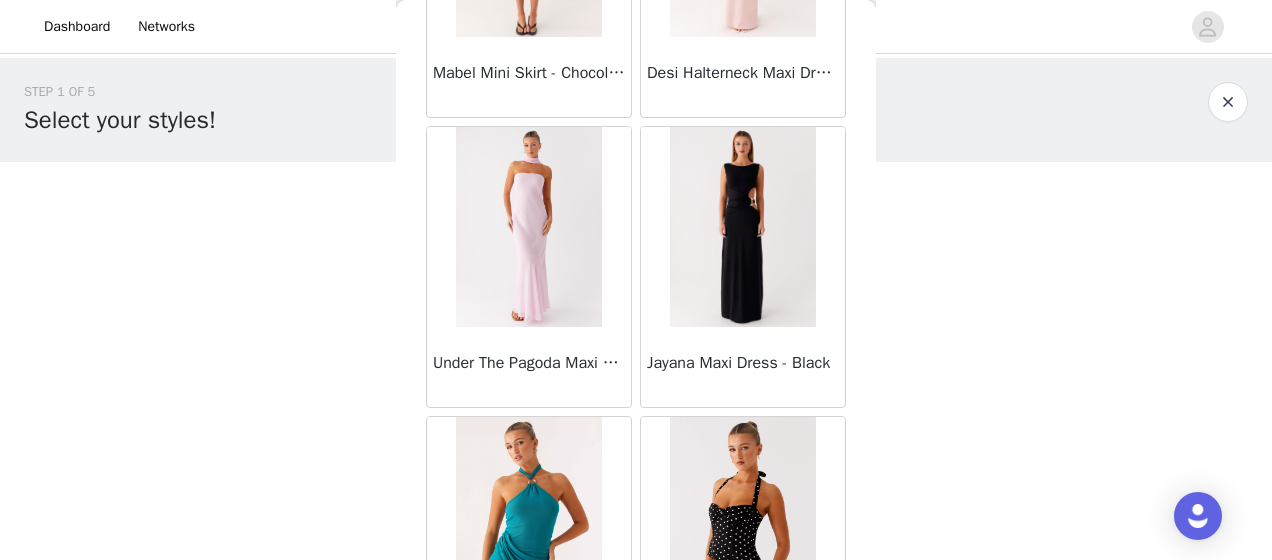 scroll, scrollTop: 60360, scrollLeft: 0, axis: vertical 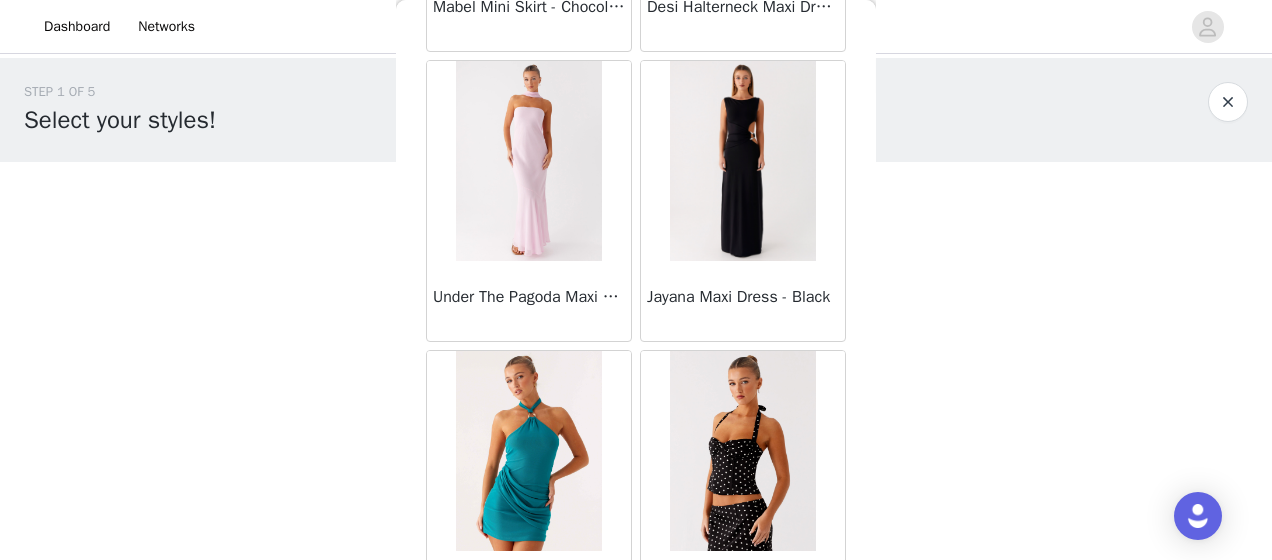 click on "Load More" at bounding box center (636, 666) 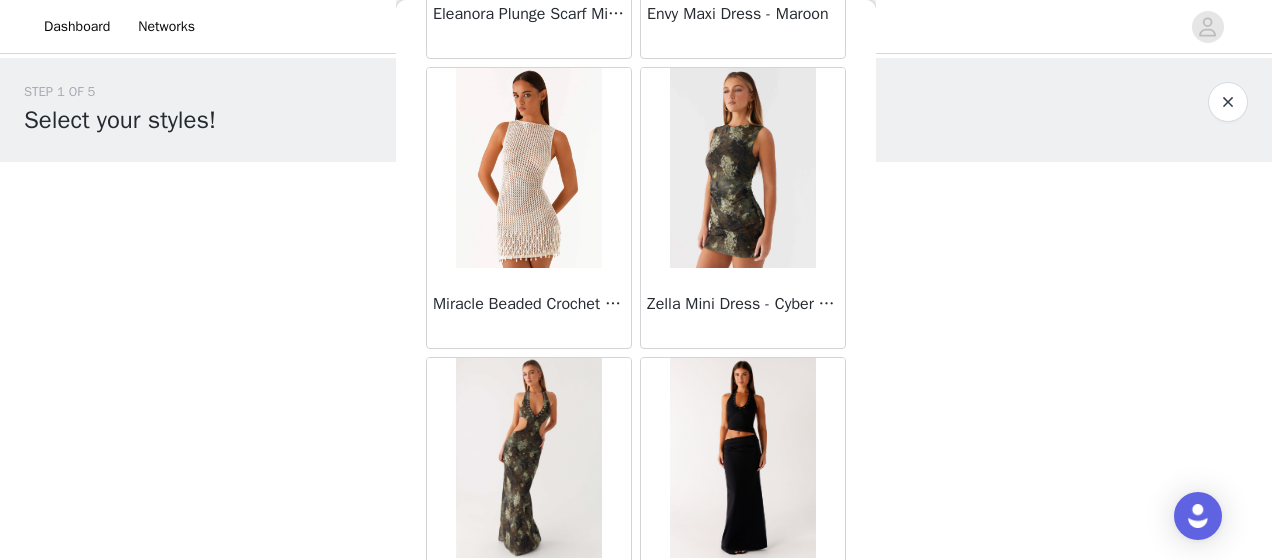 scroll, scrollTop: 63252, scrollLeft: 0, axis: vertical 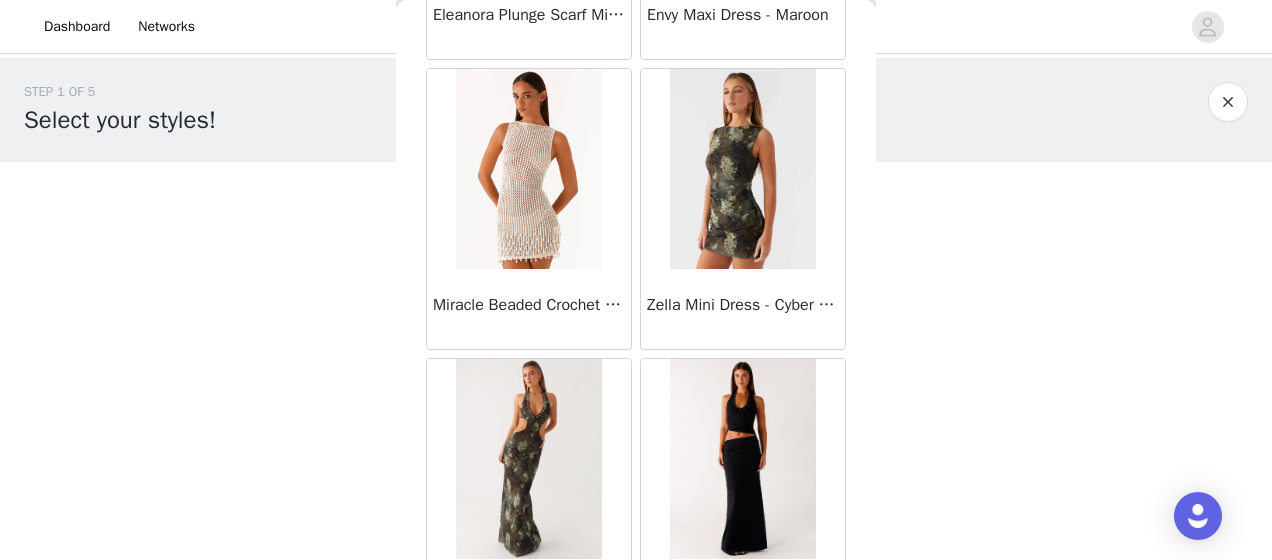 click on "Load More" at bounding box center (636, 674) 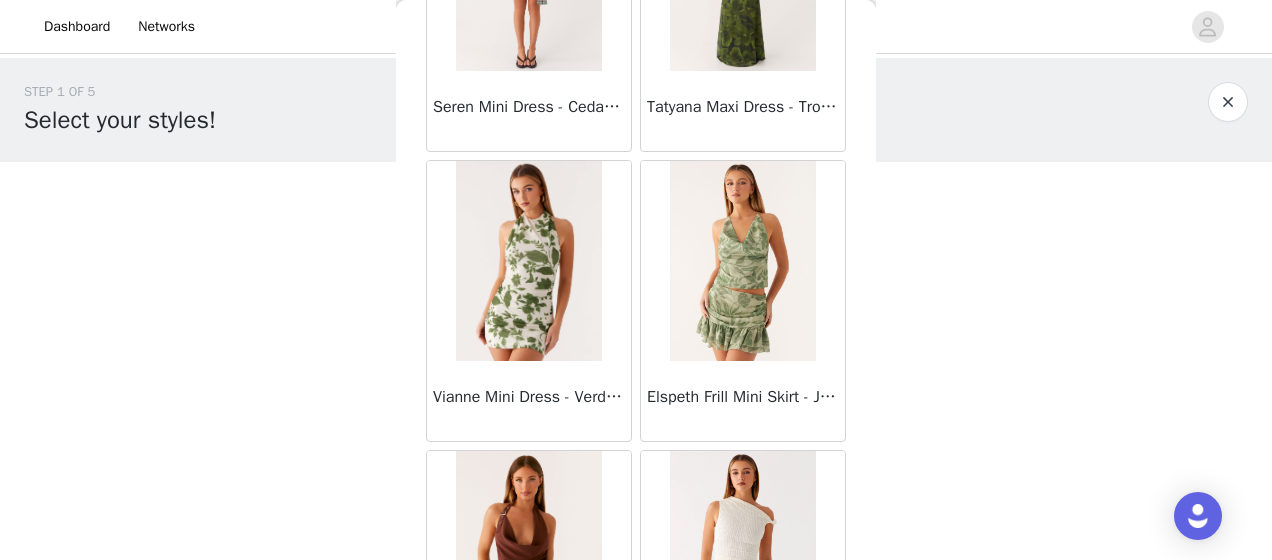 scroll, scrollTop: 66146, scrollLeft: 0, axis: vertical 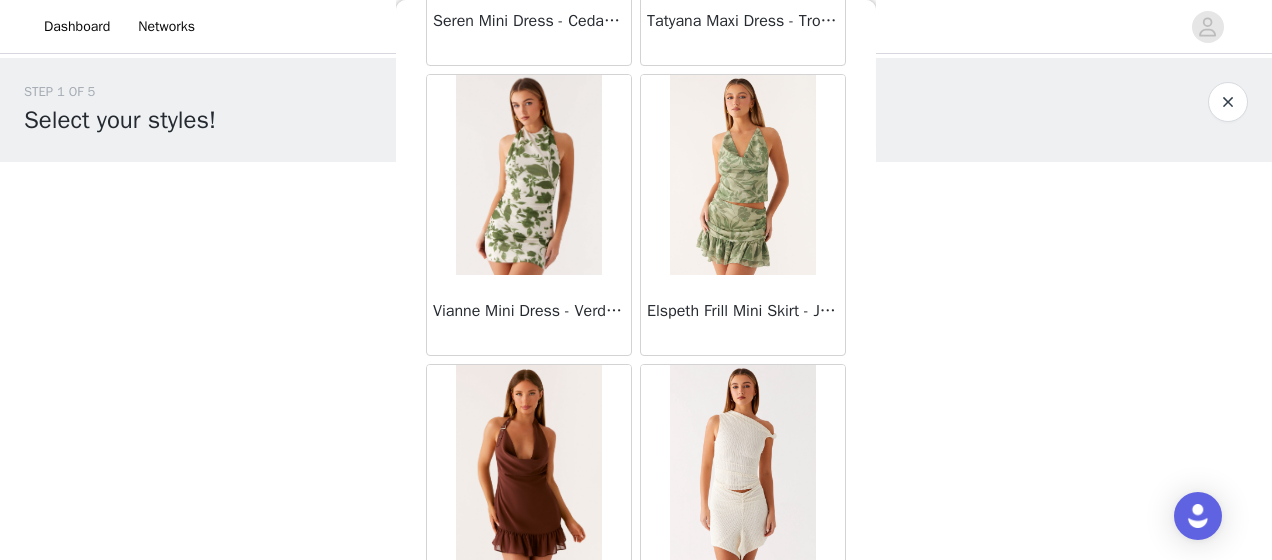 click on "Load More" at bounding box center (636, 680) 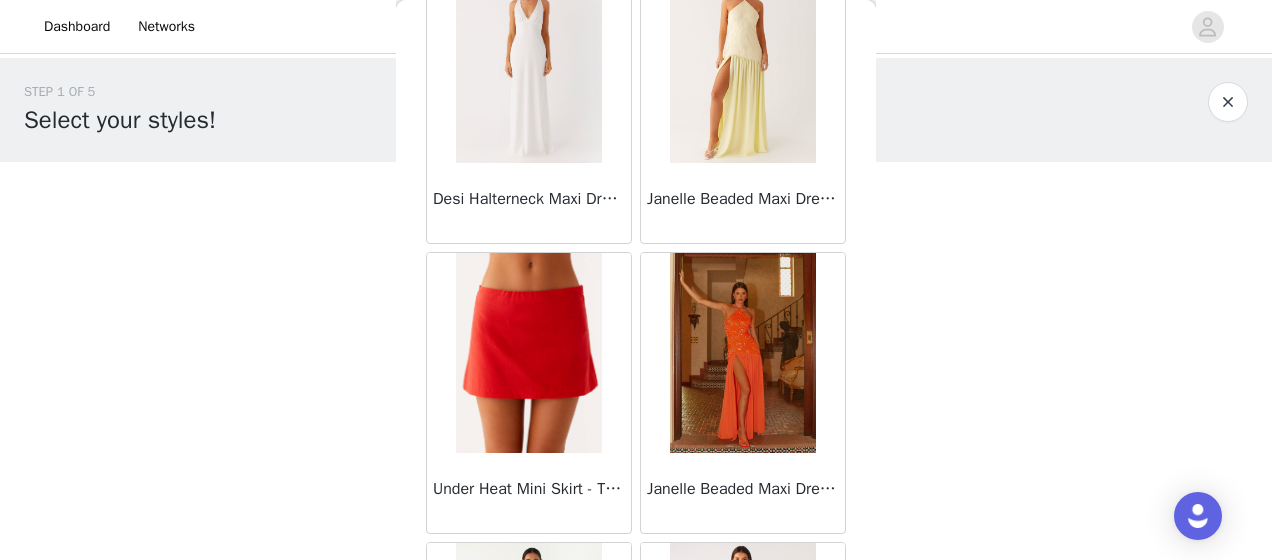 scroll, scrollTop: 69040, scrollLeft: 0, axis: vertical 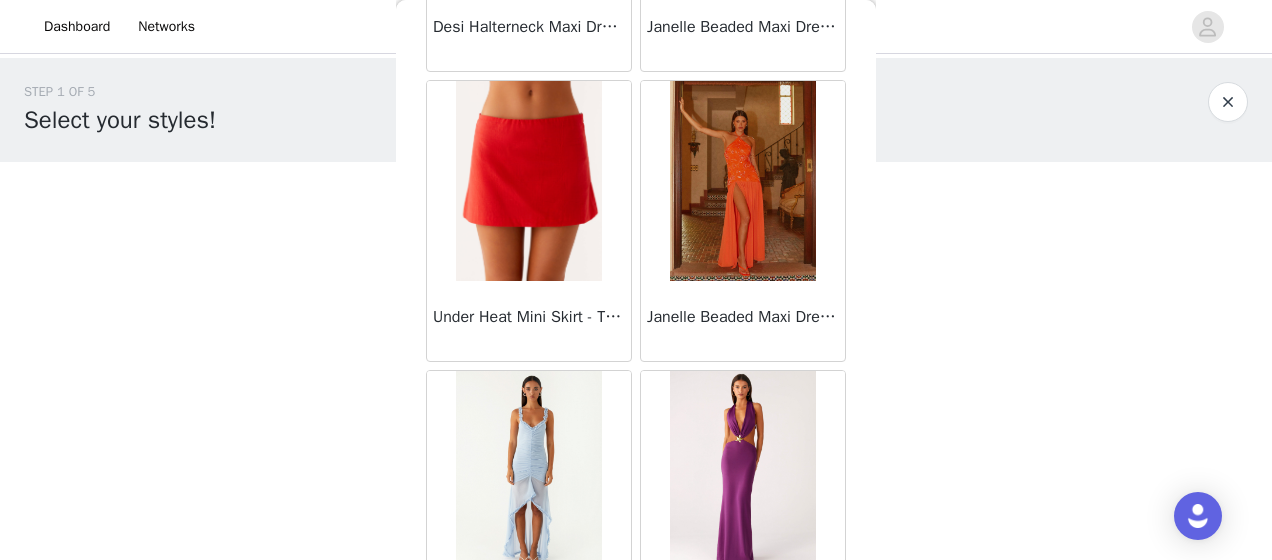 click on "Load More" at bounding box center [636, 686] 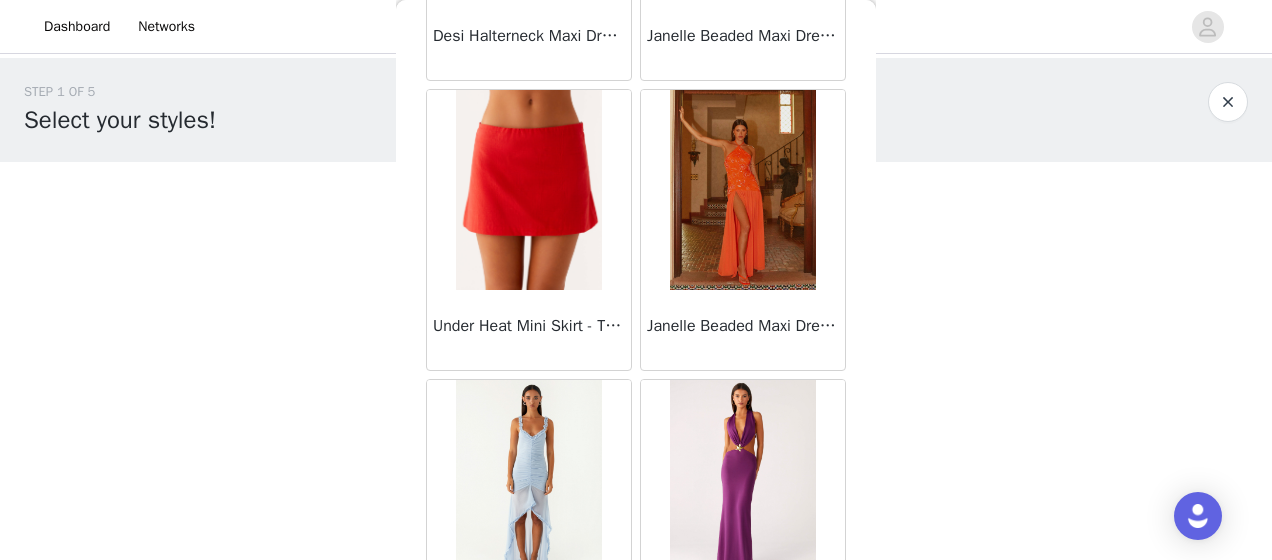 scroll, scrollTop: 69040, scrollLeft: 0, axis: vertical 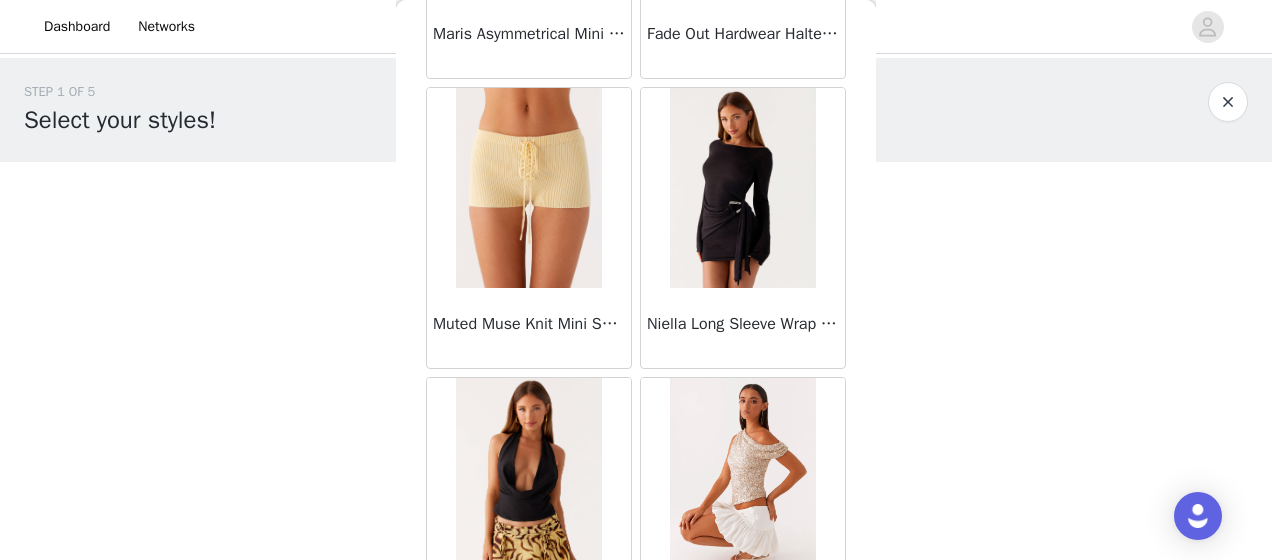click on "Load More" at bounding box center [636, 693] 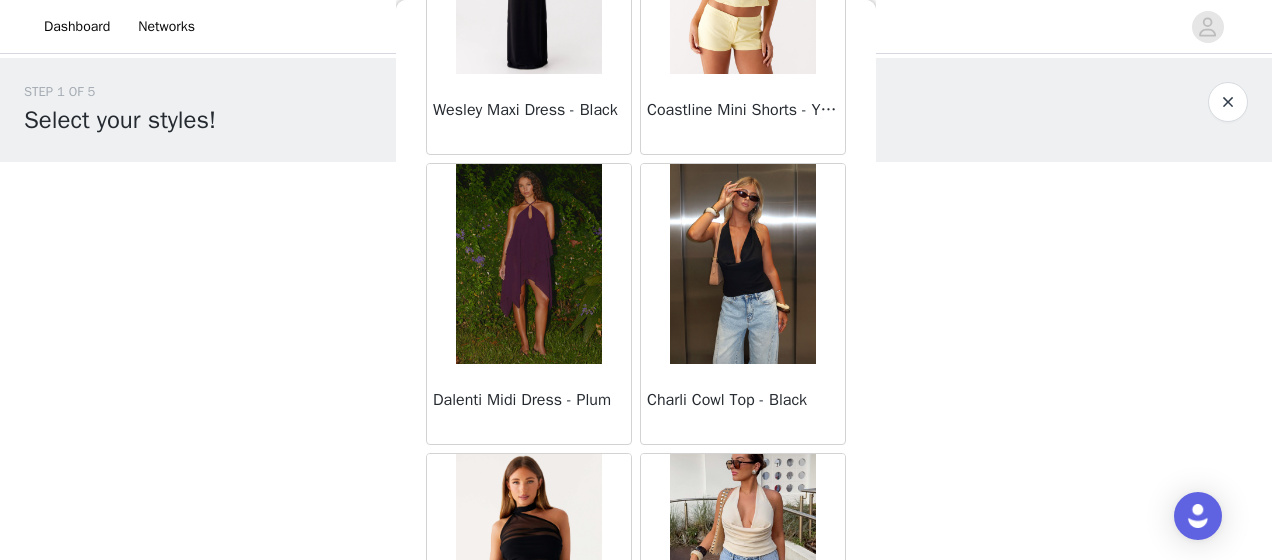 scroll, scrollTop: 74826, scrollLeft: 0, axis: vertical 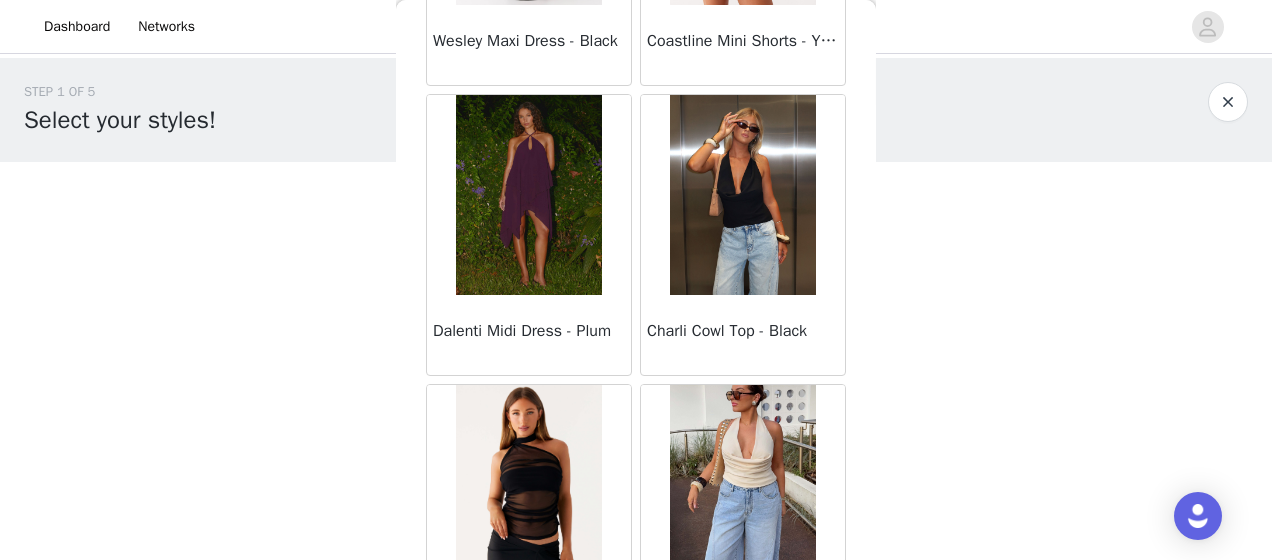 click on "Load More" at bounding box center [636, 700] 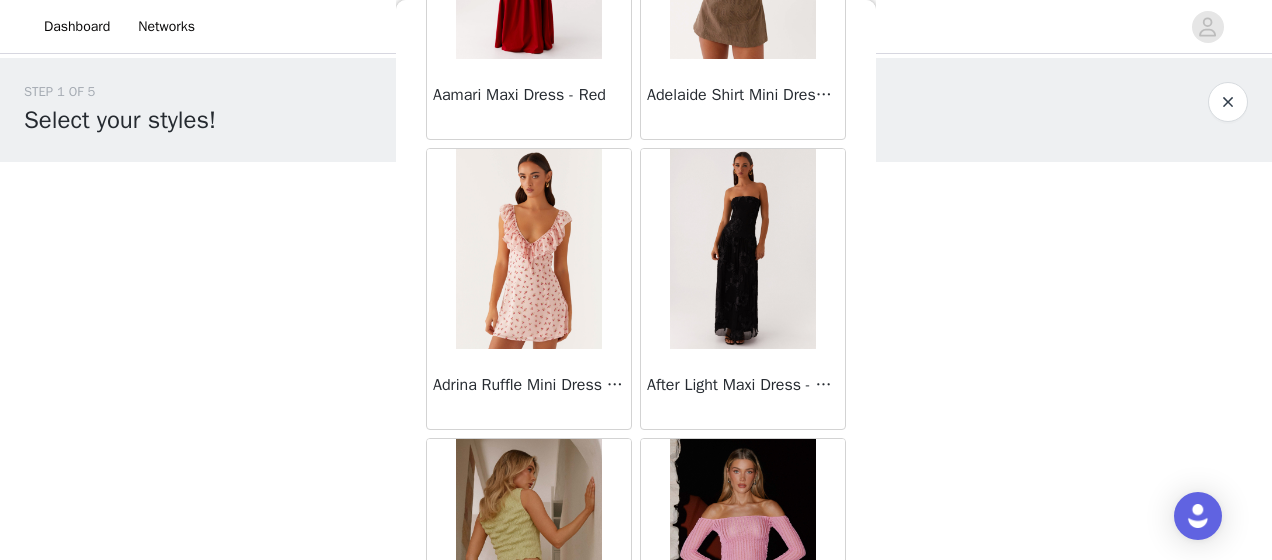 scroll, scrollTop: 77720, scrollLeft: 0, axis: vertical 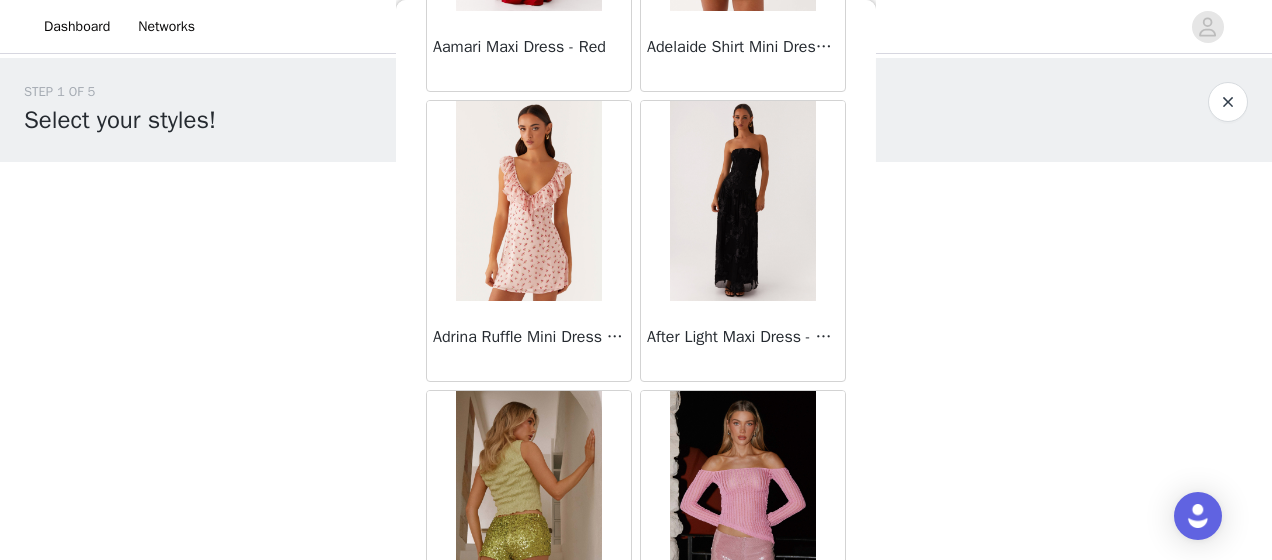 click on "Load More" at bounding box center (636, 706) 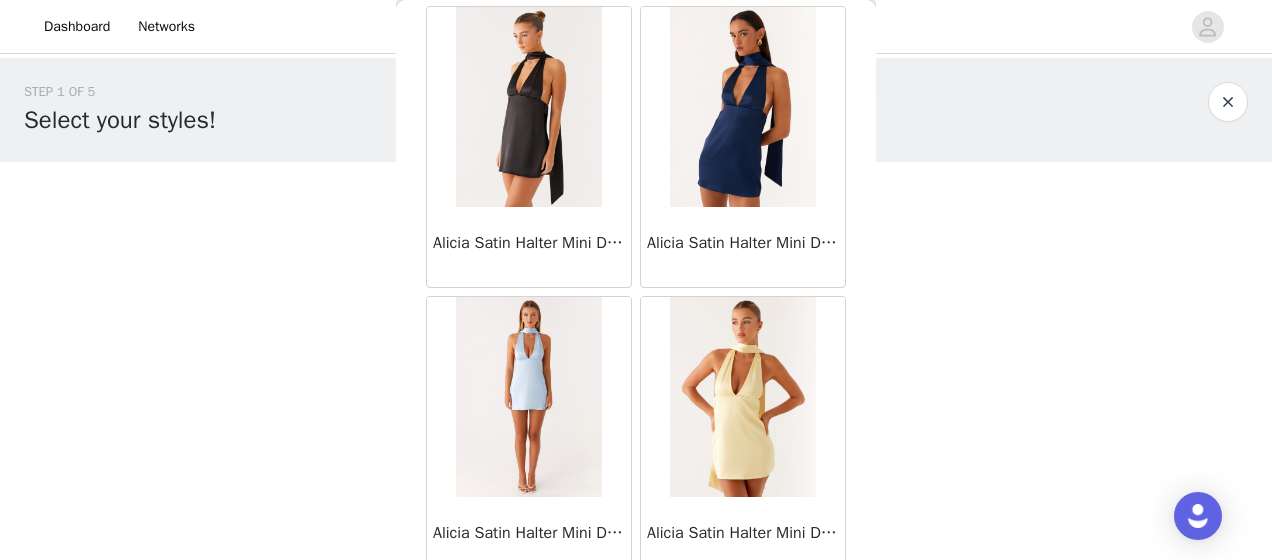scroll, scrollTop: 80613, scrollLeft: 0, axis: vertical 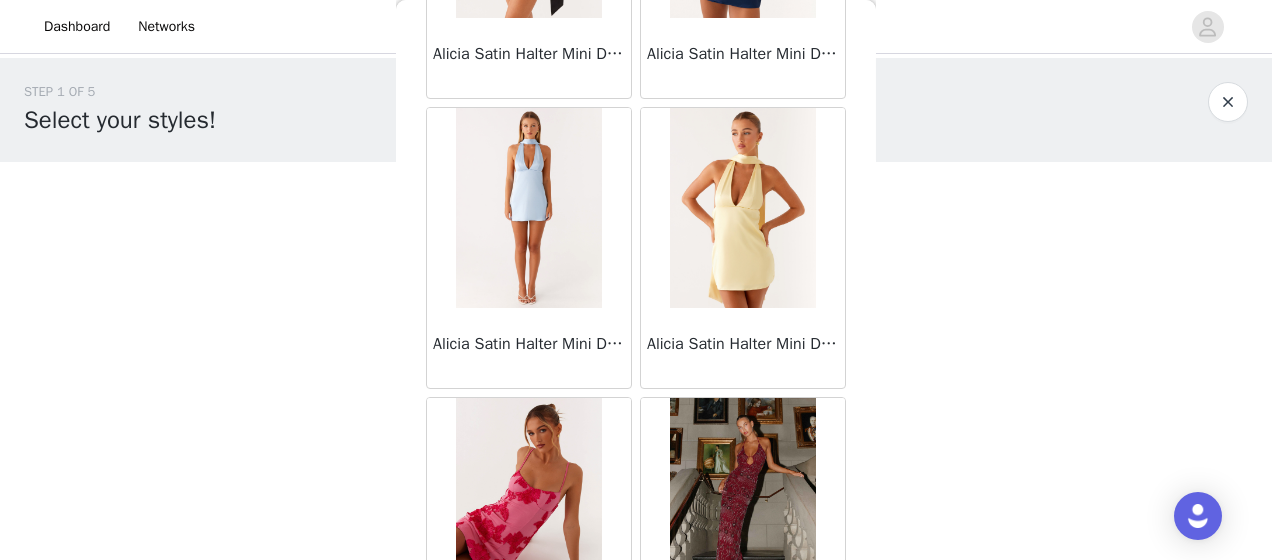 click on "Load More" at bounding box center (636, 713) 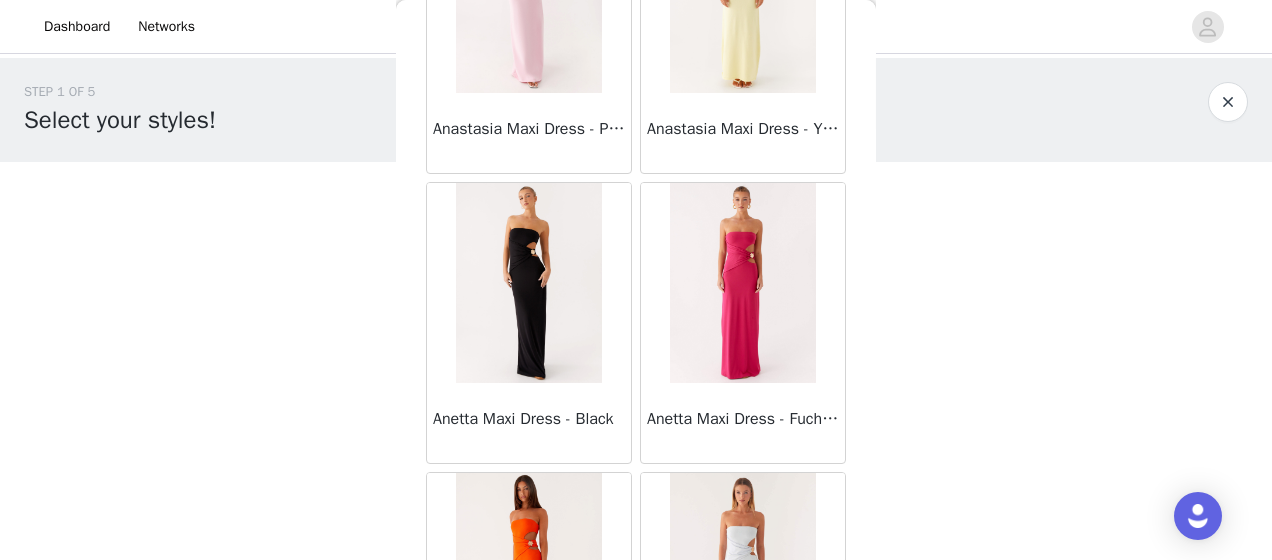 scroll, scrollTop: 83506, scrollLeft: 0, axis: vertical 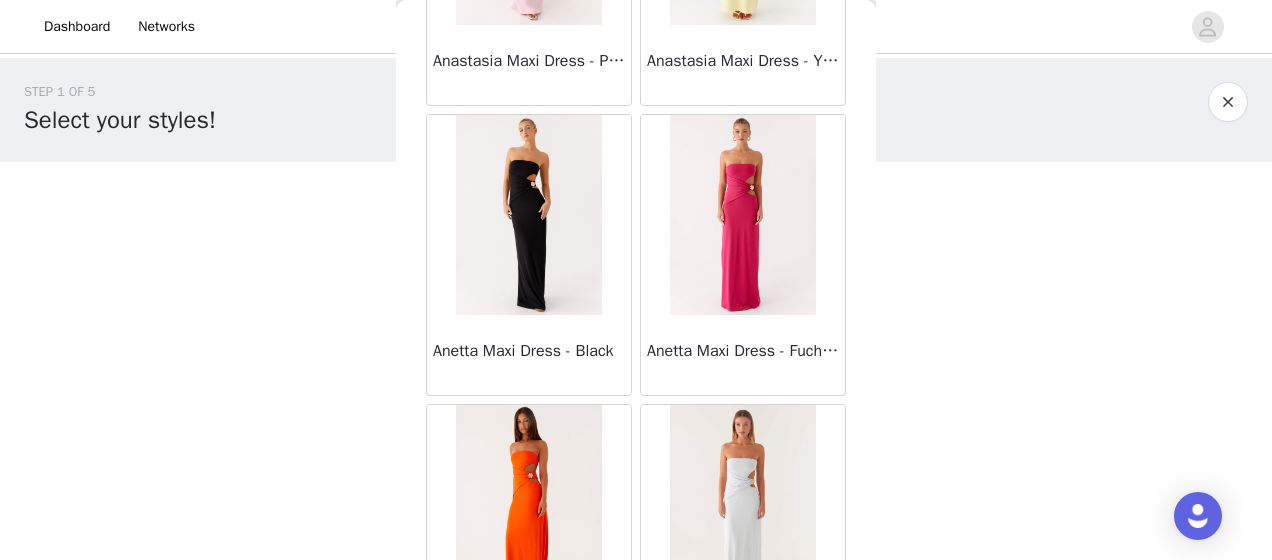 click on "Load More" at bounding box center (636, 720) 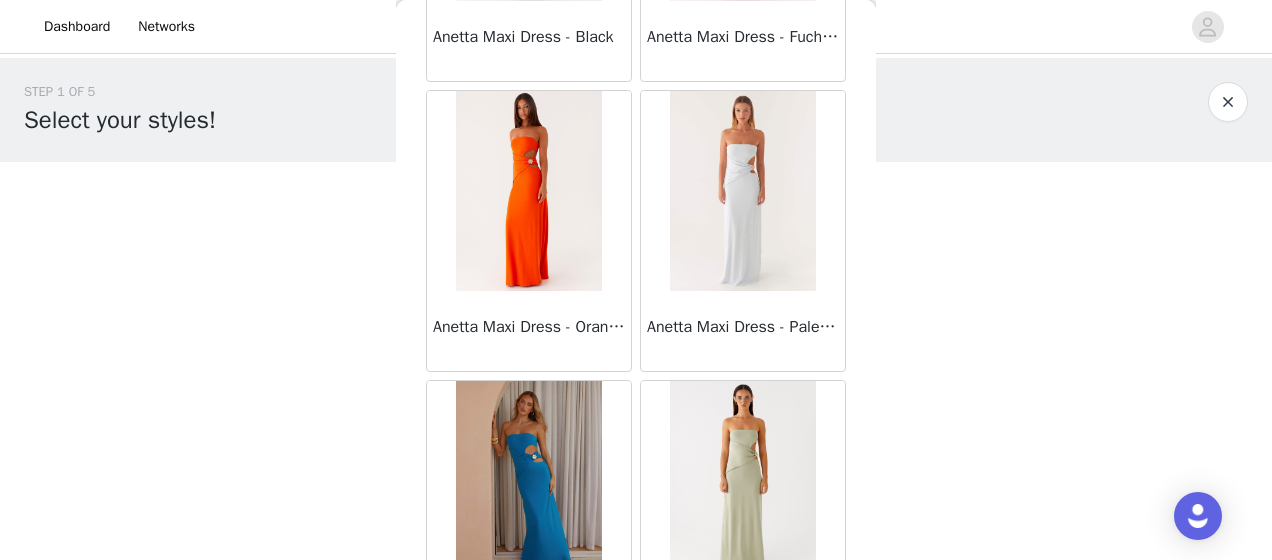scroll, scrollTop: 84021, scrollLeft: 0, axis: vertical 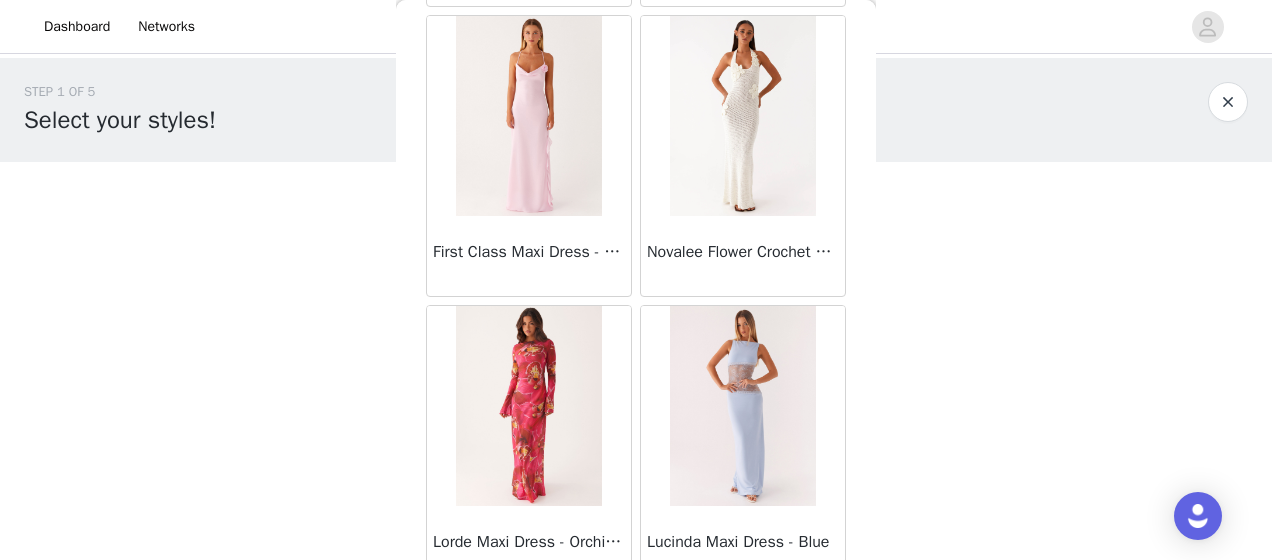 click on "Back       Sweetpea Mini Dress - Yellow       Manifest Mini Dress - Amber       Raquel Off Shoulder Long Sleeve Top - Pink       Julianna Linen Mini Dress - Black       Radiate Halterneck Top - Pink       Arden Mesh Mini Dress - White       Cheryl Bustier Halter Top - Cherry Red       Under The Pagoda Maxi Dress - Deep Red Floral       Sweetest Pie T-Shirt - Black Gingham       That Girl Maxi Dress - Pink       Peppermayo Exclusive Heavy Hearted Mini - Black       Songbird Maxi Dress - Blue Black Floral       Viviana Mini Dress - Lavender       Eden Strapless Maxi Dress - Navy       Claudie Mesh Top - White Pink Lilly       Nia Micro Short - Black       Luciana Crochet Halterneck Mini Dress - Pink       Happy Hour Mini Dress - Yellow       Aullie Maxi Dress - Ivory       Bella Lou Tube Top - Blue       Odette Satin Mini Dress - Blue       Talk About Us Maxi Dress - Blue       Odette Satin Mini Dress - Lilac       Bellamy Top - Red Gingham       Field Of Dreams Maxi Dress - Blue Black Floral" at bounding box center [636, 280] 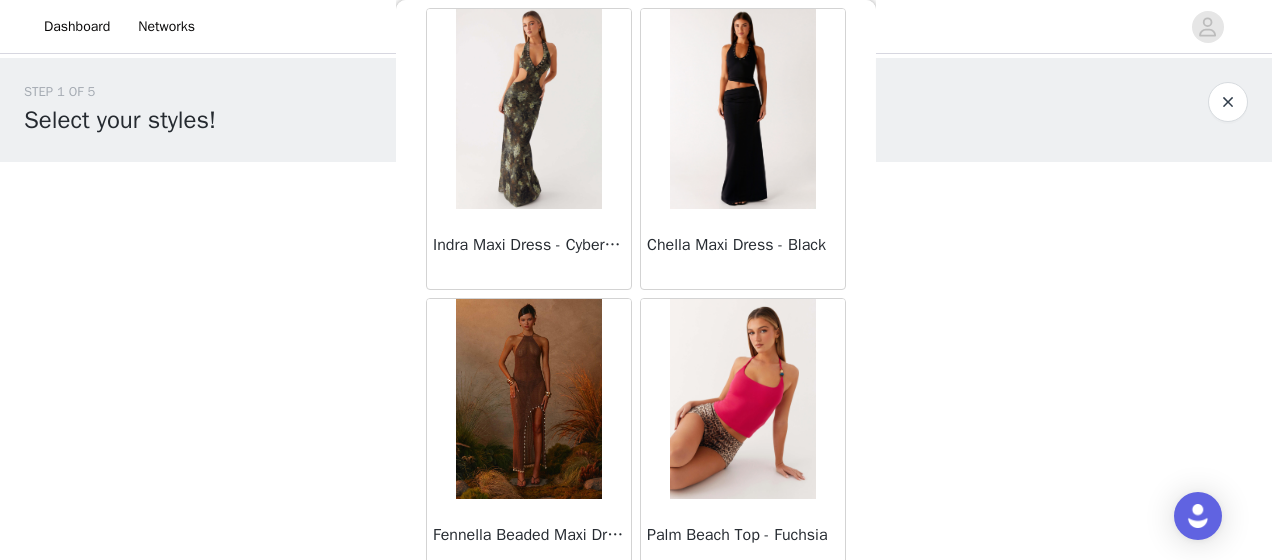 scroll, scrollTop: 64092, scrollLeft: 0, axis: vertical 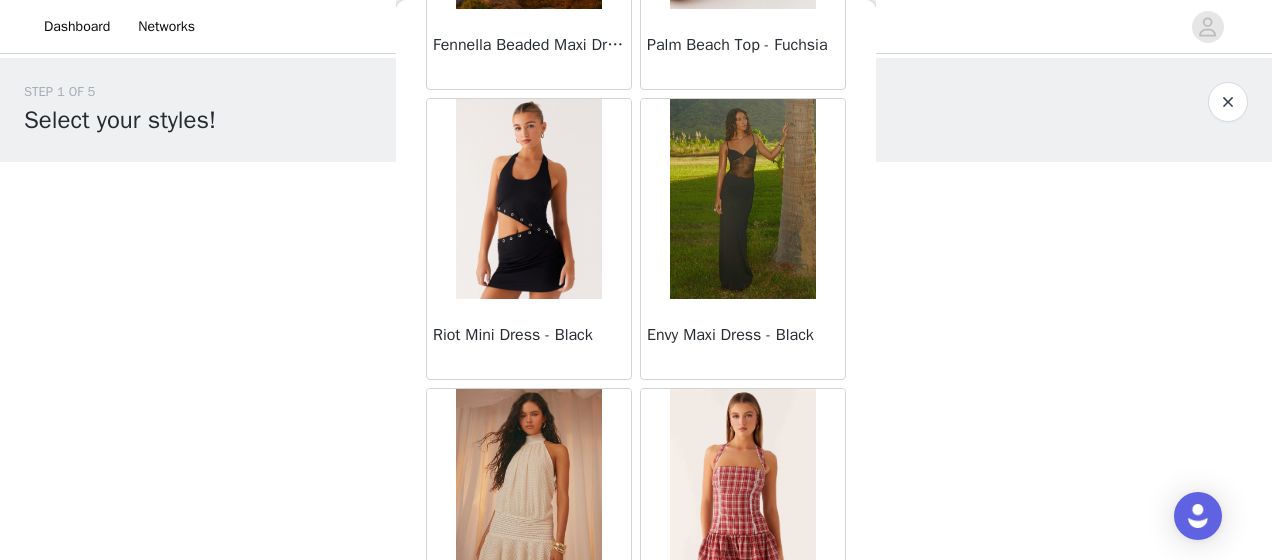 click at bounding box center (528, 199) 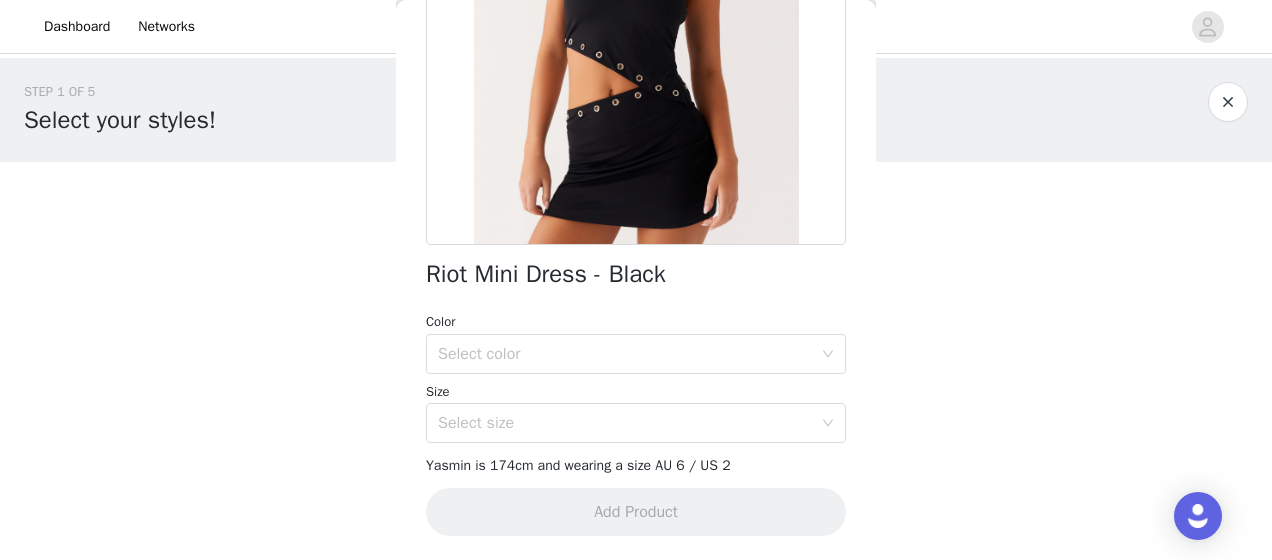 scroll, scrollTop: 411, scrollLeft: 0, axis: vertical 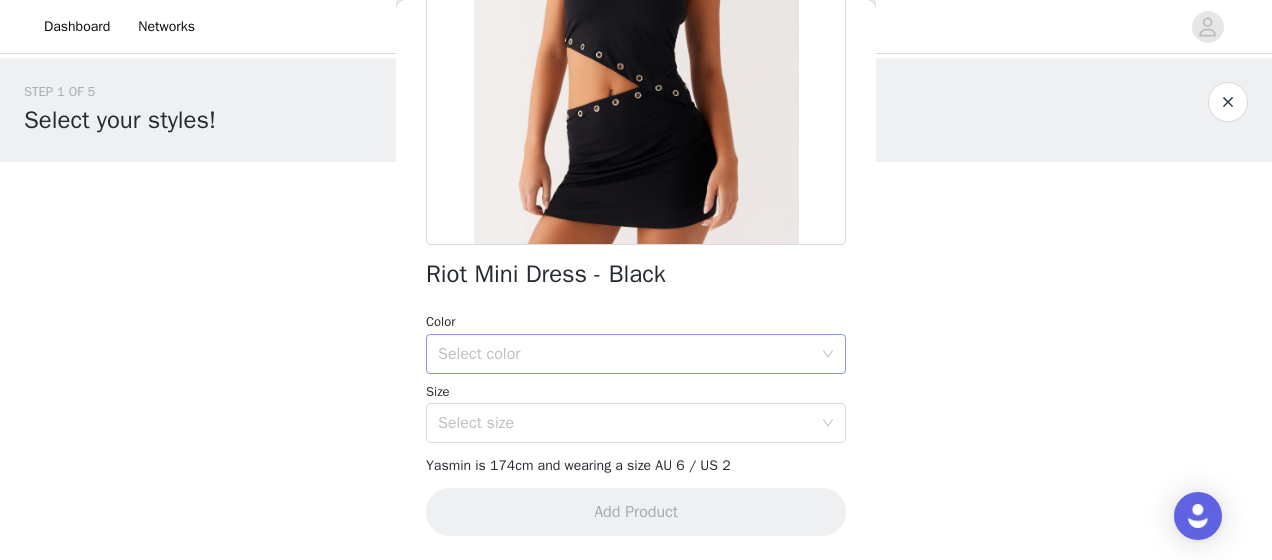 click on "Select color" at bounding box center [625, 354] 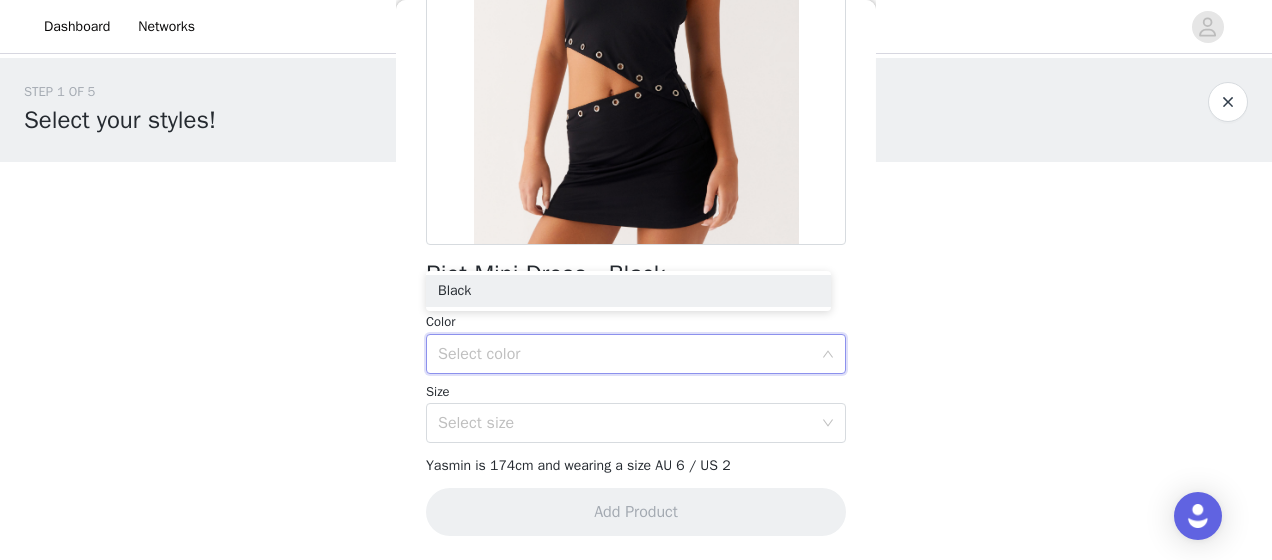 scroll, scrollTop: 412, scrollLeft: 0, axis: vertical 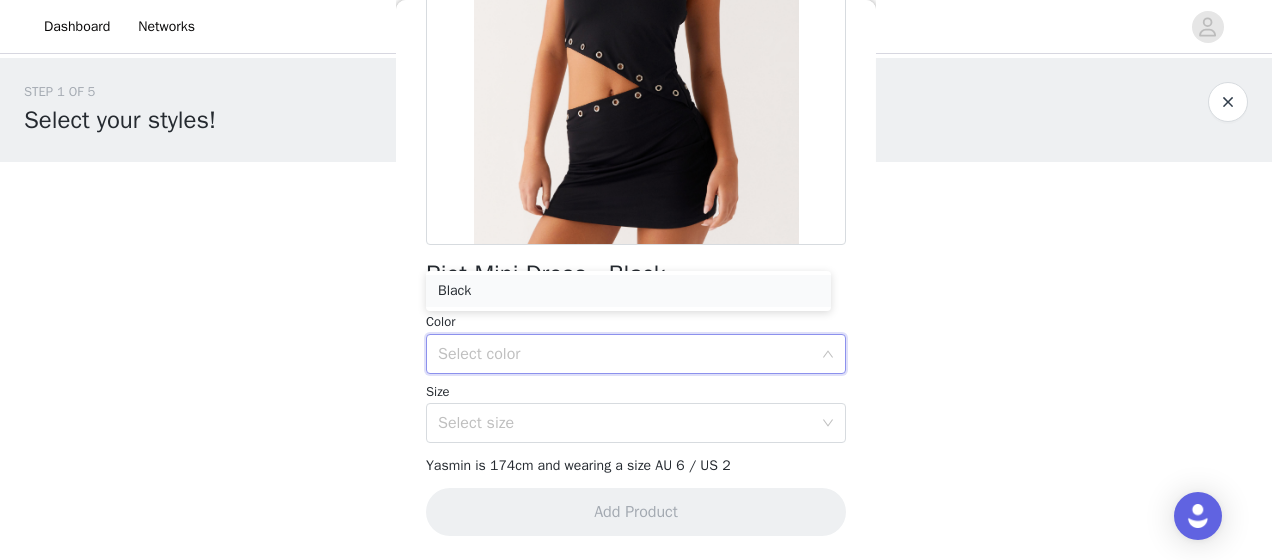 click on "Black" at bounding box center (628, 291) 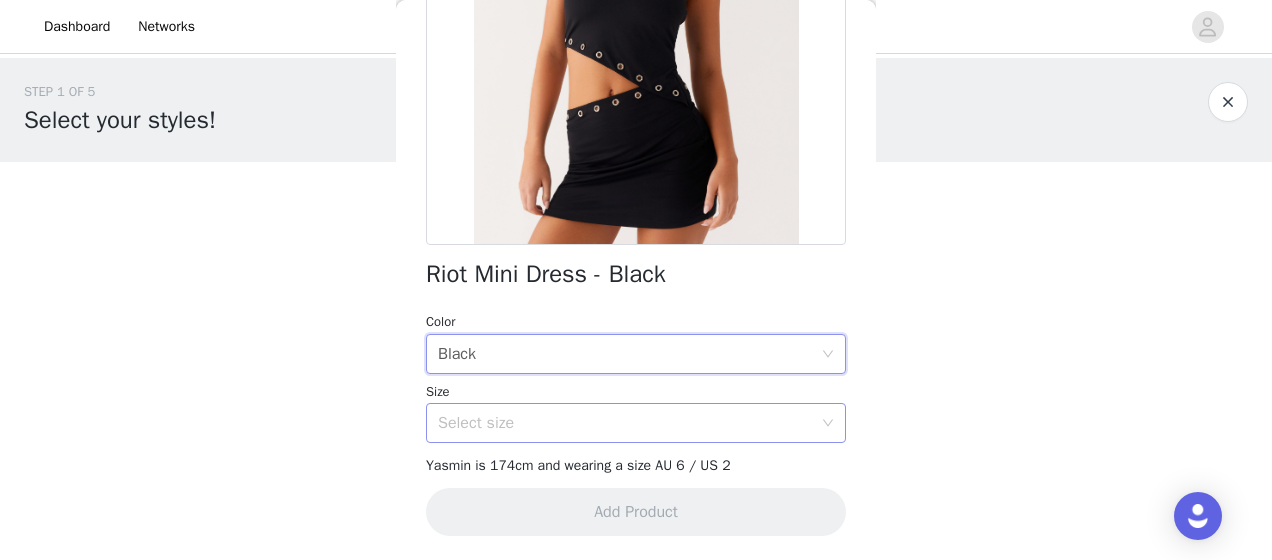 click on "Select size" at bounding box center (625, 423) 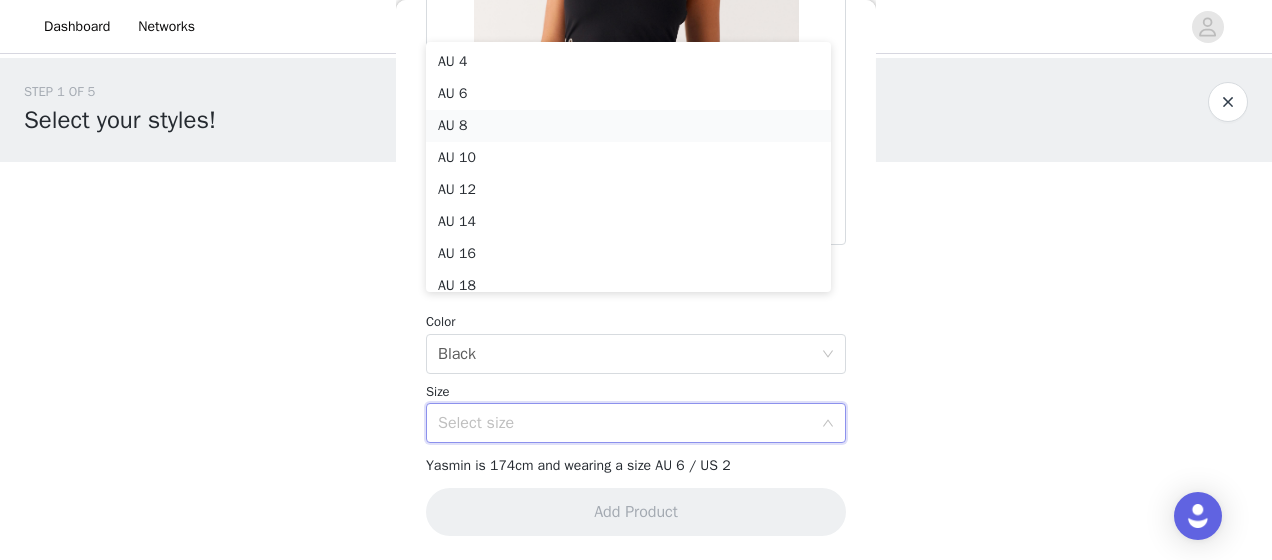 click on "AU 8" at bounding box center [628, 126] 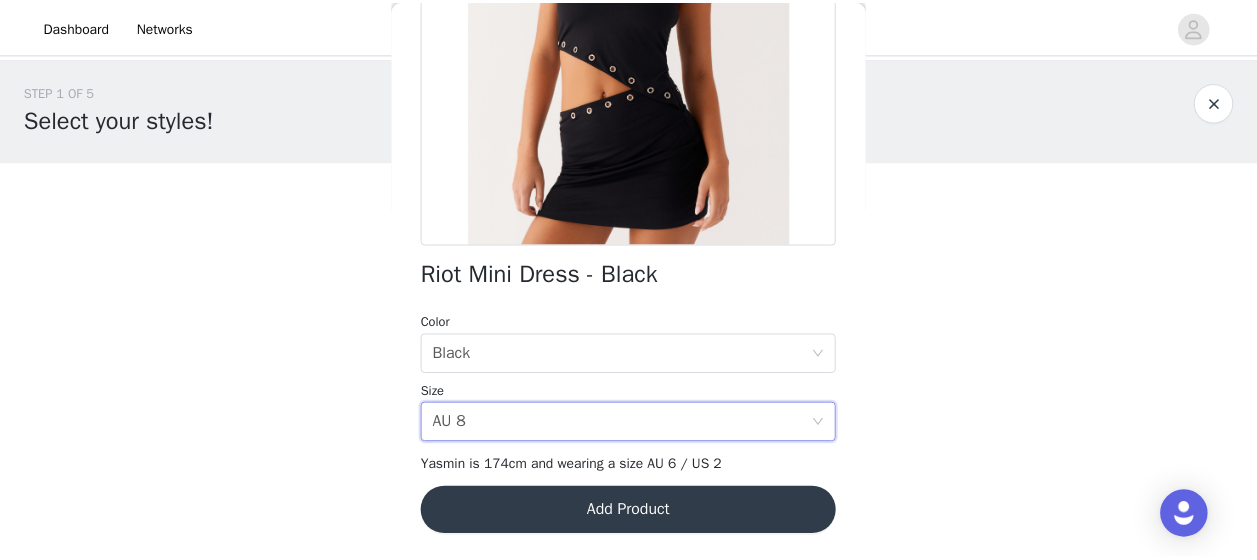 scroll, scrollTop: 494, scrollLeft: 0, axis: vertical 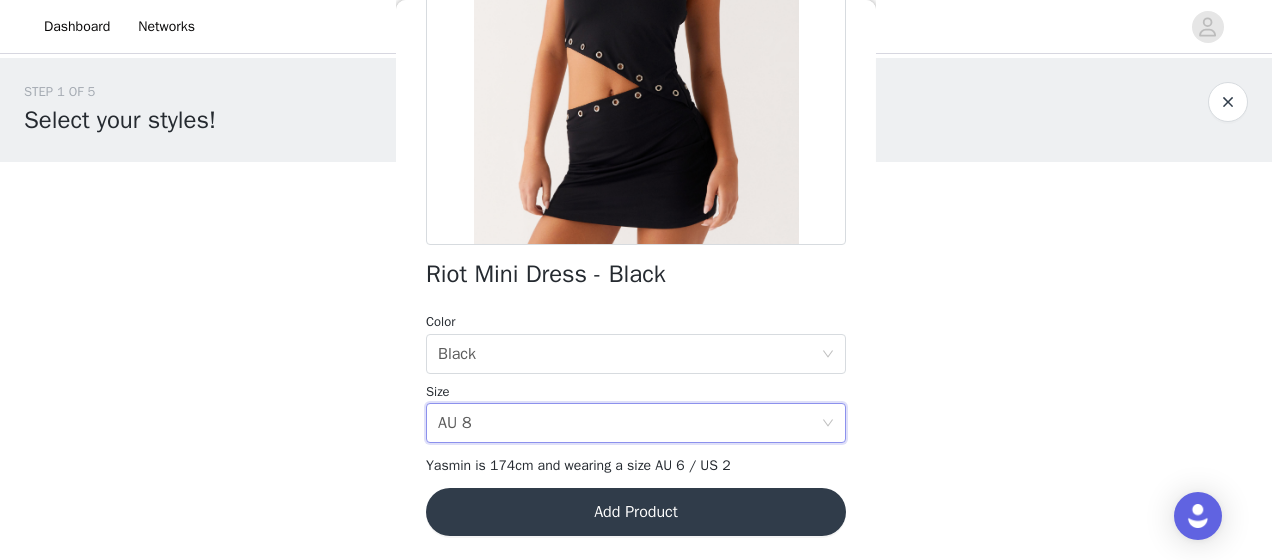 click on "Add Product" at bounding box center (636, 512) 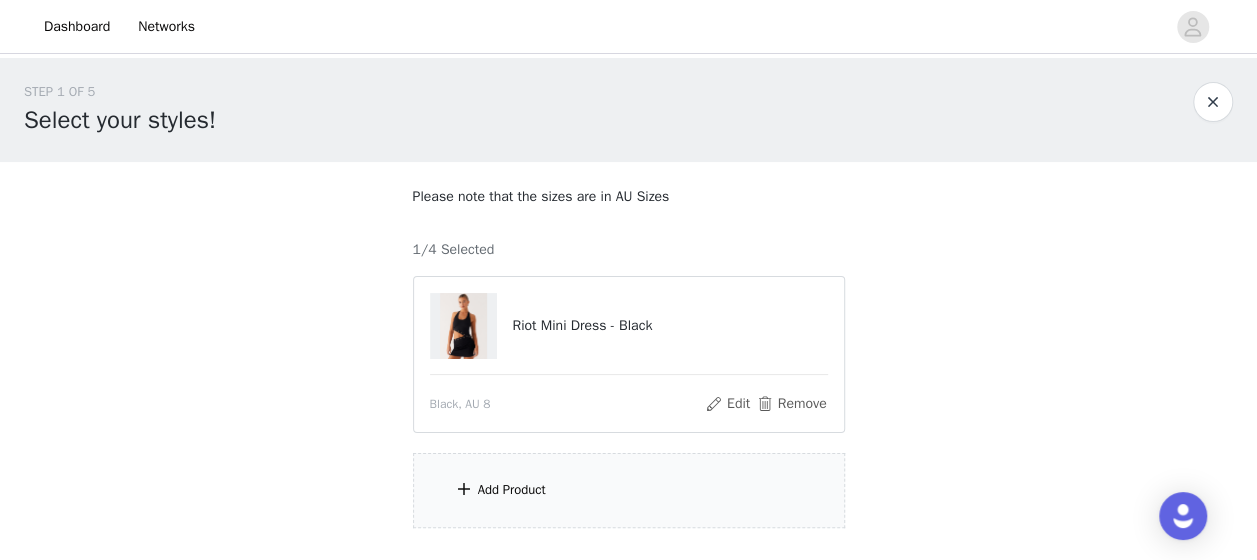 scroll, scrollTop: 134, scrollLeft: 0, axis: vertical 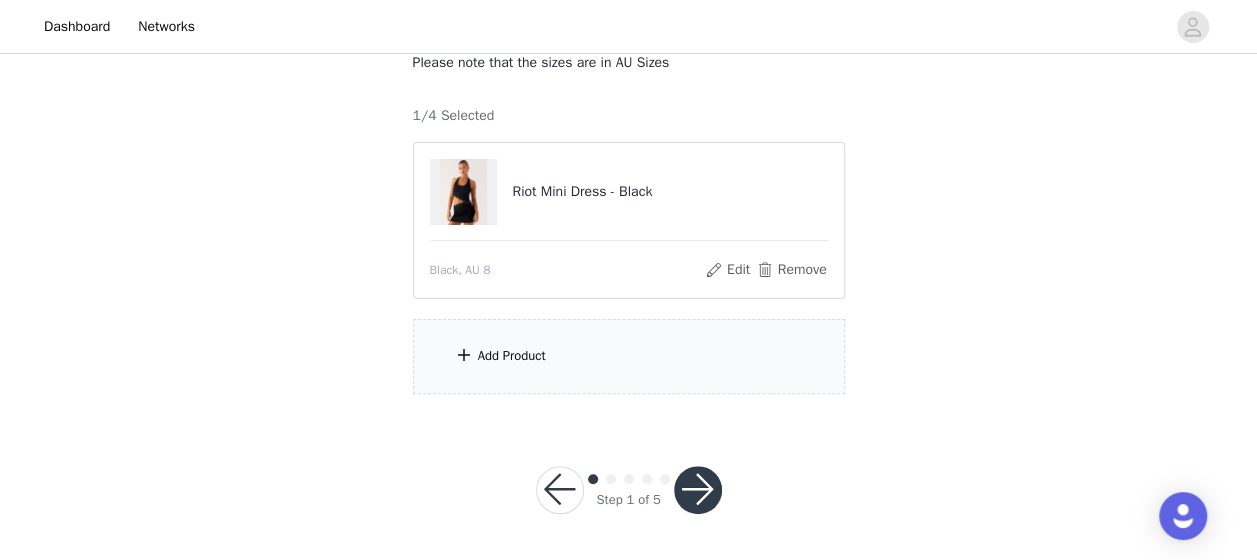 click on "Add Product" at bounding box center (629, 356) 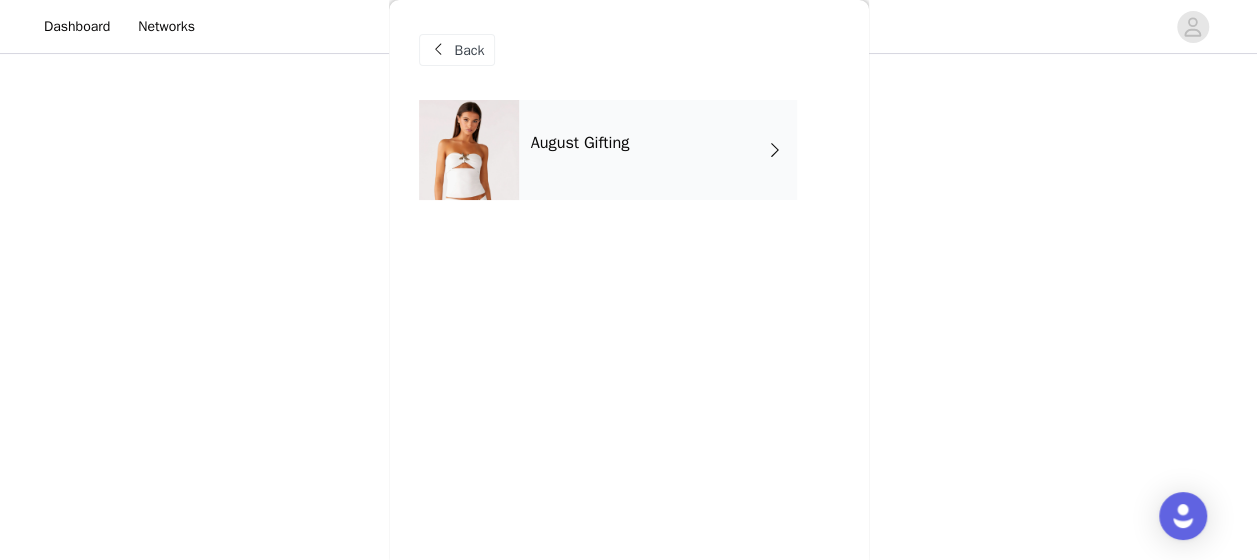click on "August Gifting" at bounding box center [658, 150] 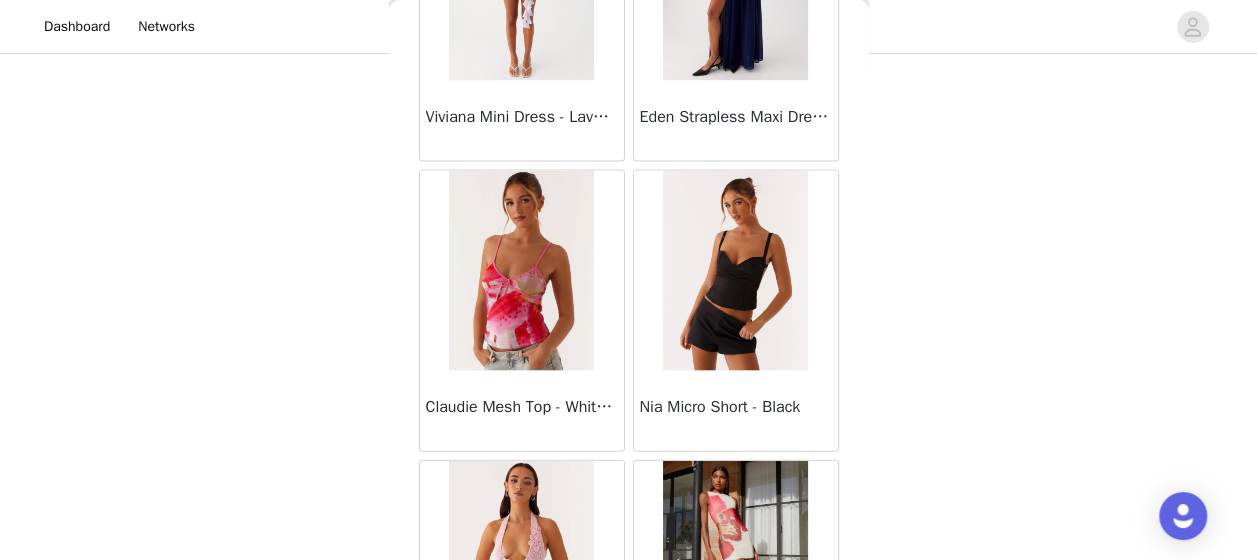 scroll, scrollTop: 2450, scrollLeft: 0, axis: vertical 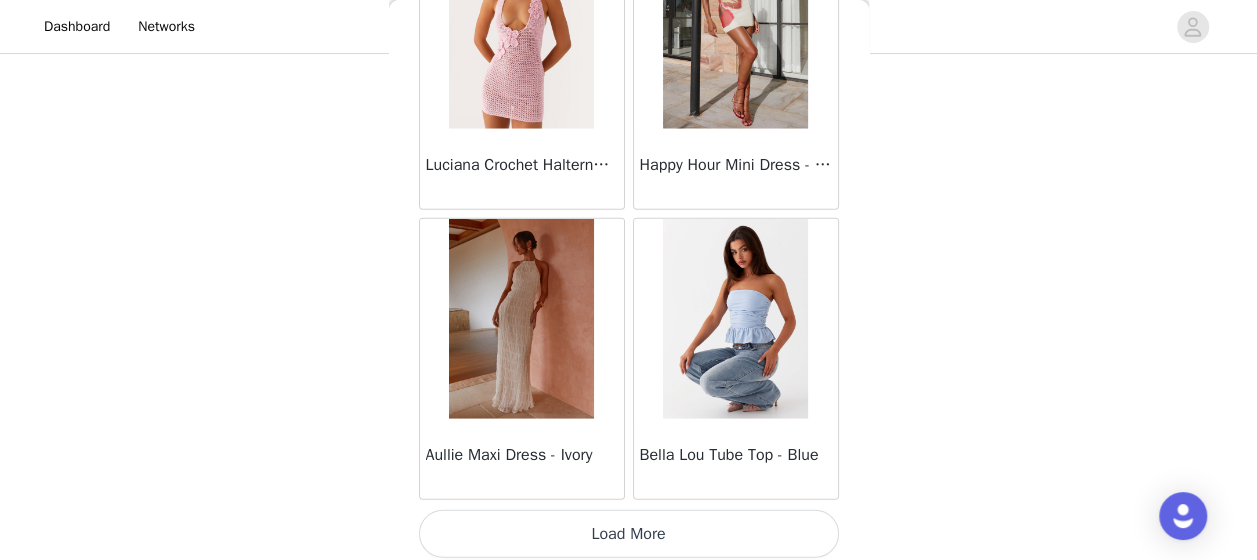 click on "Load More" at bounding box center (629, 534) 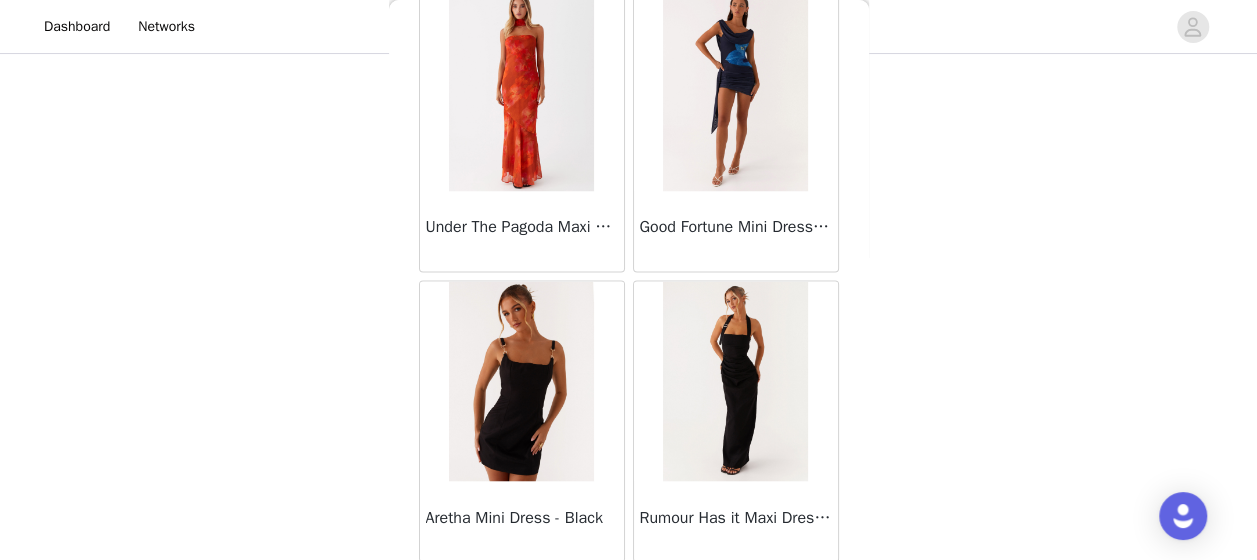 scroll, scrollTop: 5386, scrollLeft: 0, axis: vertical 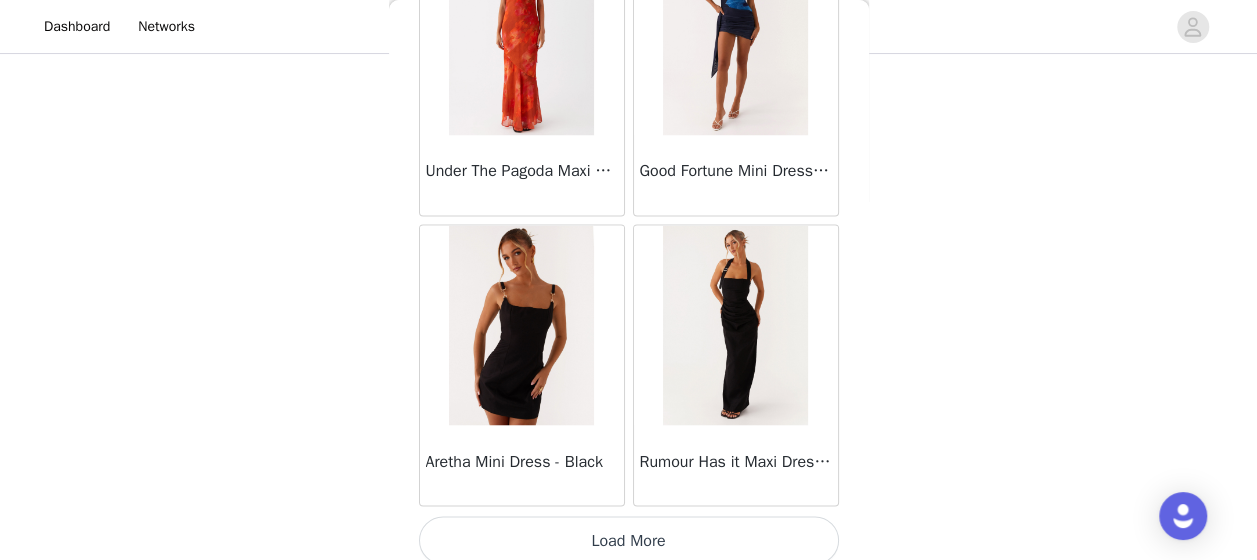 click on "Load More" at bounding box center [629, 540] 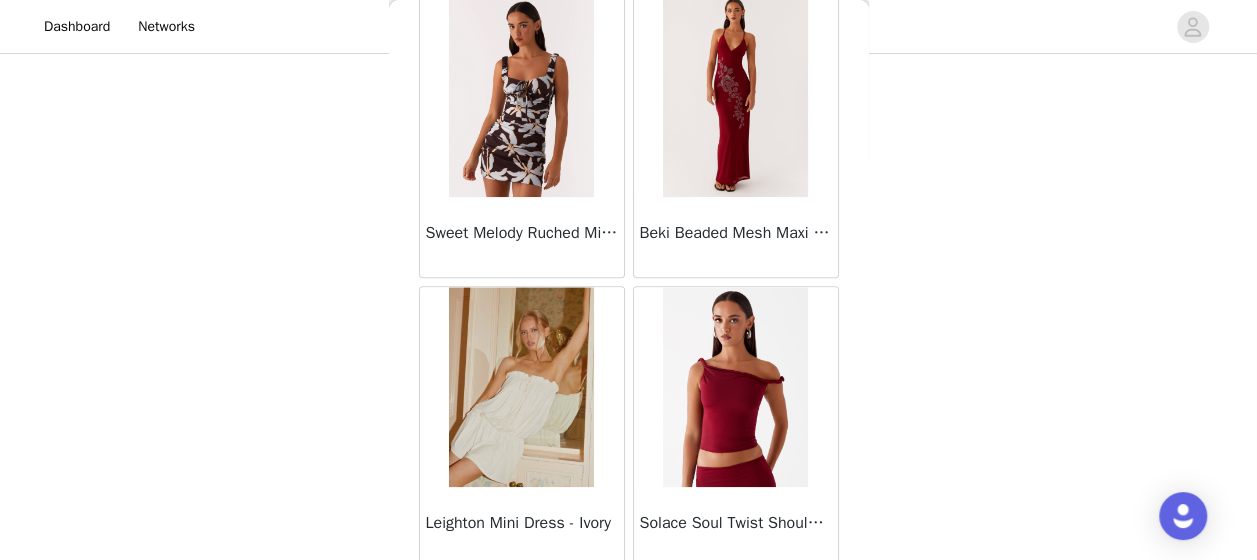 scroll, scrollTop: 8278, scrollLeft: 0, axis: vertical 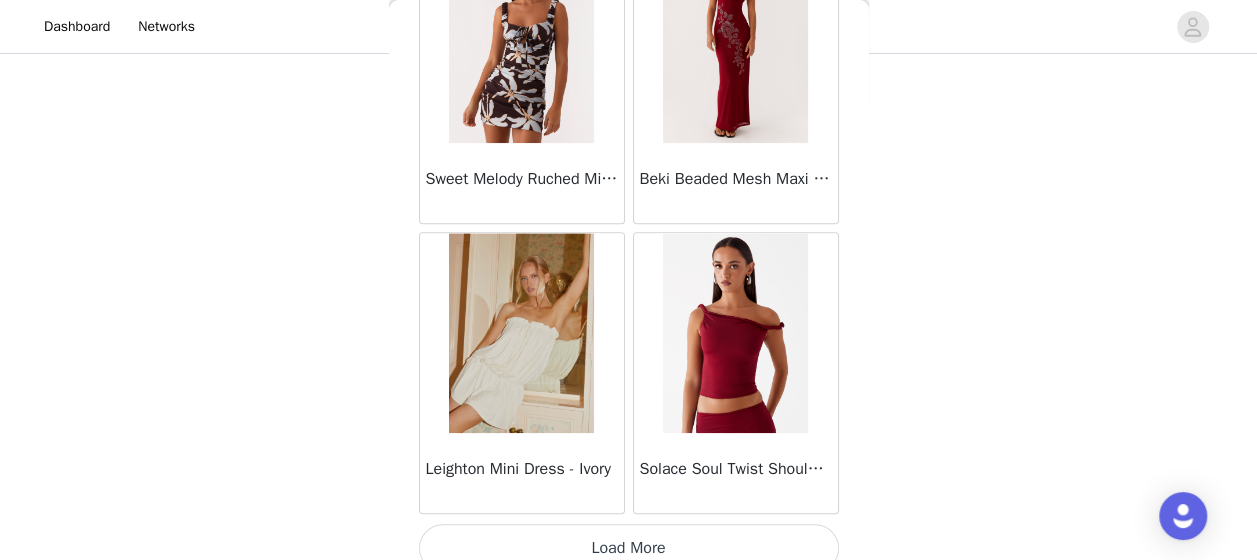 click on "Load More" at bounding box center (629, 548) 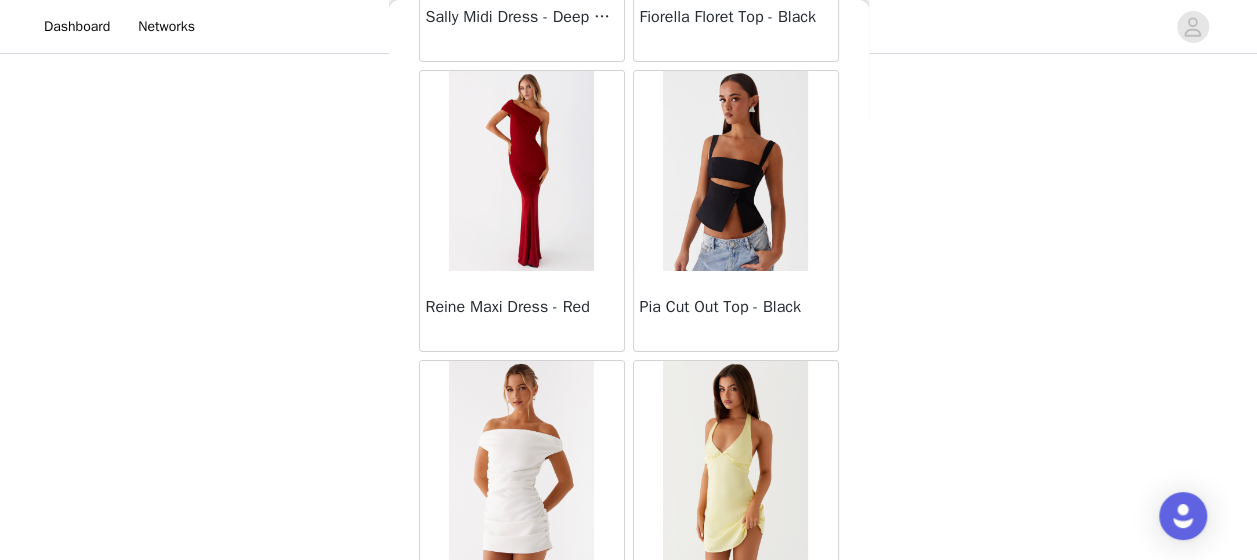 scroll, scrollTop: 11173, scrollLeft: 0, axis: vertical 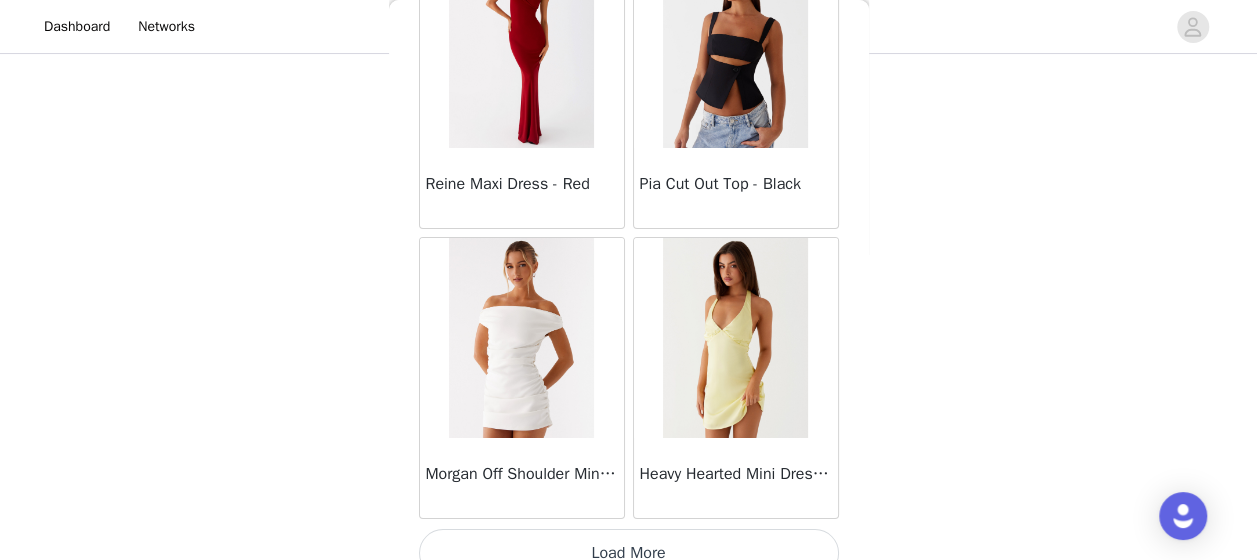 click on "Load More" at bounding box center [629, 553] 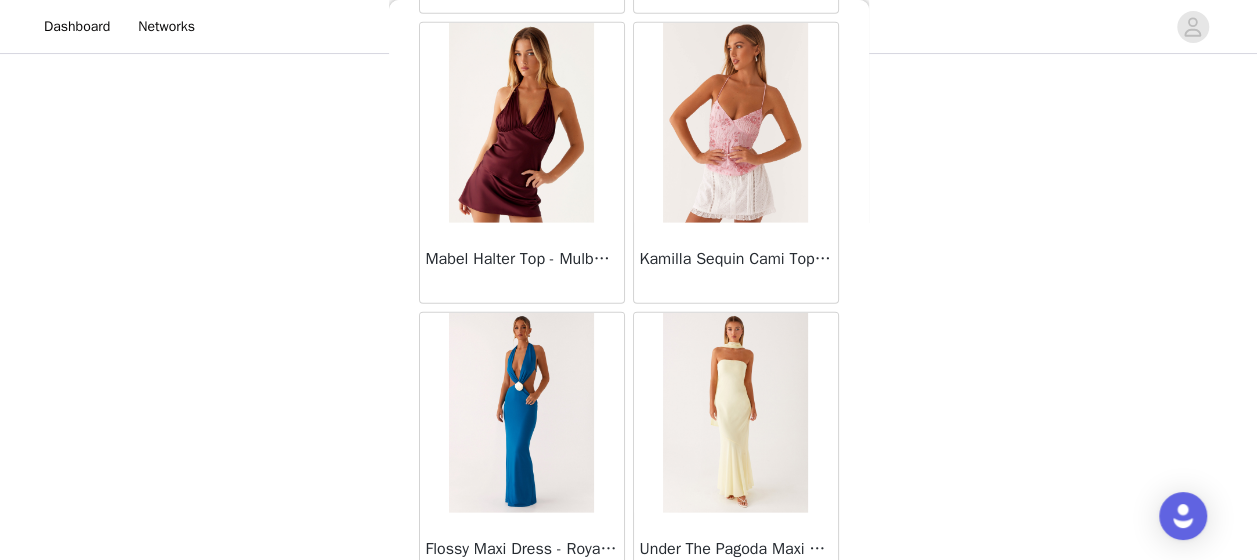 scroll, scrollTop: 14051, scrollLeft: 0, axis: vertical 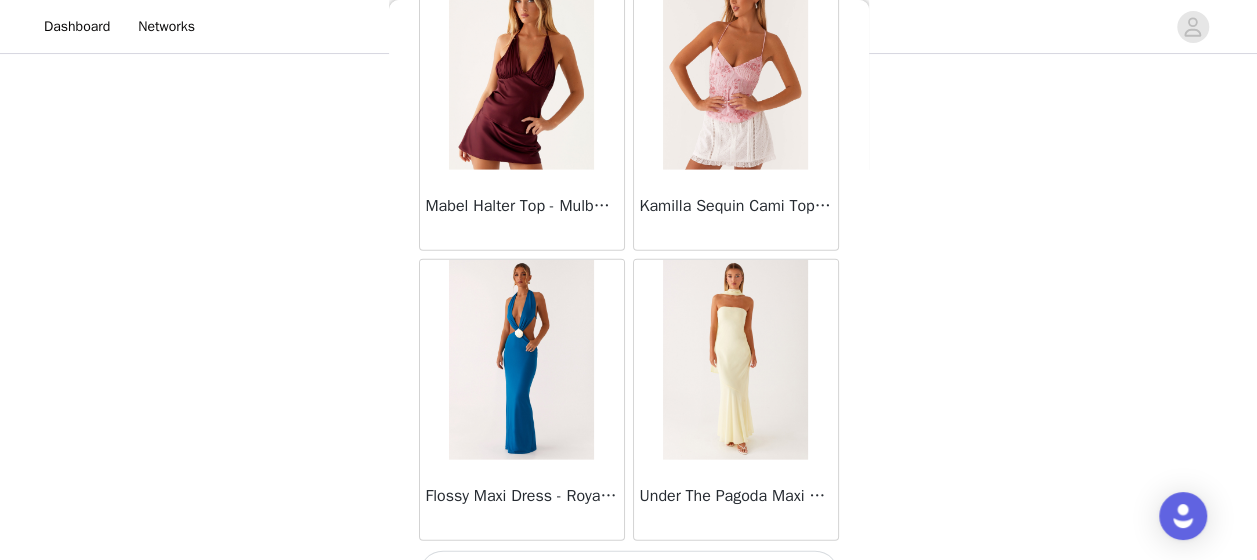 click on "Load More" at bounding box center [629, 575] 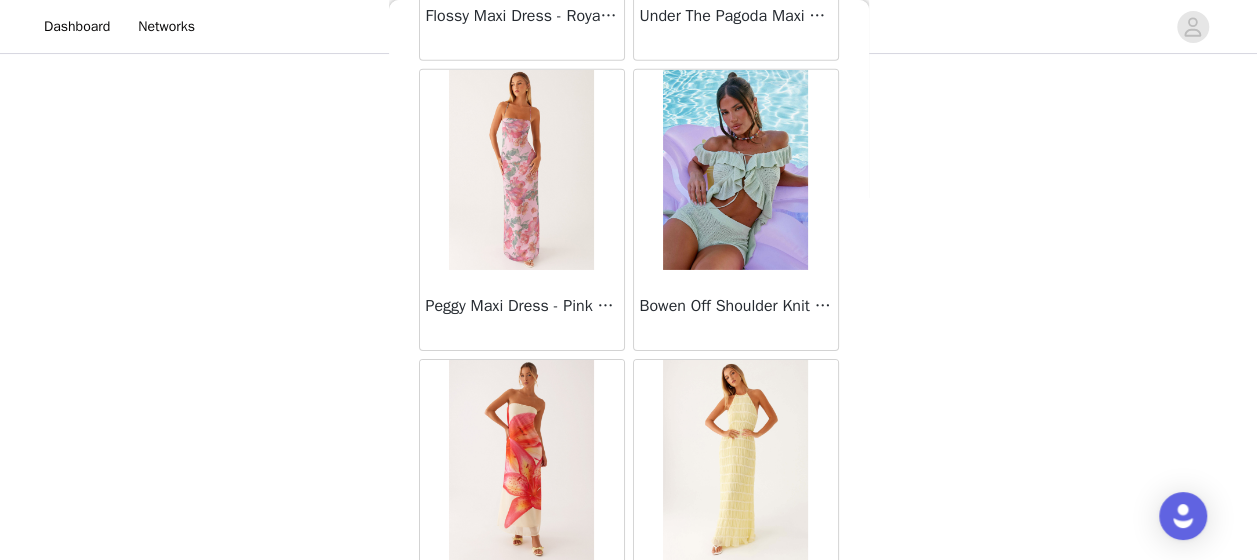 scroll, scrollTop: 14544, scrollLeft: 0, axis: vertical 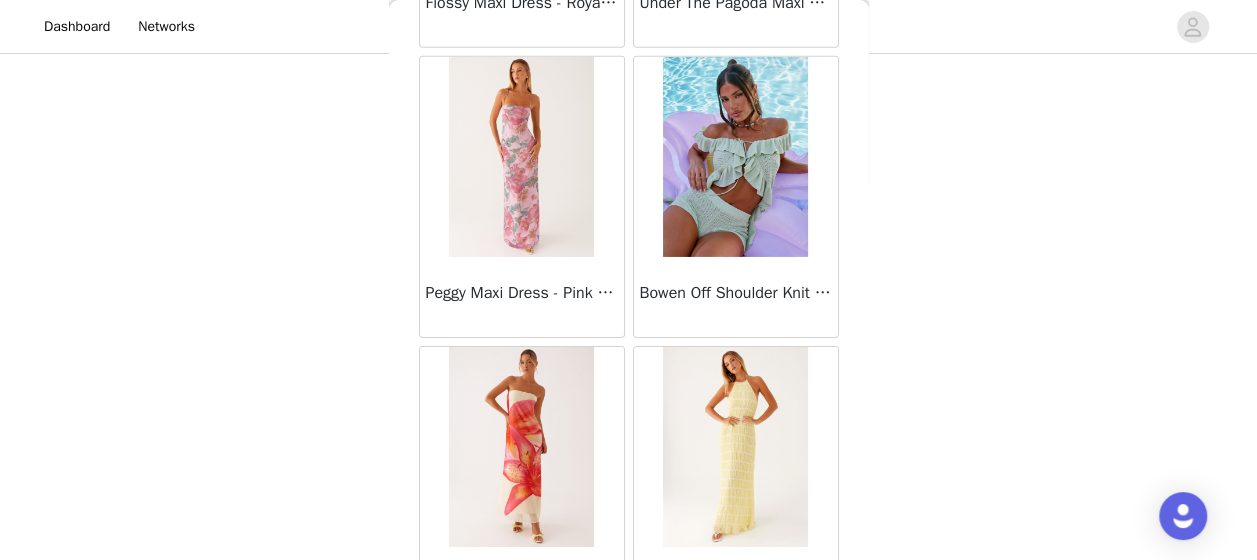 drag, startPoint x: 857, startPoint y: 548, endPoint x: 910, endPoint y: 556, distance: 53.600372 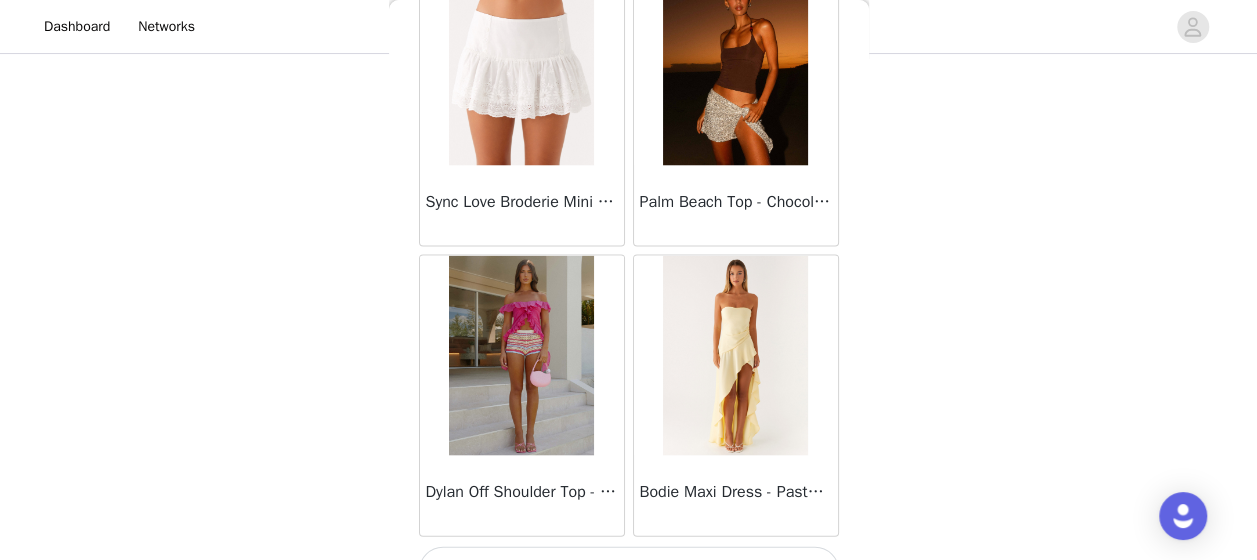 scroll, scrollTop: 16960, scrollLeft: 0, axis: vertical 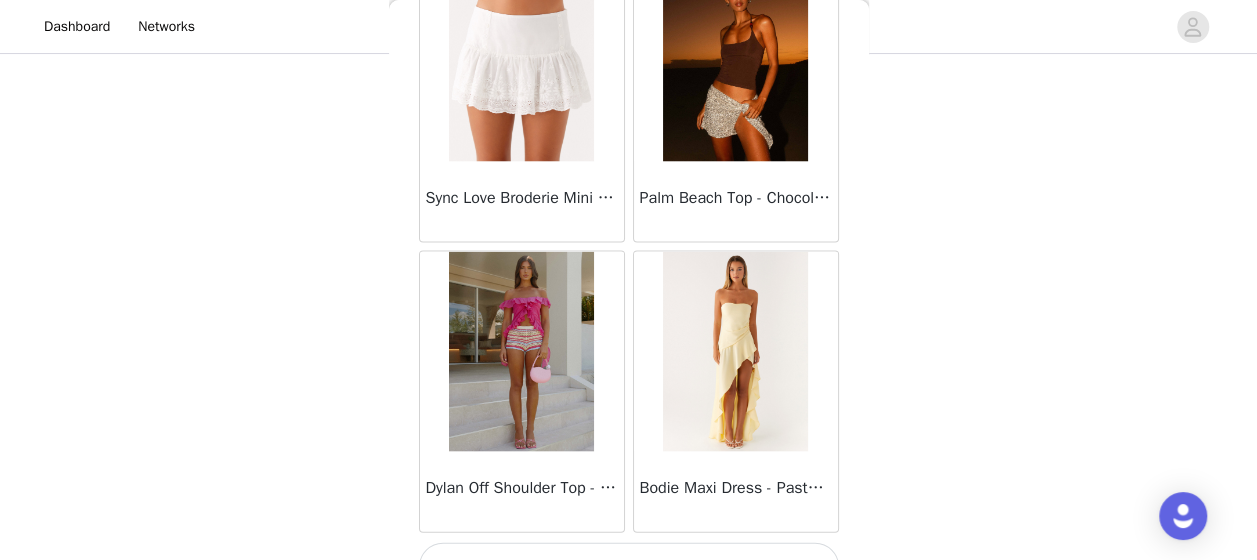 click on "Load More" at bounding box center (629, 566) 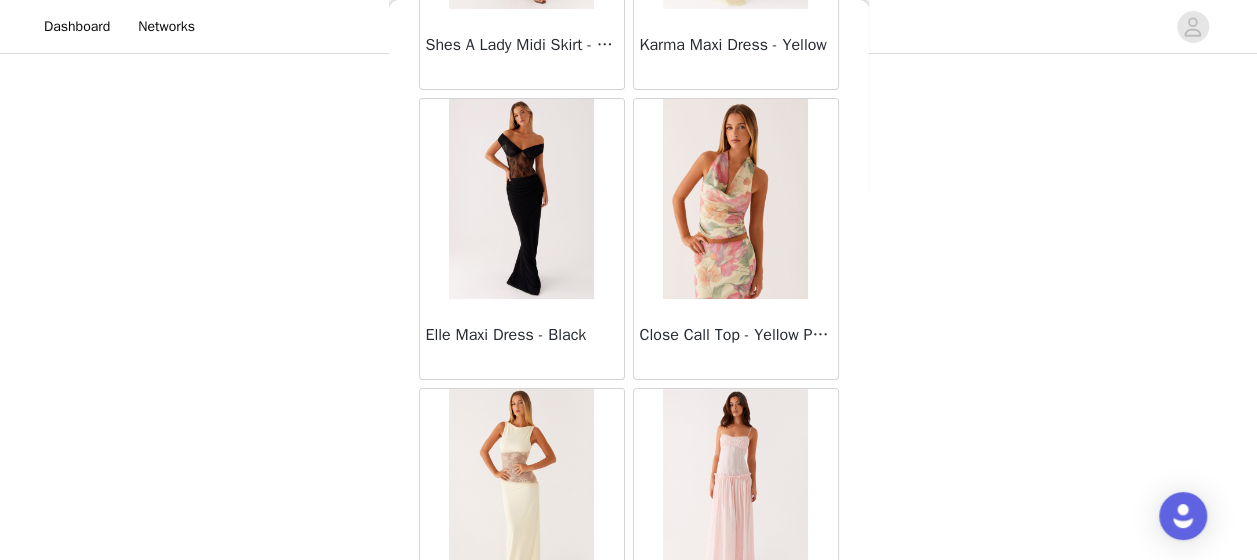 scroll, scrollTop: 18945, scrollLeft: 0, axis: vertical 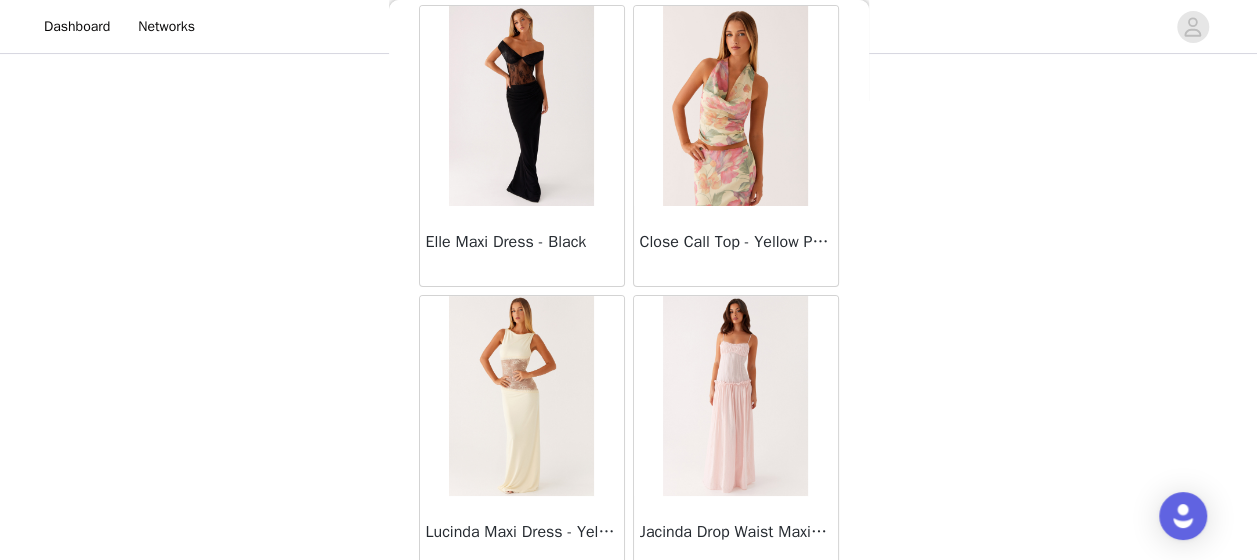 drag, startPoint x: 862, startPoint y: 548, endPoint x: 846, endPoint y: 543, distance: 16.763054 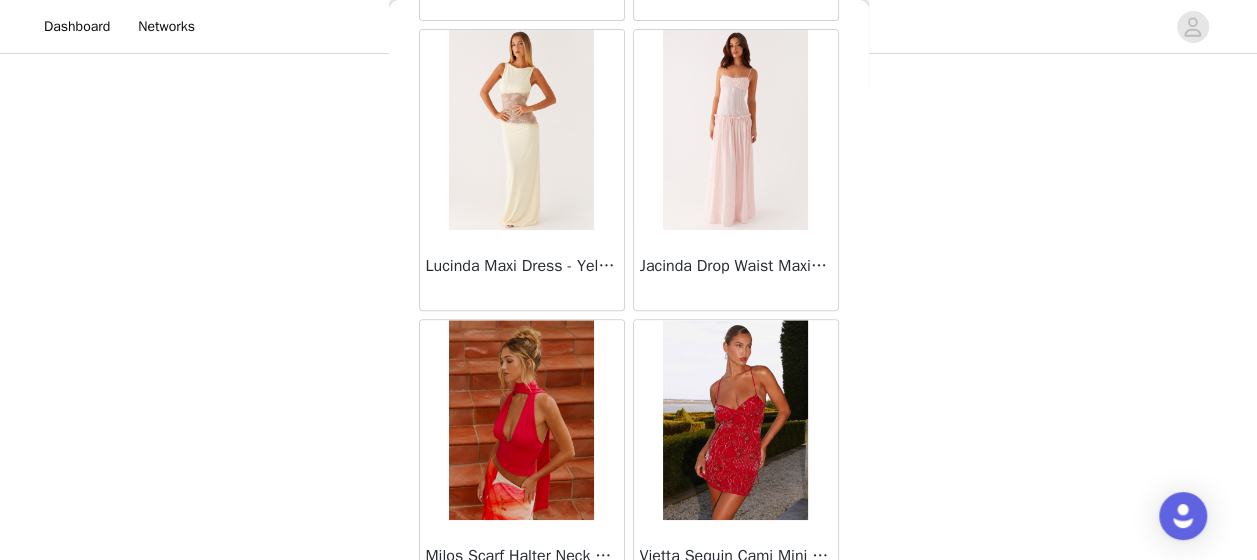 scroll, scrollTop: 19304, scrollLeft: 0, axis: vertical 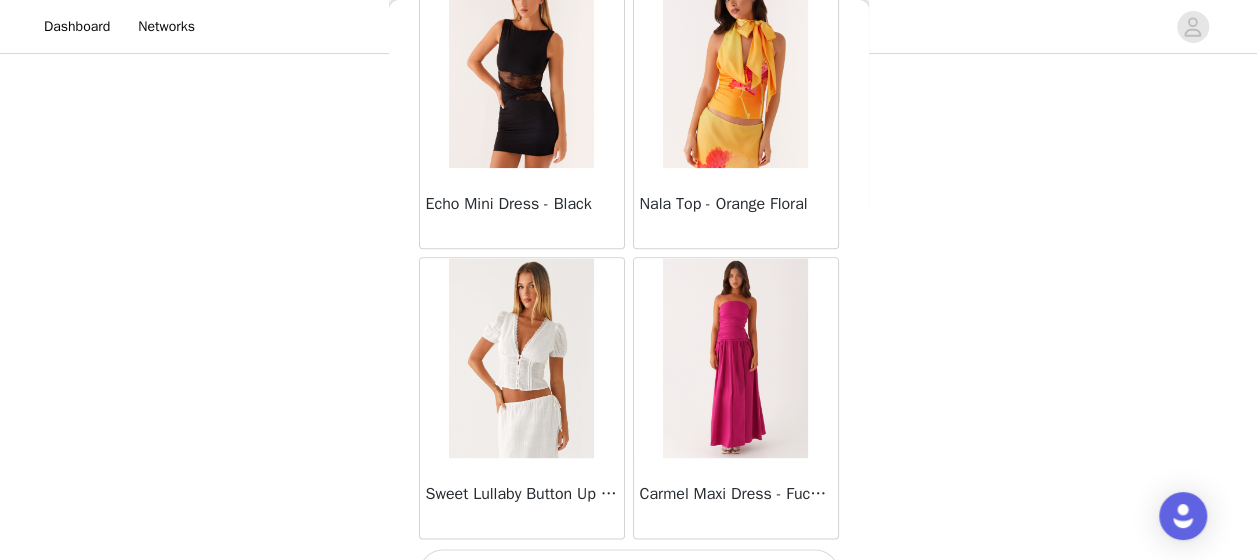 click on "Load More" at bounding box center [629, 573] 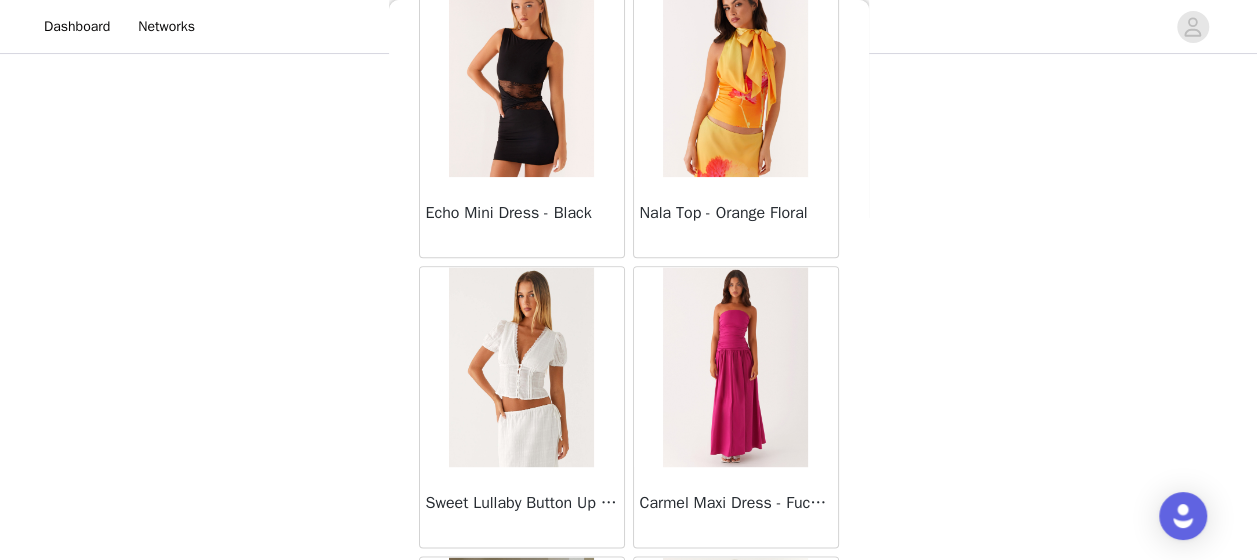 scroll, scrollTop: 19853, scrollLeft: 0, axis: vertical 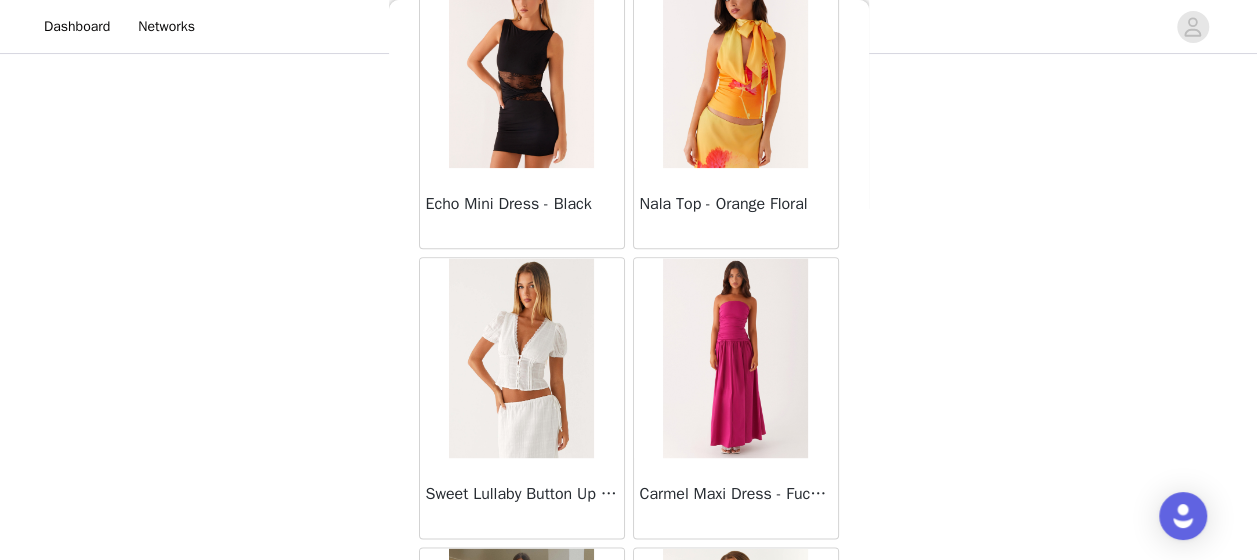 click on "1/4 Selected           Riot Mini Dress - Black           Black, AU 8       Edit   Remove     Add Product       Back       Sweetpea Mini Dress - Yellow       Manifest Mini Dress - Amber       Raquel Off Shoulder Long Sleeve Top - Pink       Julianna Linen Mini Dress - Black       Radiate Halterneck Top - Pink       Arden Mesh Mini Dress - White       Cheryl Bustier Halter Top - Cherry Red       Under The Pagoda Maxi Dress - Deep Red Floral       Sweetest Pie T-Shirt - Black Gingham       That Girl Maxi Dress - Pink       Peppermayo Exclusive Heavy Hearted Mini - Black       Songbird Maxi Dress - Blue Black Floral       Viviana Mini Dress - Lavender       Eden Strapless Maxi Dress - Navy       Claudie Mesh Top - White Pink Lilly       Nia Micro Short - Black       Luciana Crochet Halterneck Mini Dress - Pink" at bounding box center (628, 243) 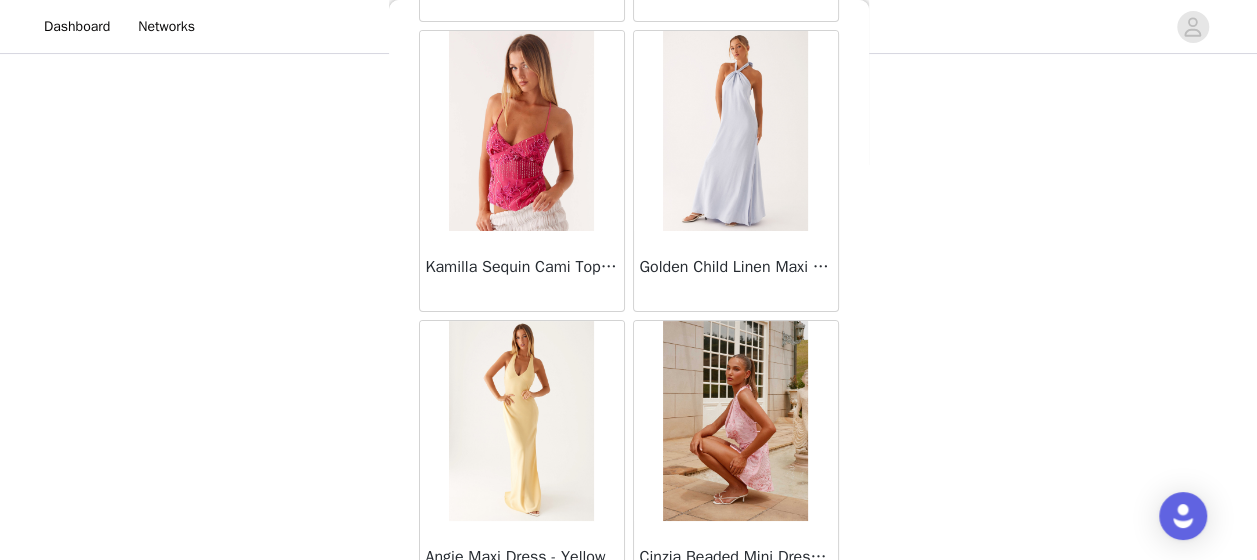 scroll, scrollTop: 22746, scrollLeft: 0, axis: vertical 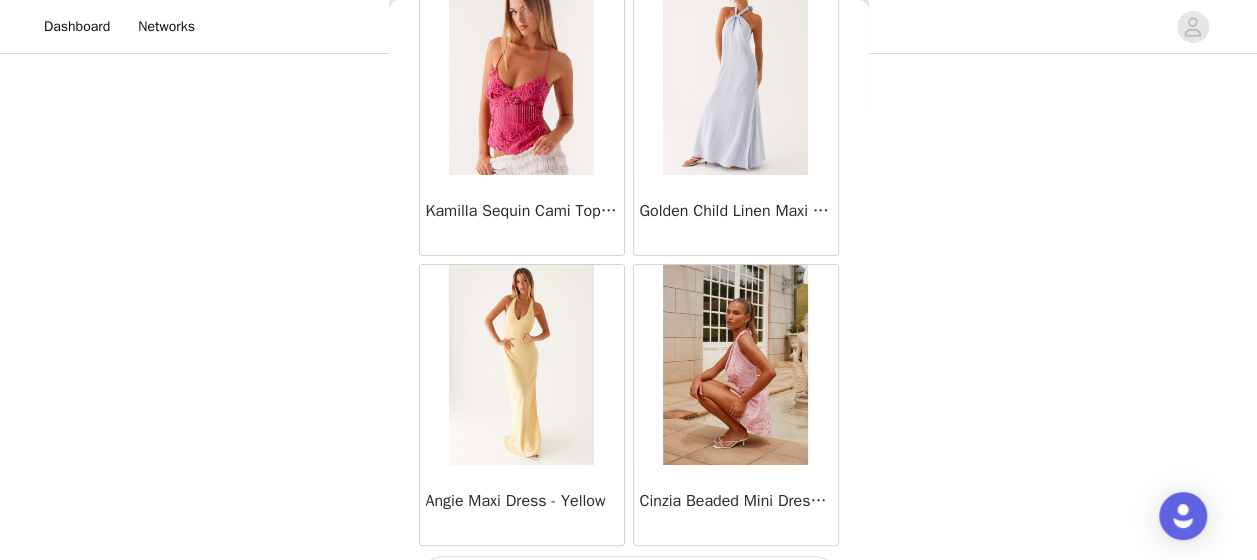 click on "Load More" at bounding box center [629, 580] 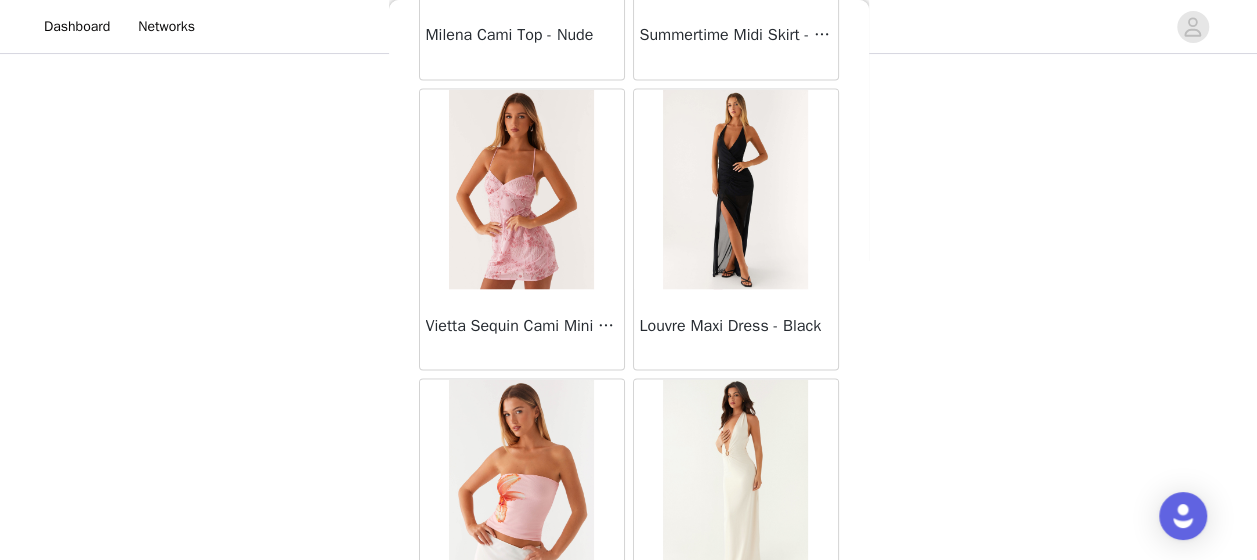 scroll, scrollTop: 24425, scrollLeft: 0, axis: vertical 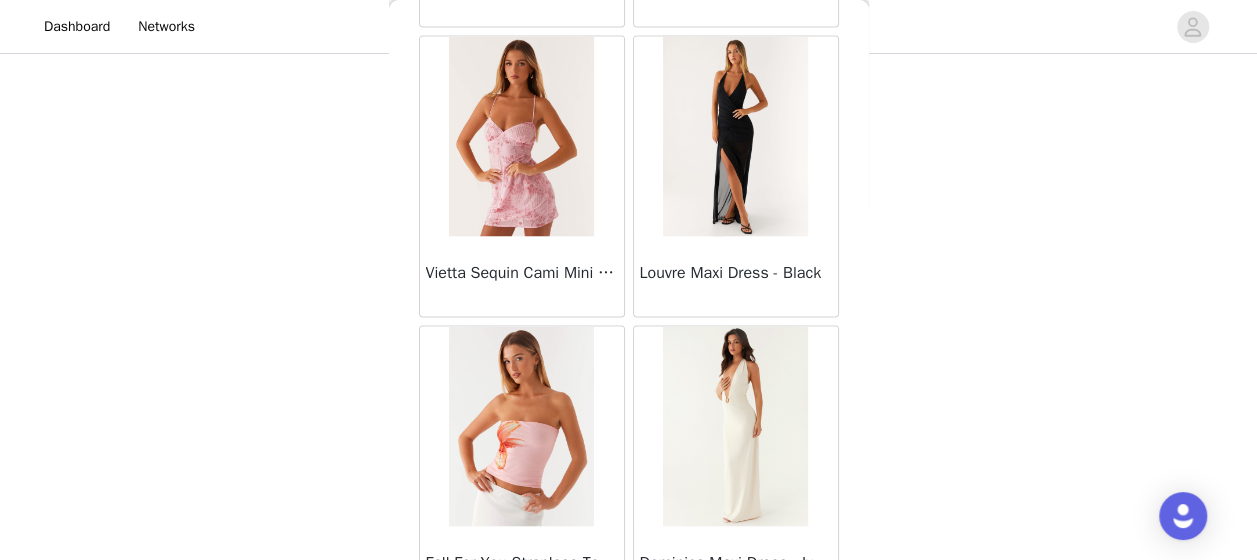drag, startPoint x: 858, startPoint y: 545, endPoint x: 912, endPoint y: 549, distance: 54.147945 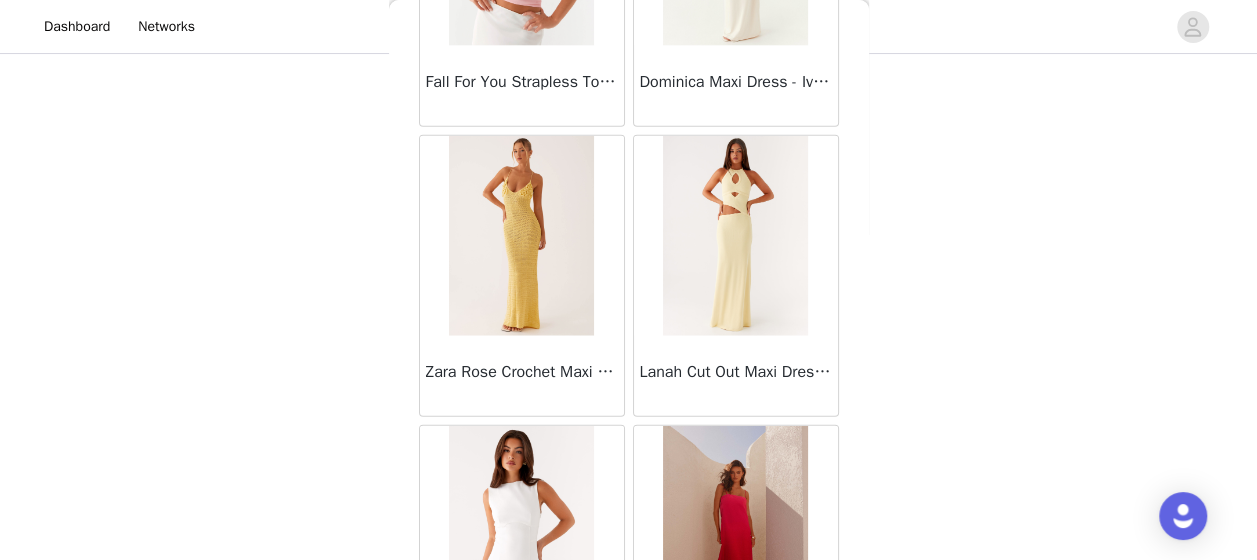 scroll, scrollTop: 24958, scrollLeft: 0, axis: vertical 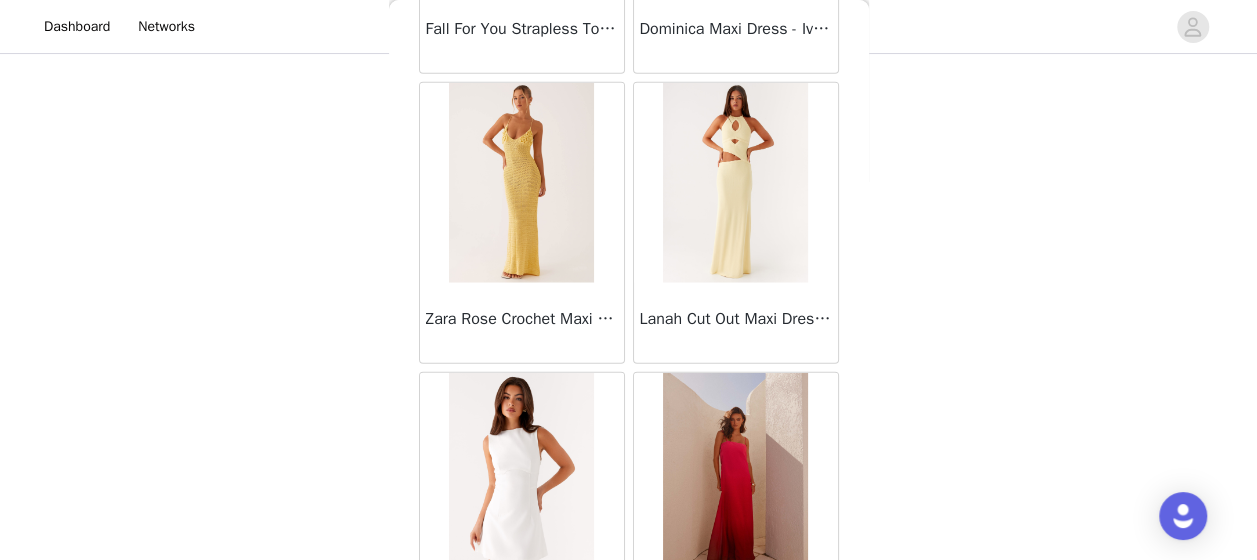 drag, startPoint x: 858, startPoint y: 551, endPoint x: 1122, endPoint y: 18, distance: 594.7983 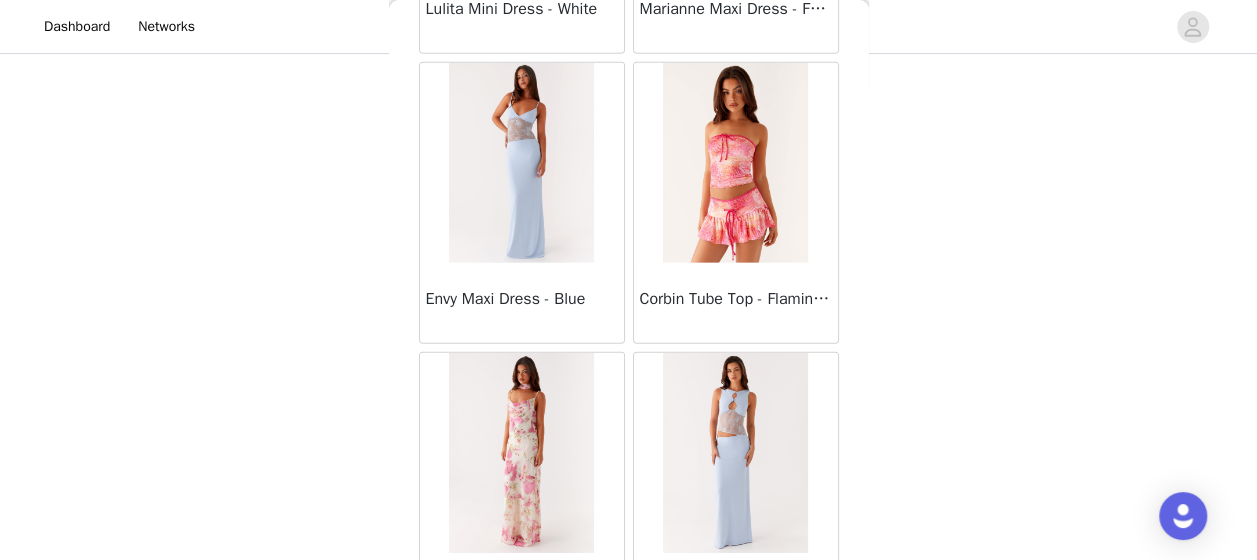 scroll, scrollTop: 25640, scrollLeft: 0, axis: vertical 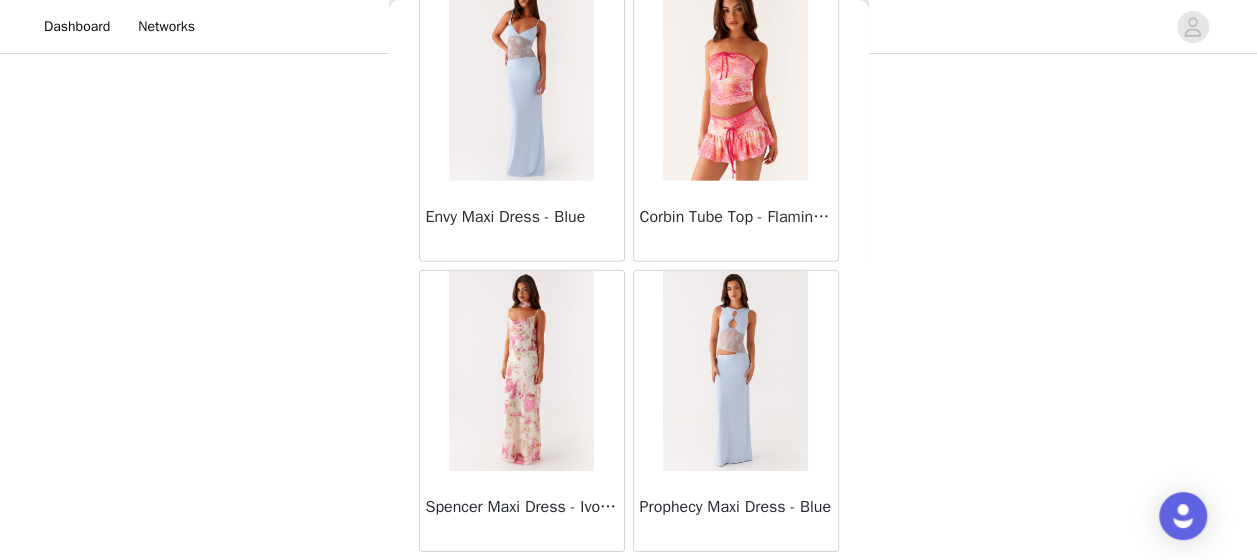 click on "Load More" at bounding box center (629, 586) 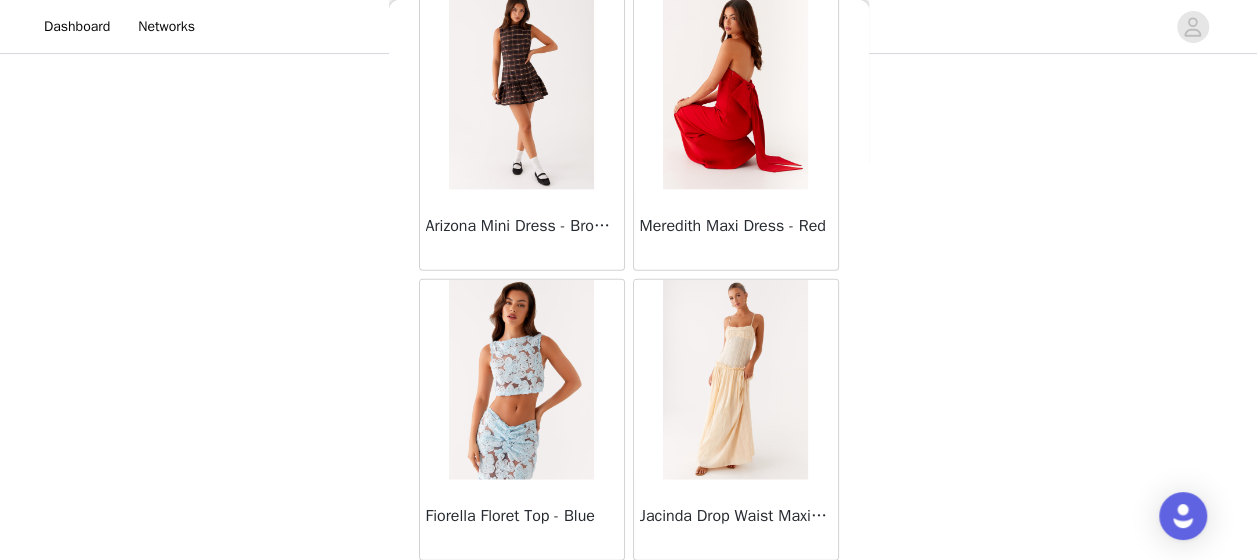 scroll, scrollTop: 28533, scrollLeft: 0, axis: vertical 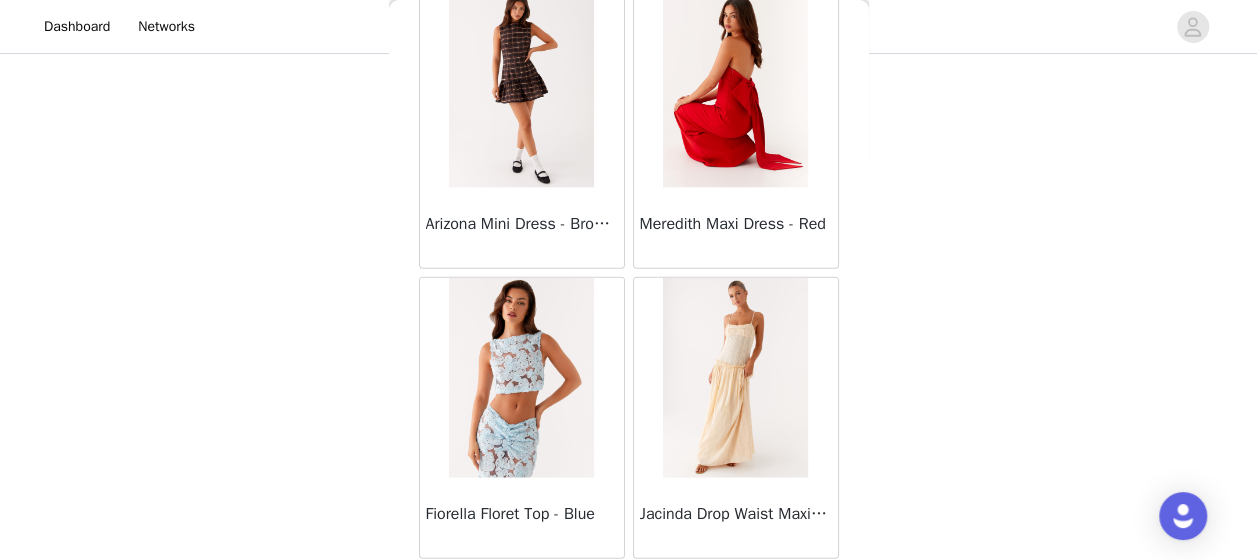 click on "Load More" at bounding box center (629, 593) 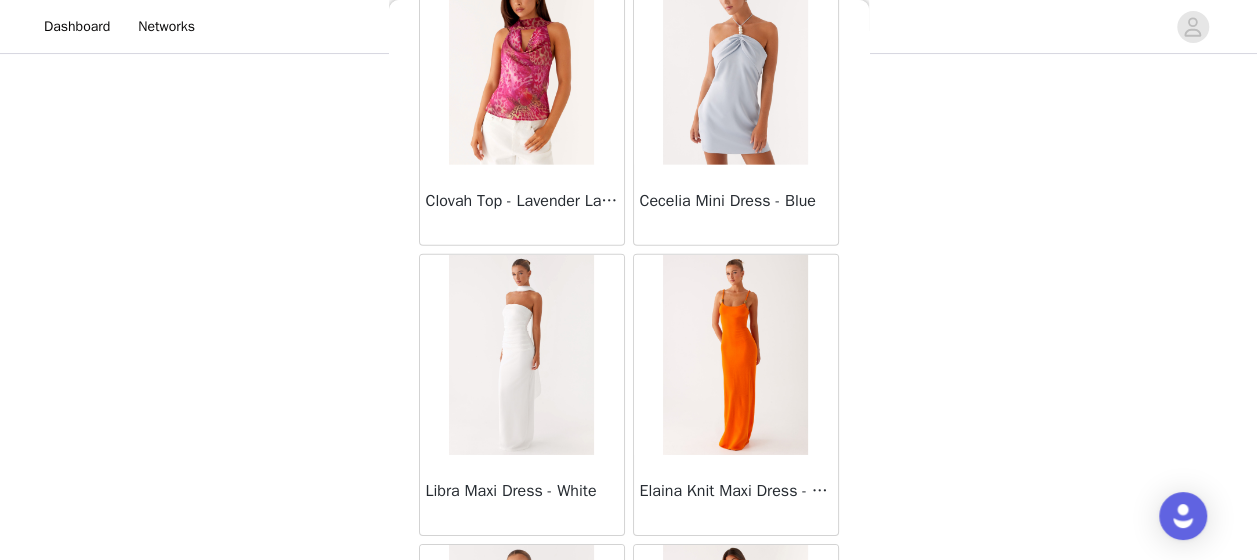 scroll, scrollTop: 29466, scrollLeft: 0, axis: vertical 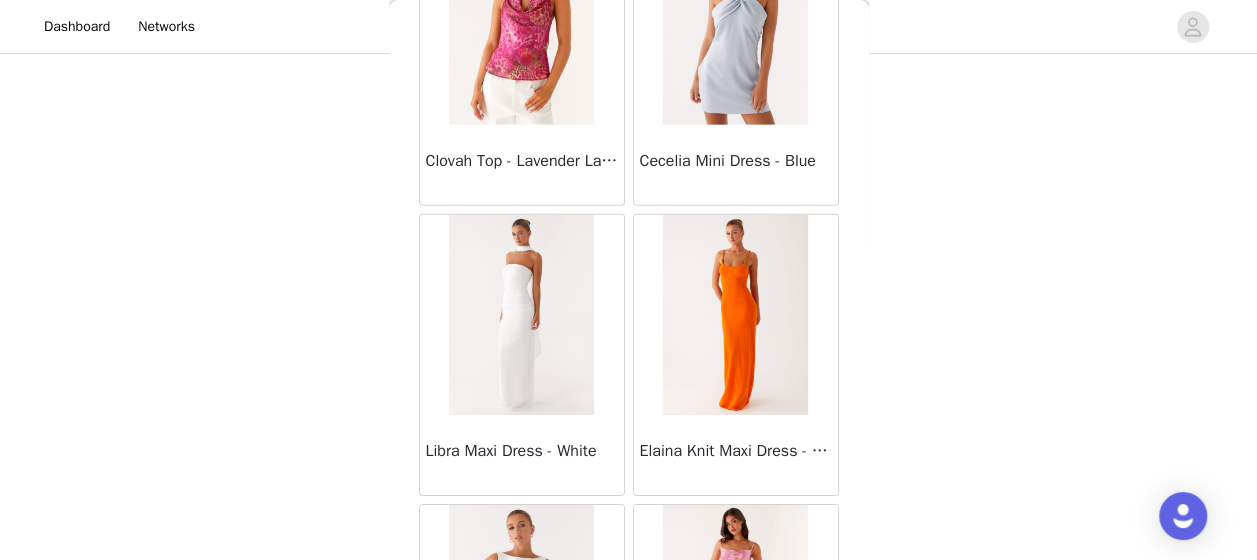 drag, startPoint x: 860, startPoint y: 545, endPoint x: 943, endPoint y: 560, distance: 84.34453 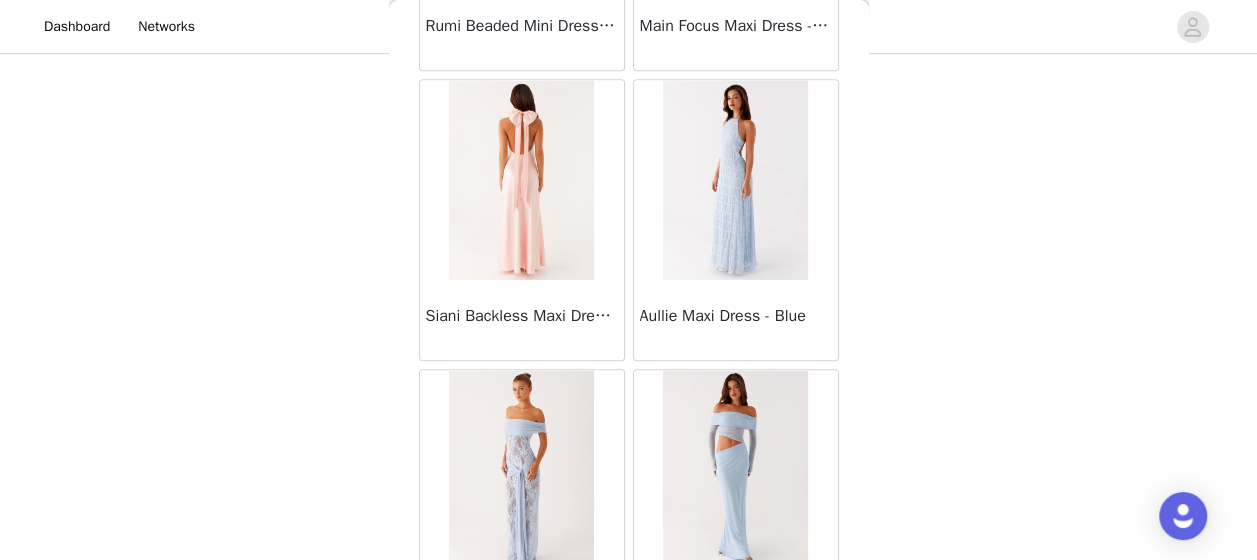 scroll, scrollTop: 31144, scrollLeft: 0, axis: vertical 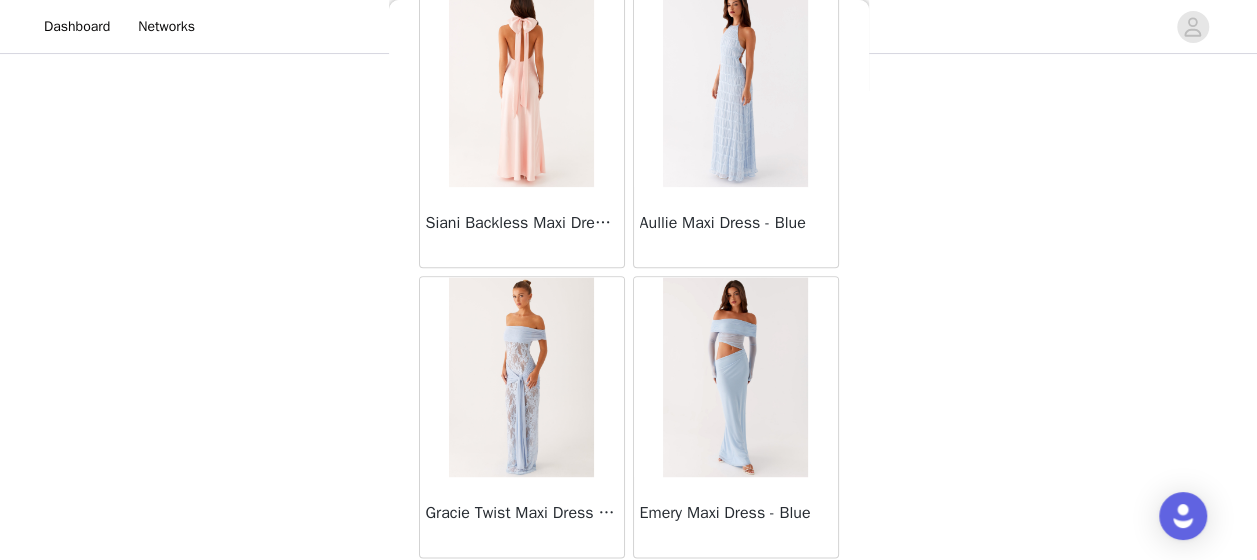 drag, startPoint x: 862, startPoint y: 545, endPoint x: 1038, endPoint y: 558, distance: 176.47946 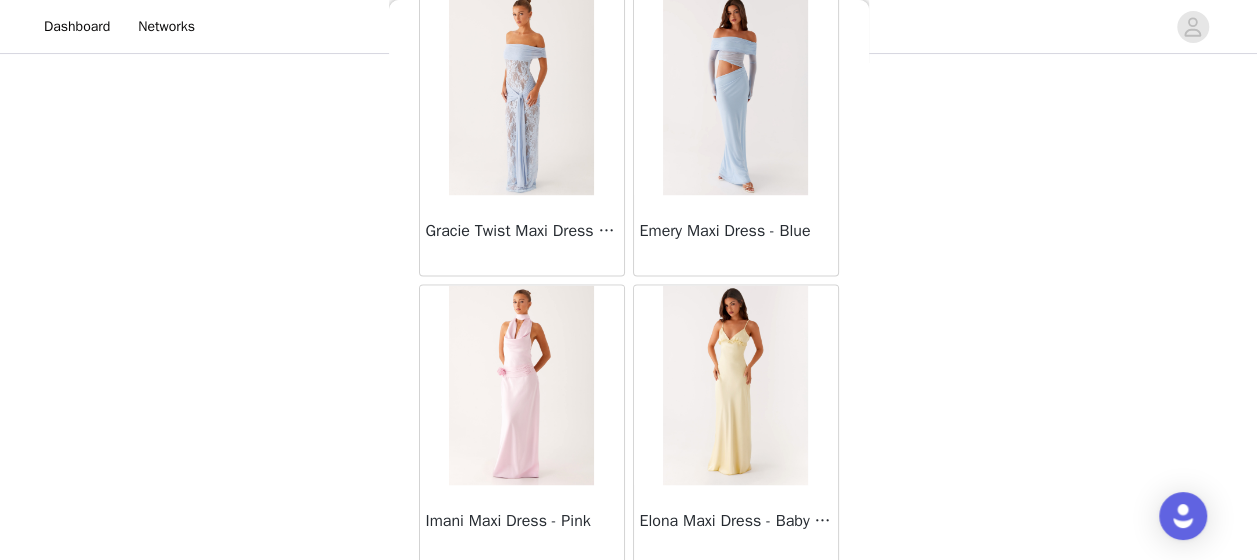 click on "Load More" at bounding box center [629, 600] 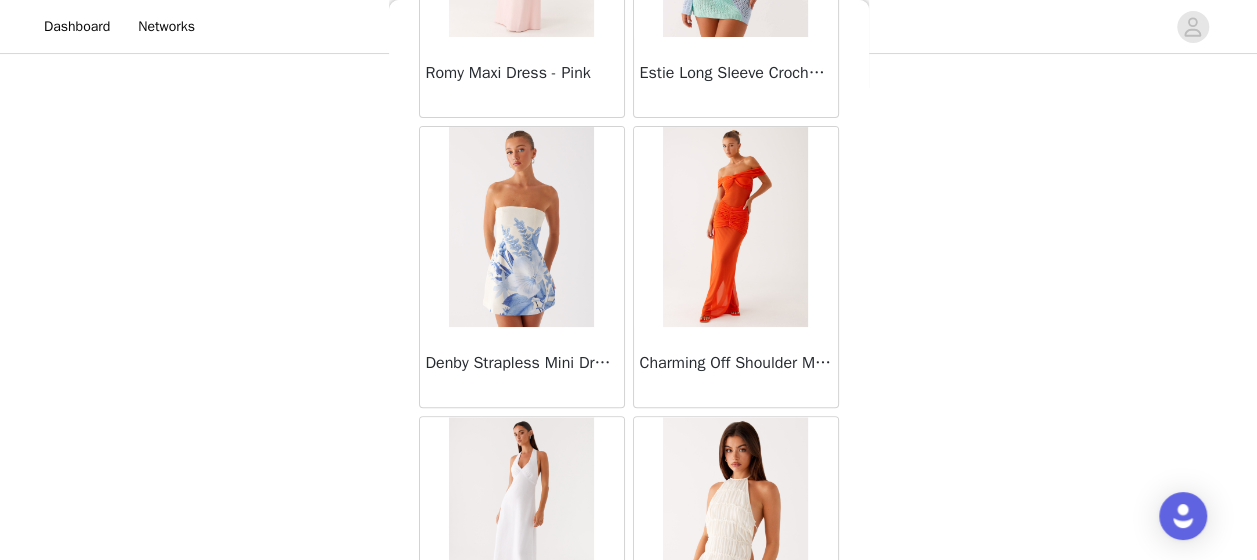 scroll, scrollTop: 34320, scrollLeft: 0, axis: vertical 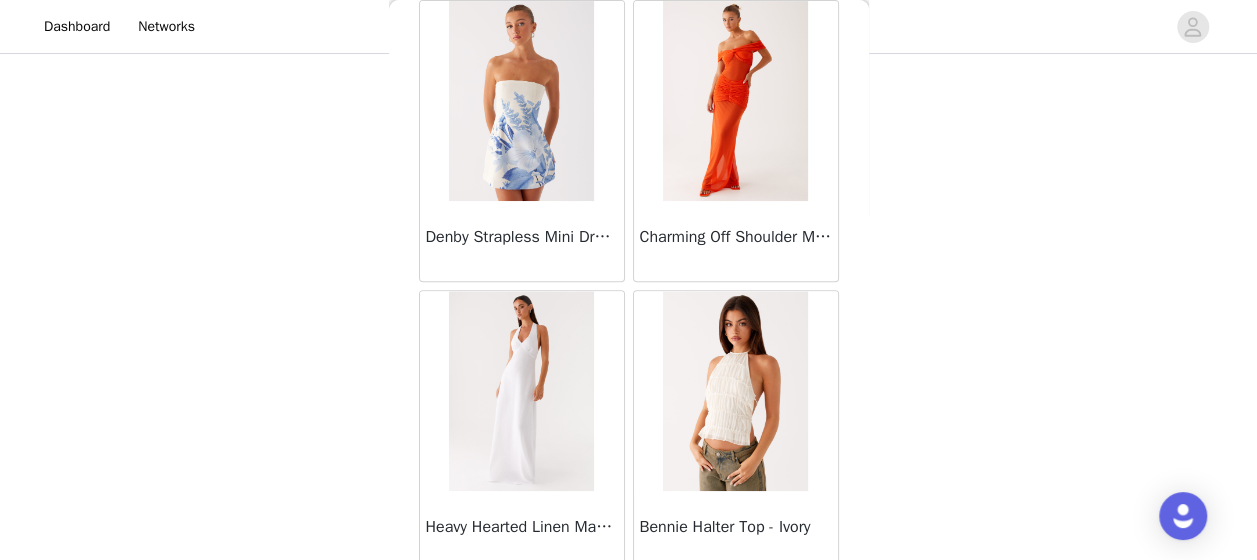 click on "Load More" at bounding box center [629, 606] 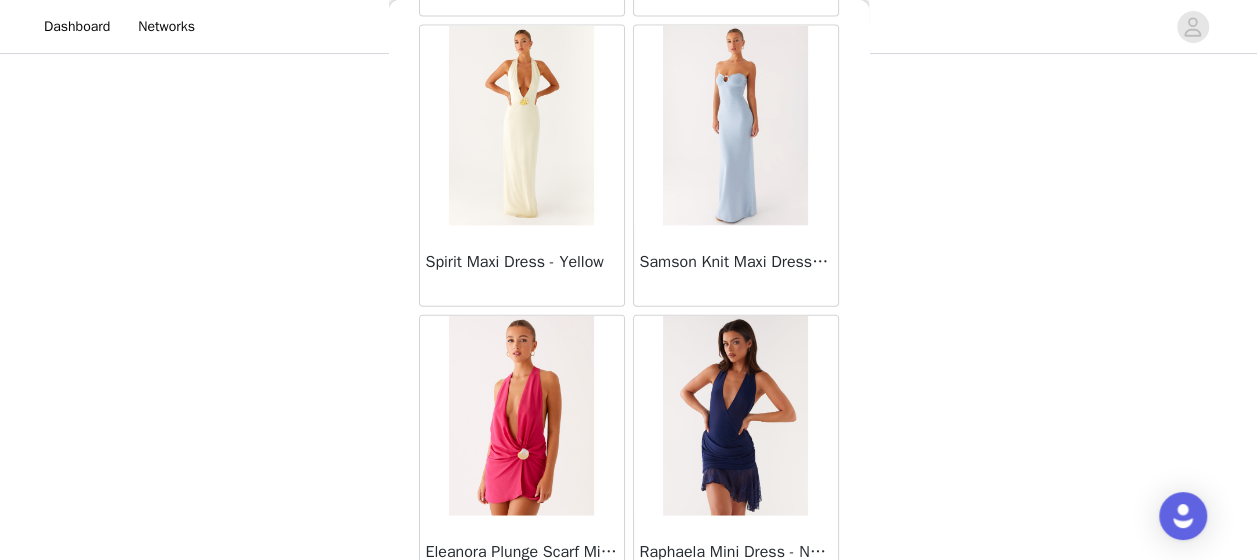 scroll, scrollTop: 36035, scrollLeft: 0, axis: vertical 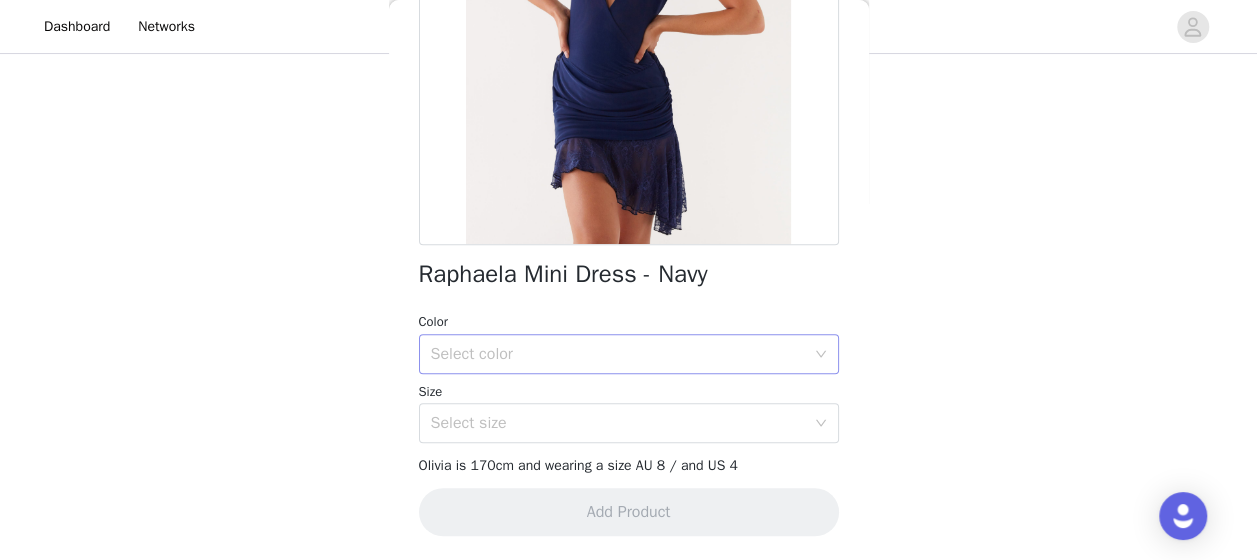 click on "Select color" at bounding box center [618, 354] 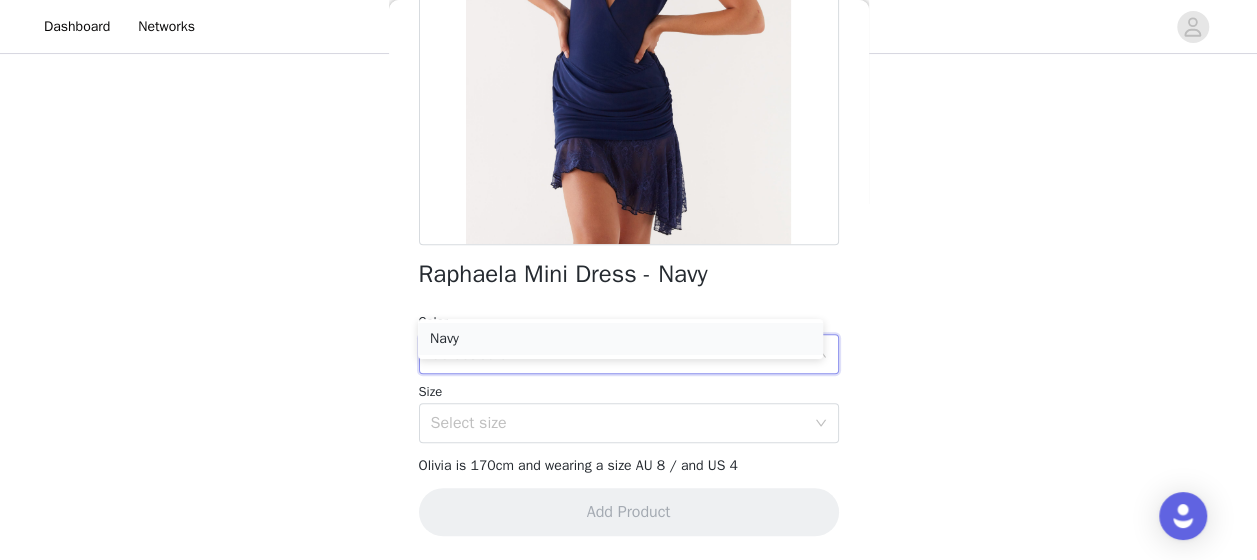 click on "Navy" at bounding box center [620, 339] 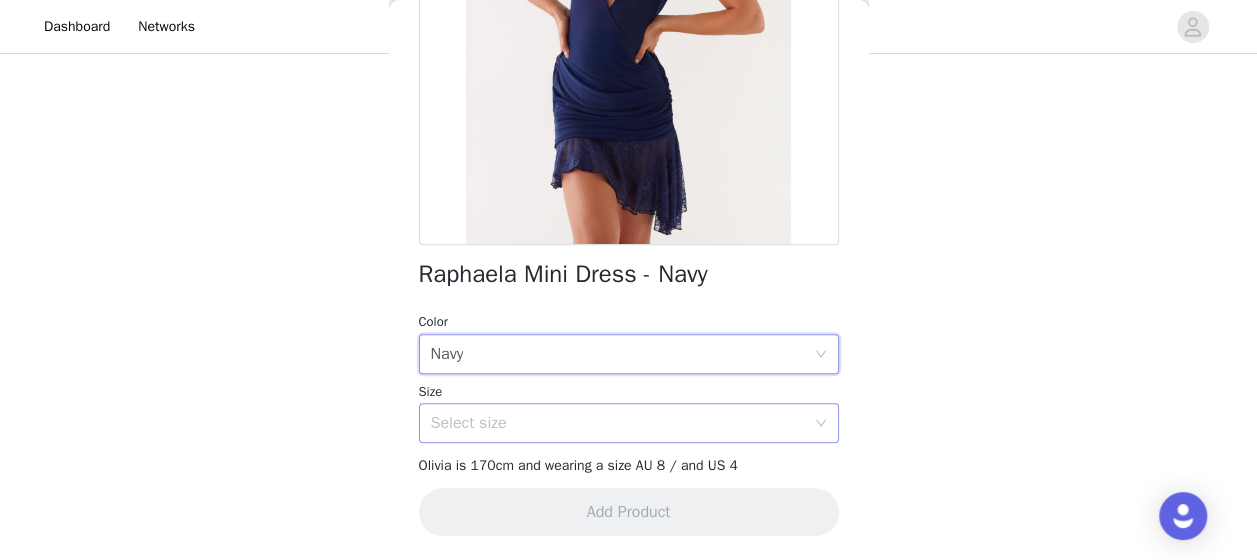 click on "Select size" at bounding box center [618, 423] 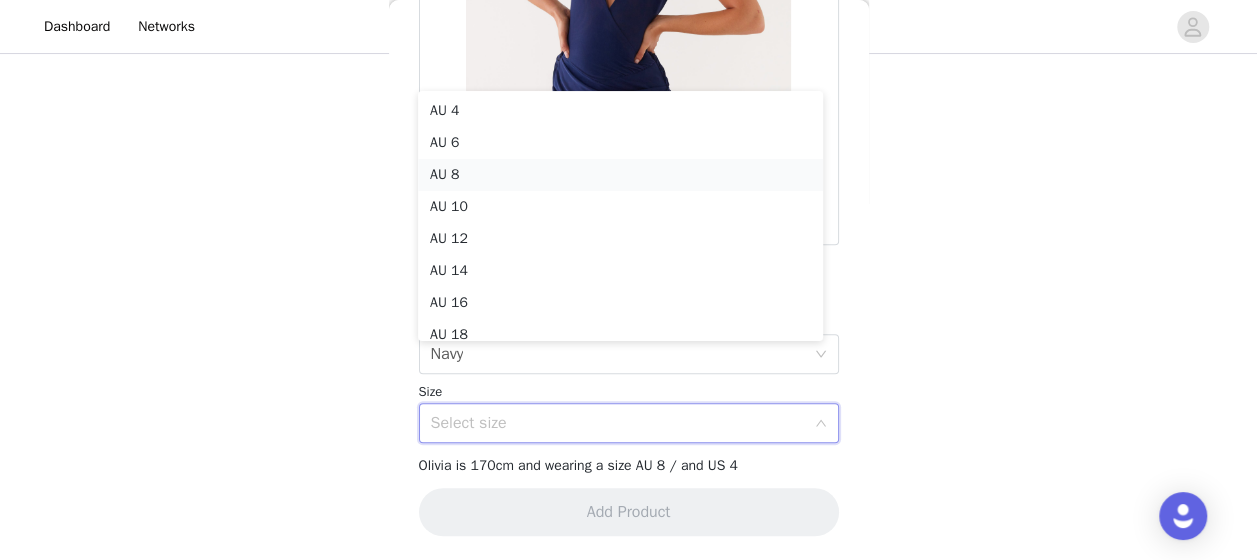 click on "AU 8" at bounding box center (620, 175) 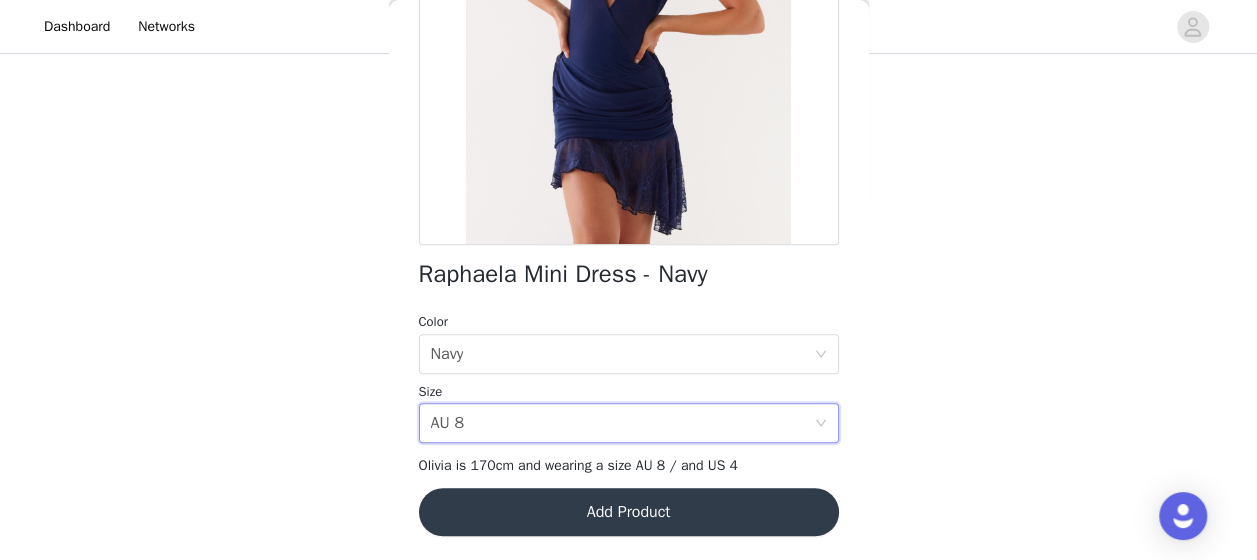 scroll, scrollTop: 473, scrollLeft: 0, axis: vertical 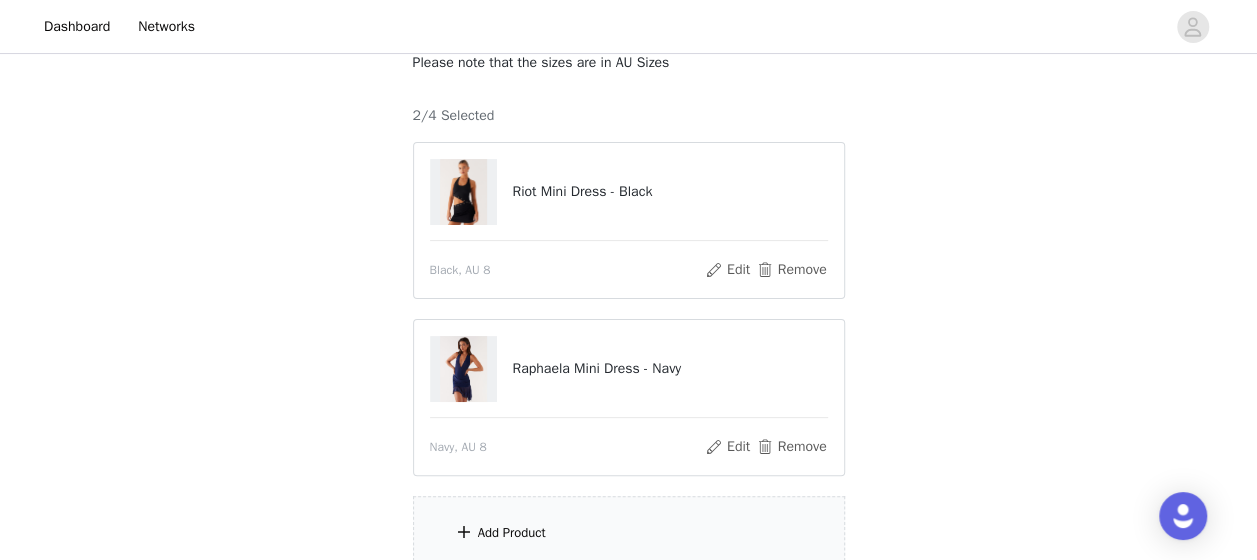 click on "Add Product" at bounding box center [629, 533] 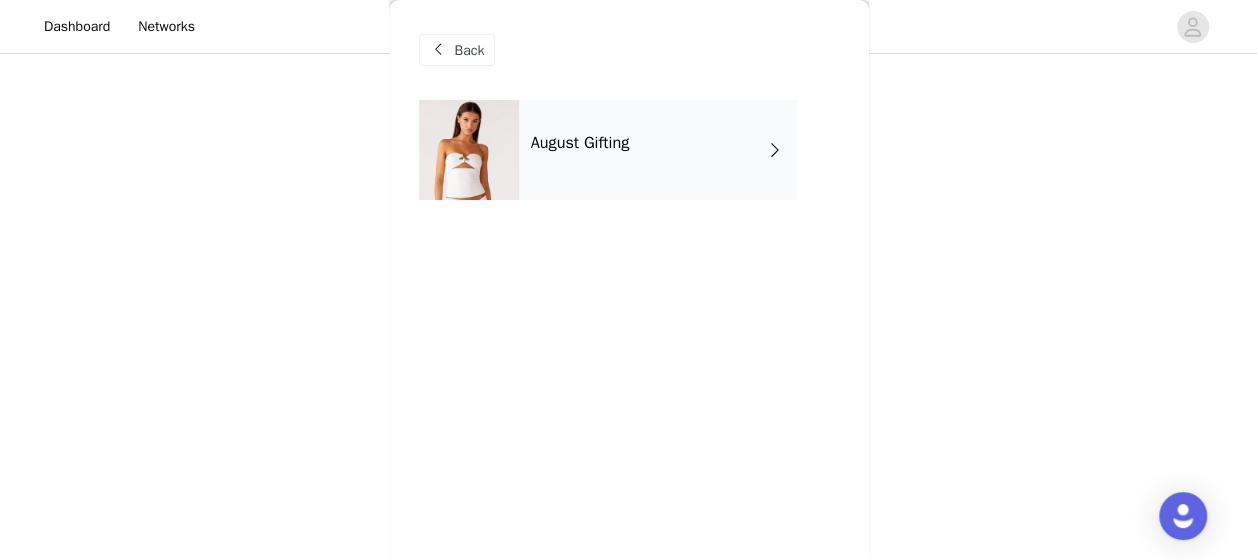 click on "August Gifting" at bounding box center [580, 143] 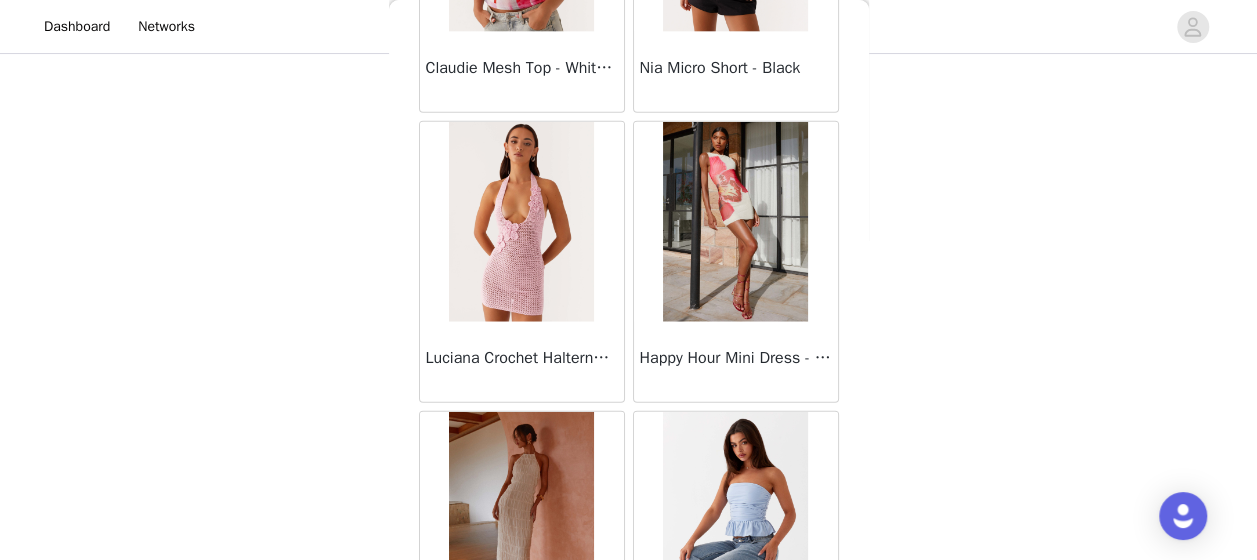 scroll, scrollTop: 2493, scrollLeft: 0, axis: vertical 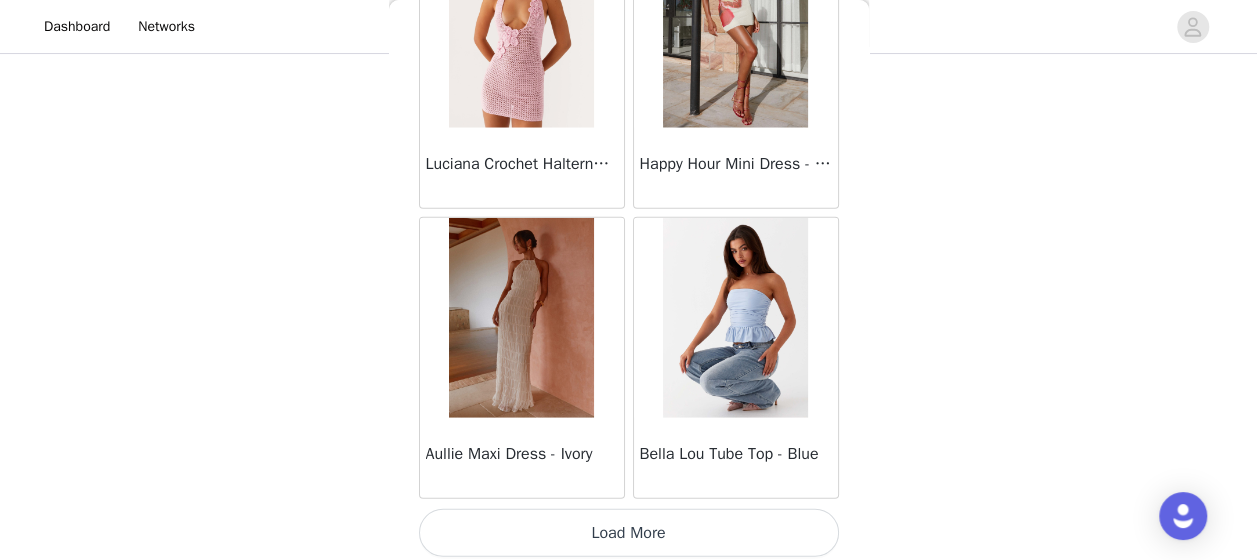 click on "Load More" at bounding box center (629, 533) 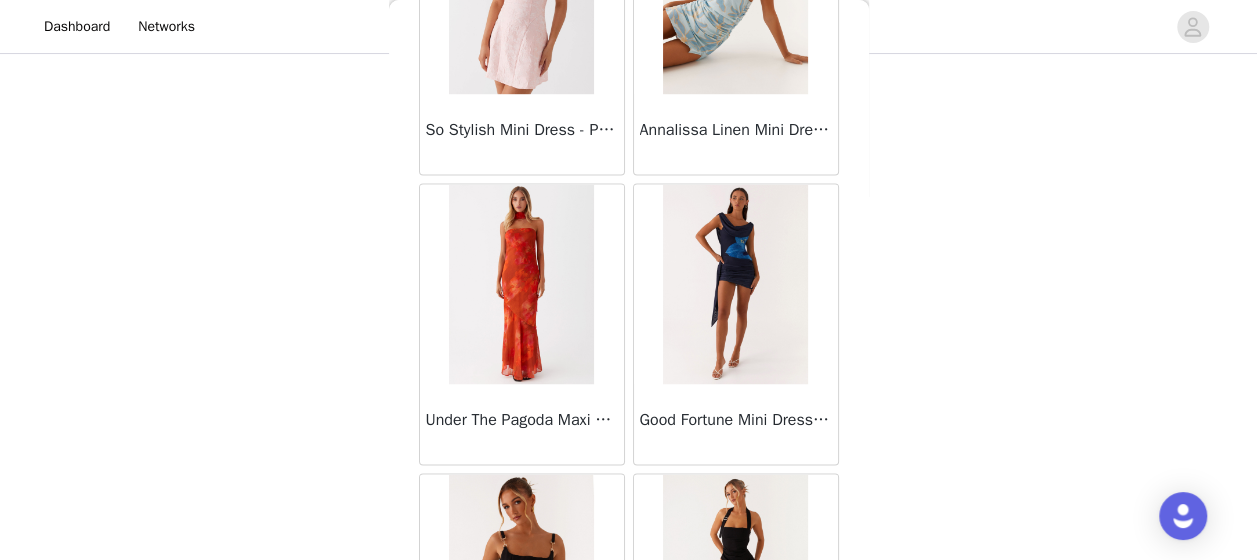 scroll, scrollTop: 5386, scrollLeft: 0, axis: vertical 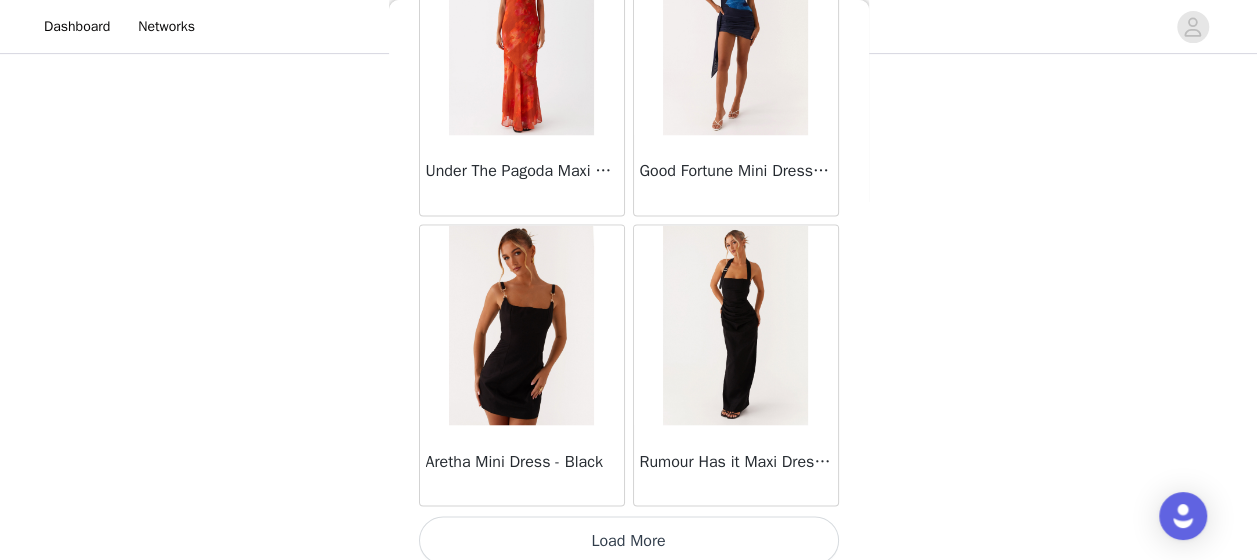click on "Load More" at bounding box center (629, 540) 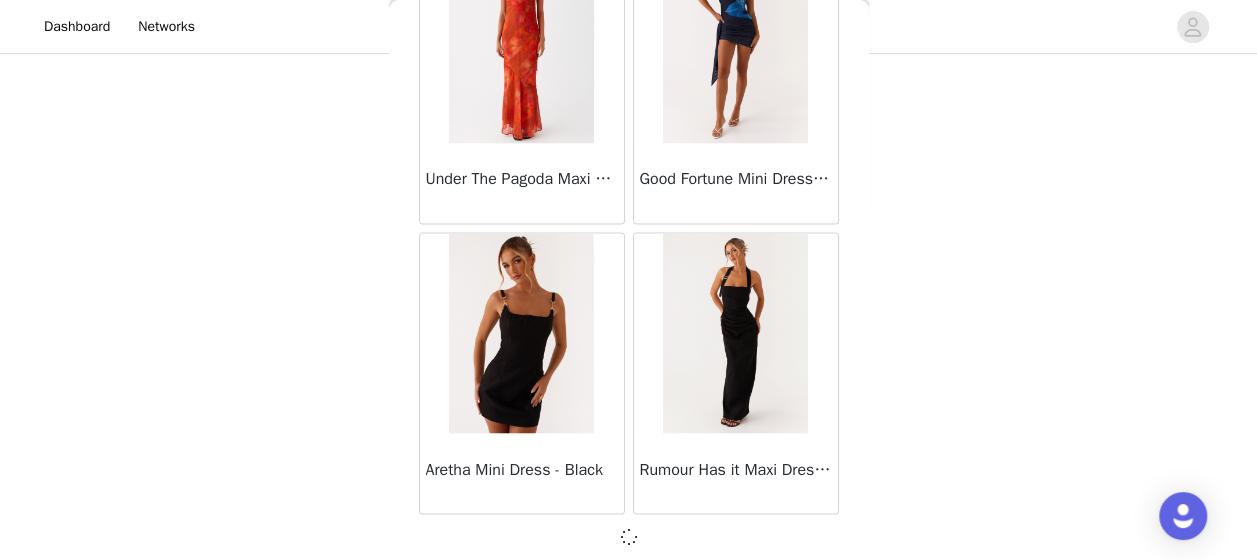 scroll, scrollTop: 5386, scrollLeft: 0, axis: vertical 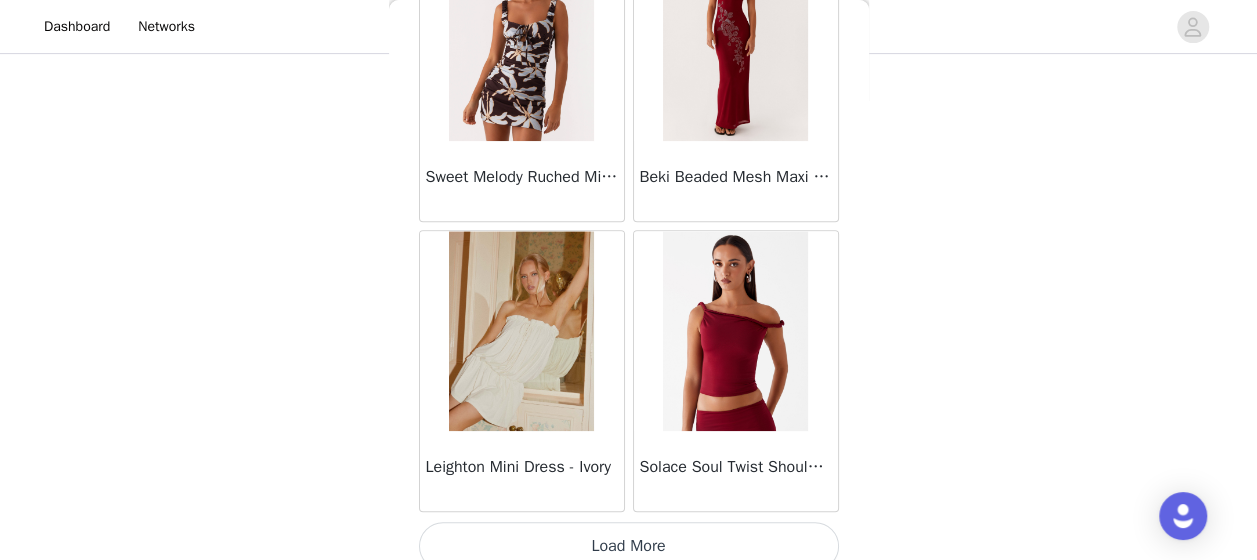 click on "Load More" at bounding box center (629, 546) 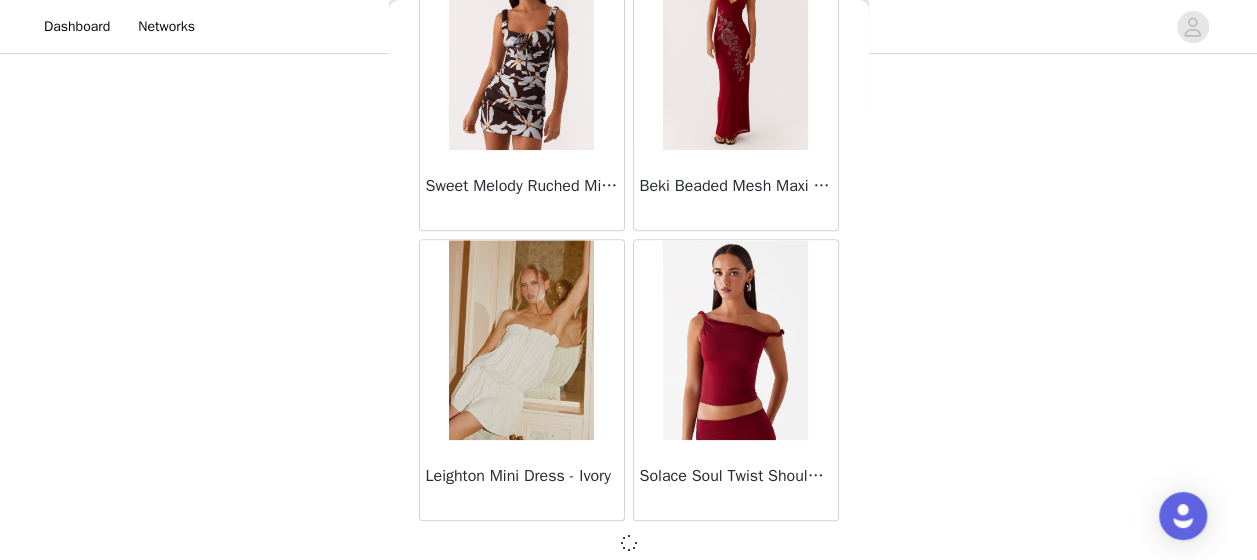 scroll, scrollTop: 8280, scrollLeft: 0, axis: vertical 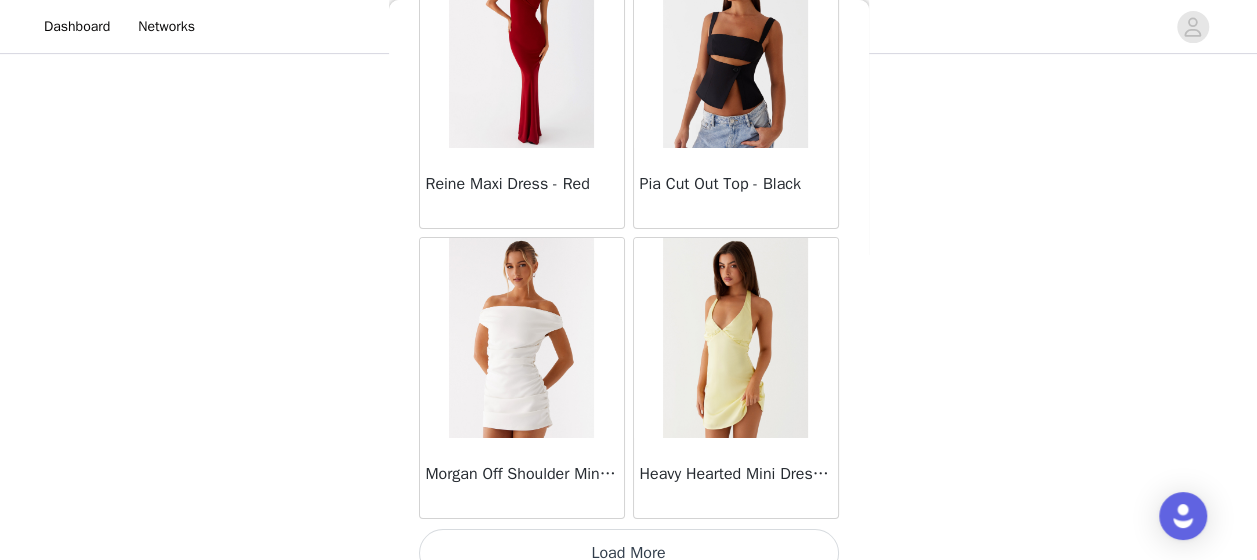click on "Load More" at bounding box center (629, 553) 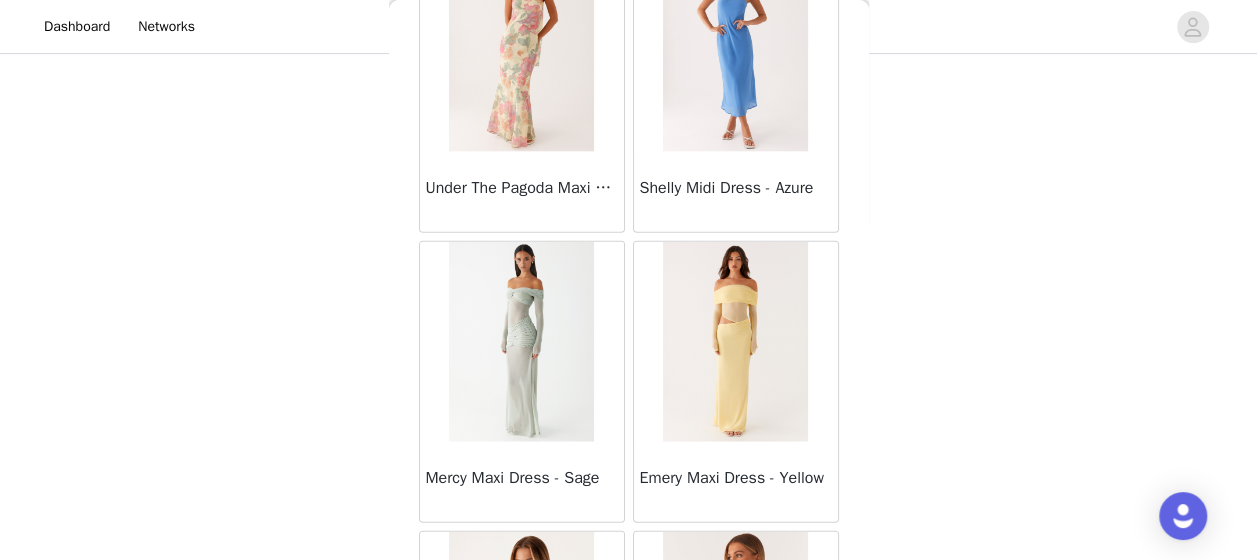 scroll, scrollTop: 14066, scrollLeft: 0, axis: vertical 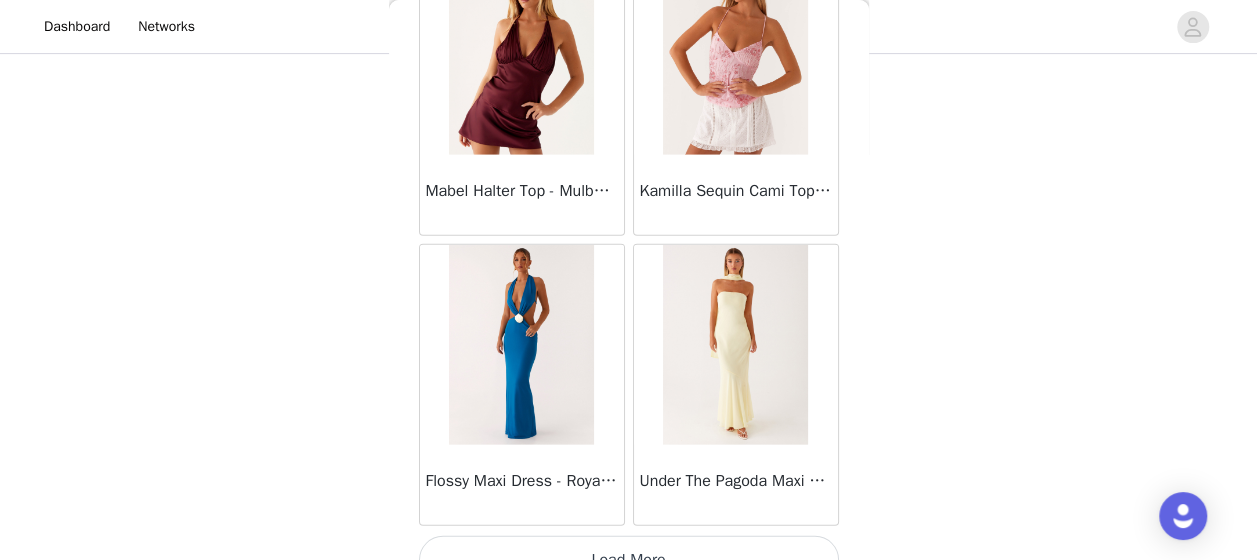 click on "Load More" at bounding box center [629, 560] 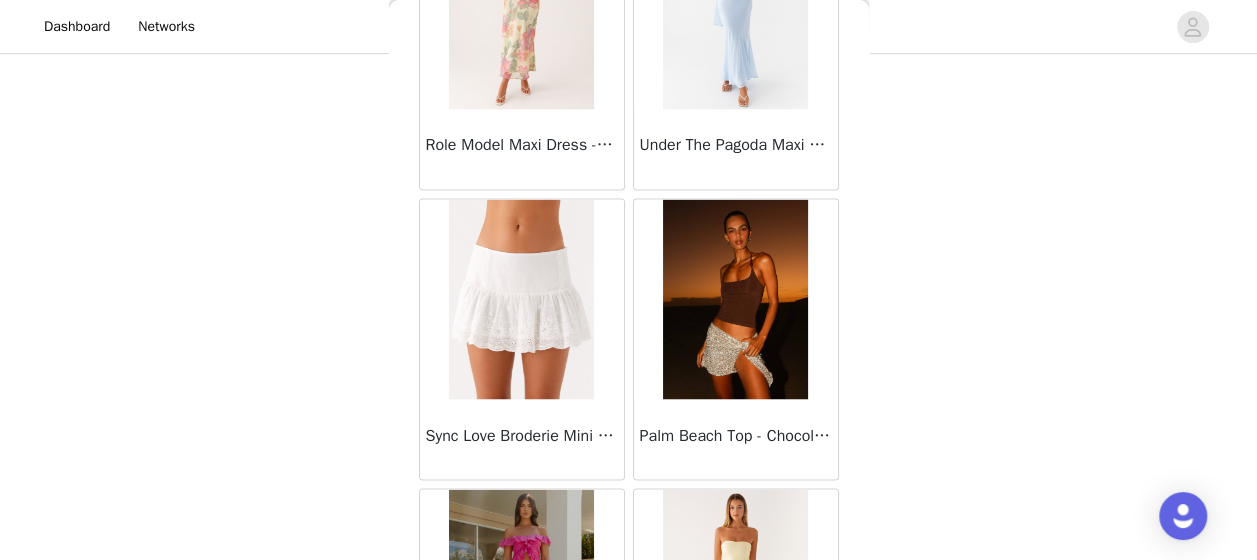 scroll, scrollTop: 16960, scrollLeft: 0, axis: vertical 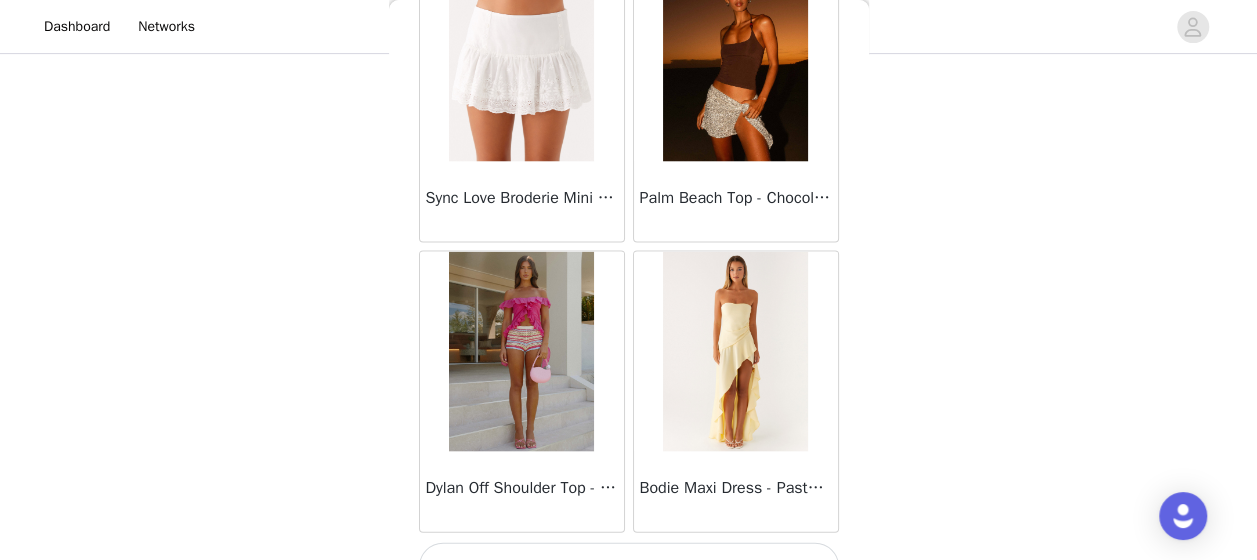 click on "Load More" at bounding box center [629, 566] 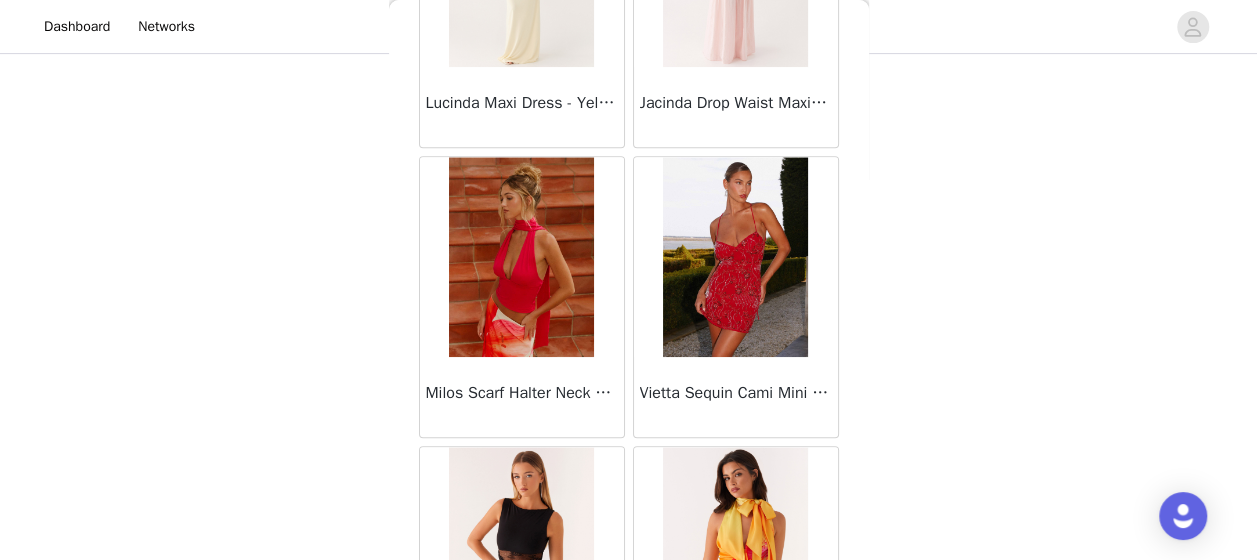 scroll, scrollTop: 19853, scrollLeft: 0, axis: vertical 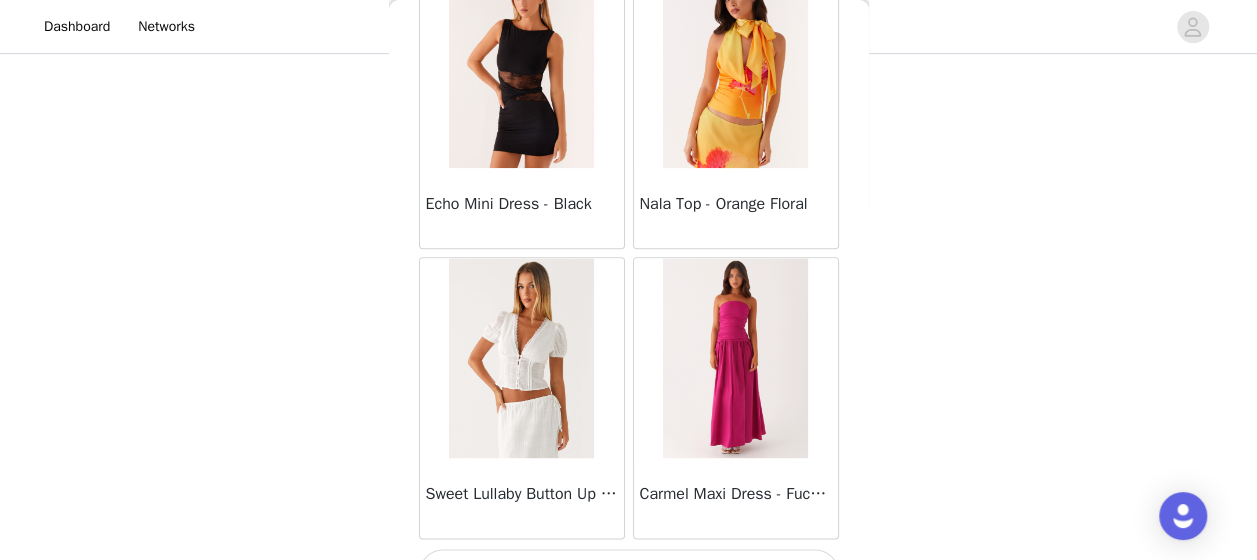 drag, startPoint x: 762, startPoint y: 528, endPoint x: 722, endPoint y: 527, distance: 40.012497 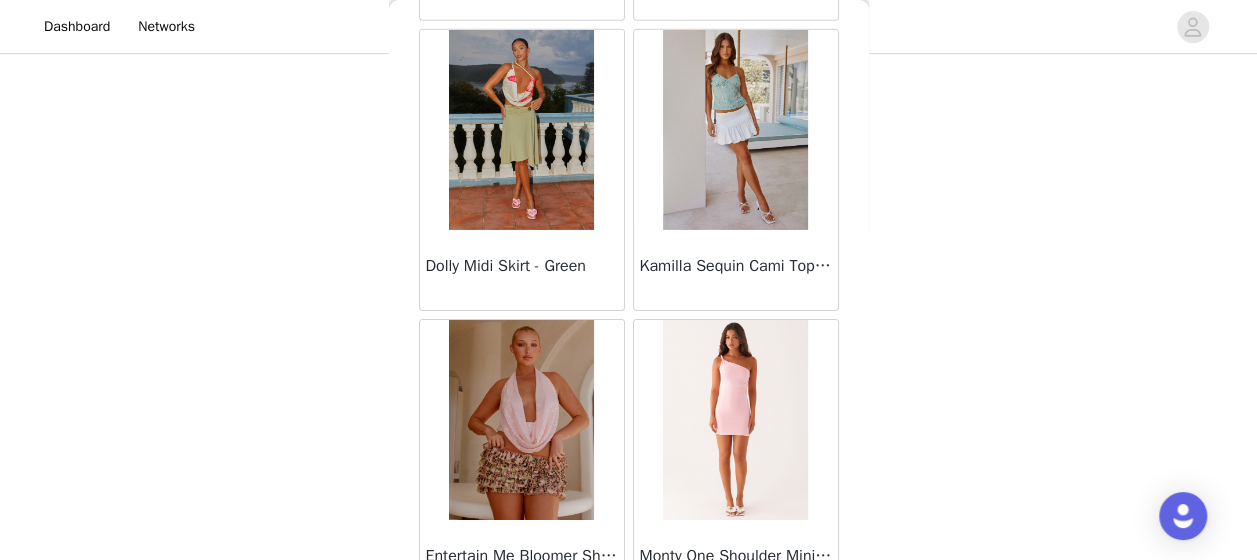 scroll, scrollTop: 22746, scrollLeft: 0, axis: vertical 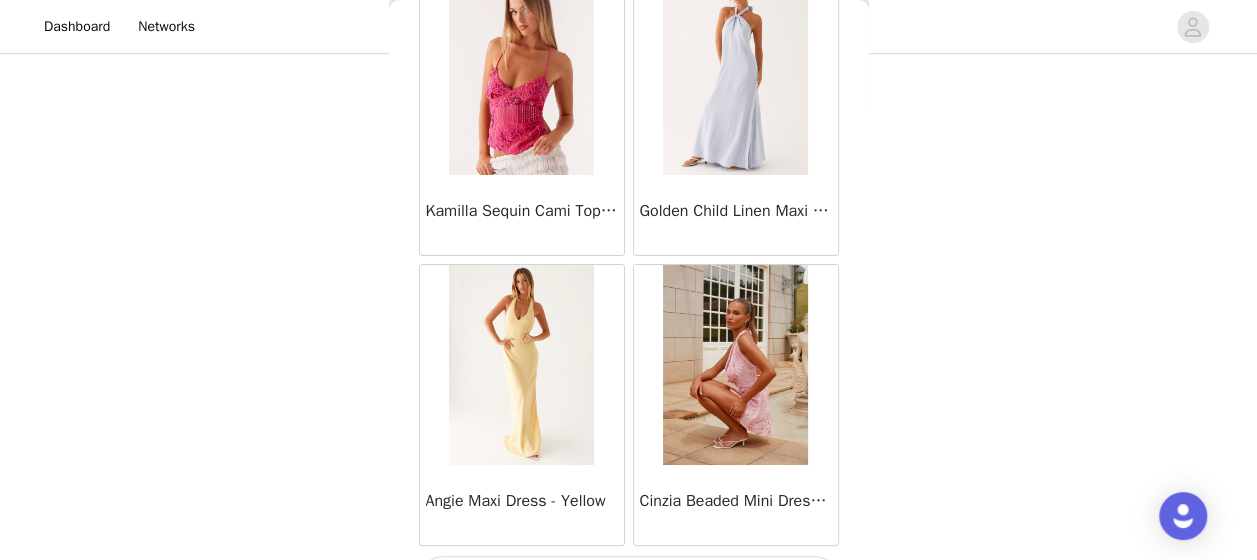 click on "Load More" at bounding box center (629, 580) 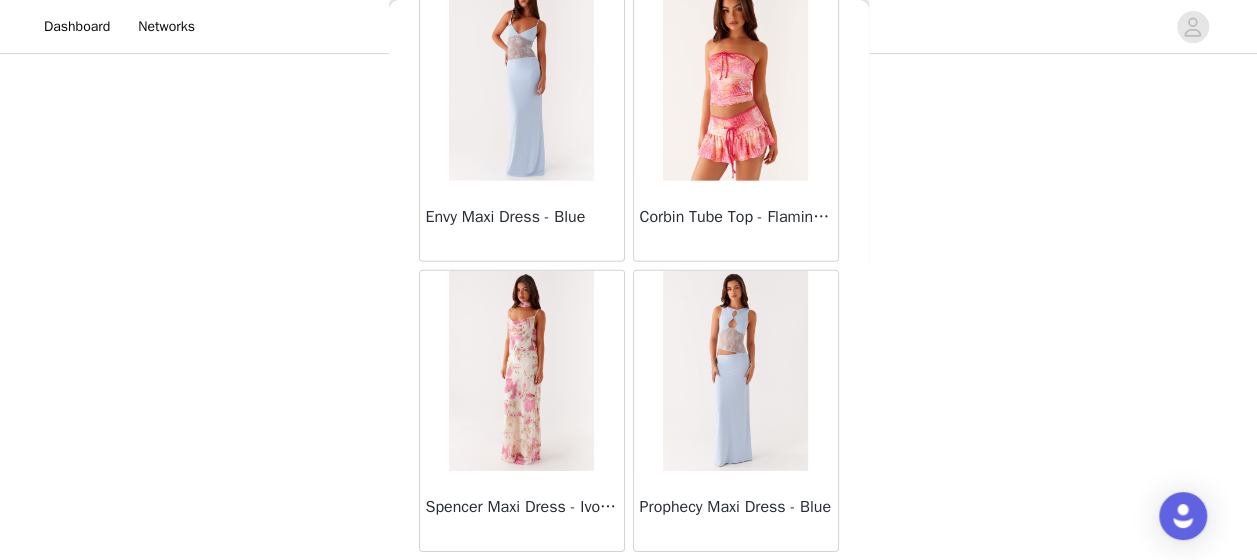 click on "Load More" at bounding box center (629, 586) 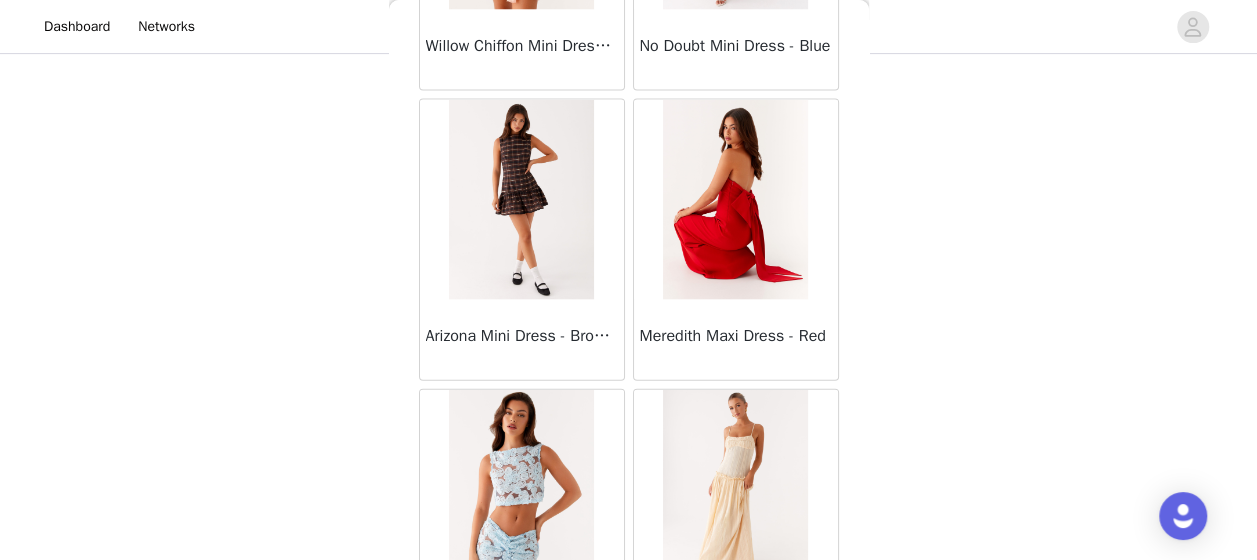 scroll, scrollTop: 28533, scrollLeft: 0, axis: vertical 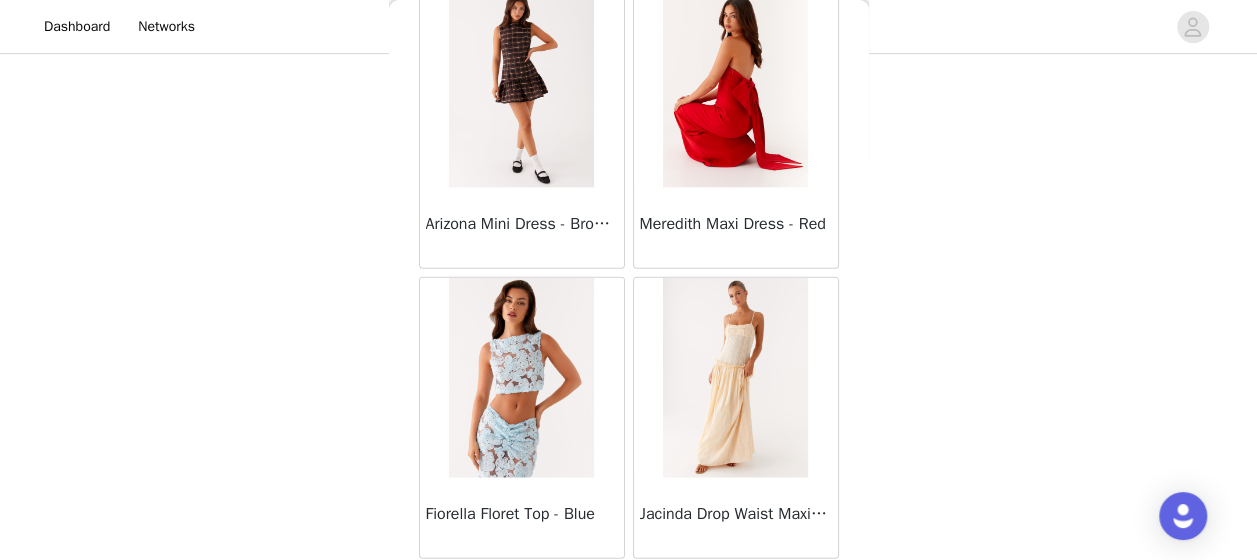 click on "Load More" at bounding box center [629, 593] 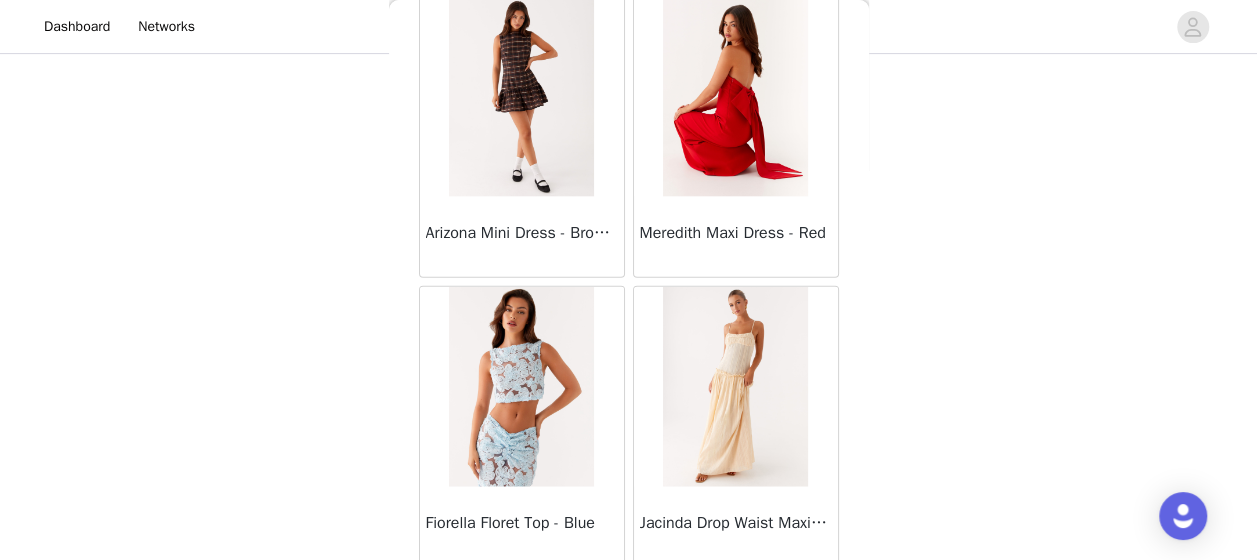 scroll, scrollTop: 28533, scrollLeft: 0, axis: vertical 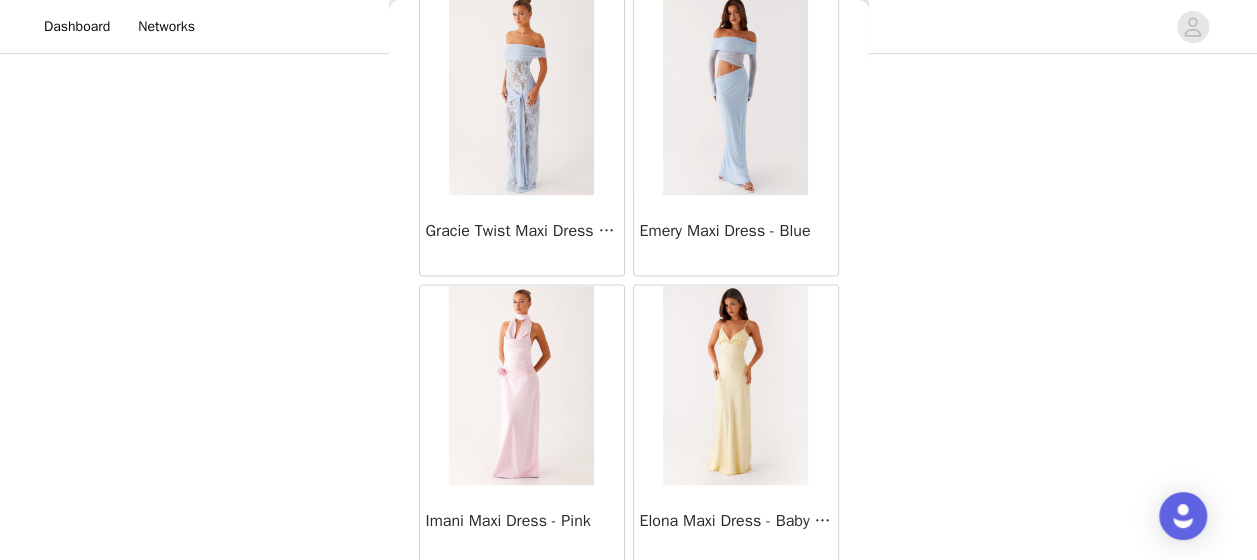 click on "Load More" at bounding box center [629, 600] 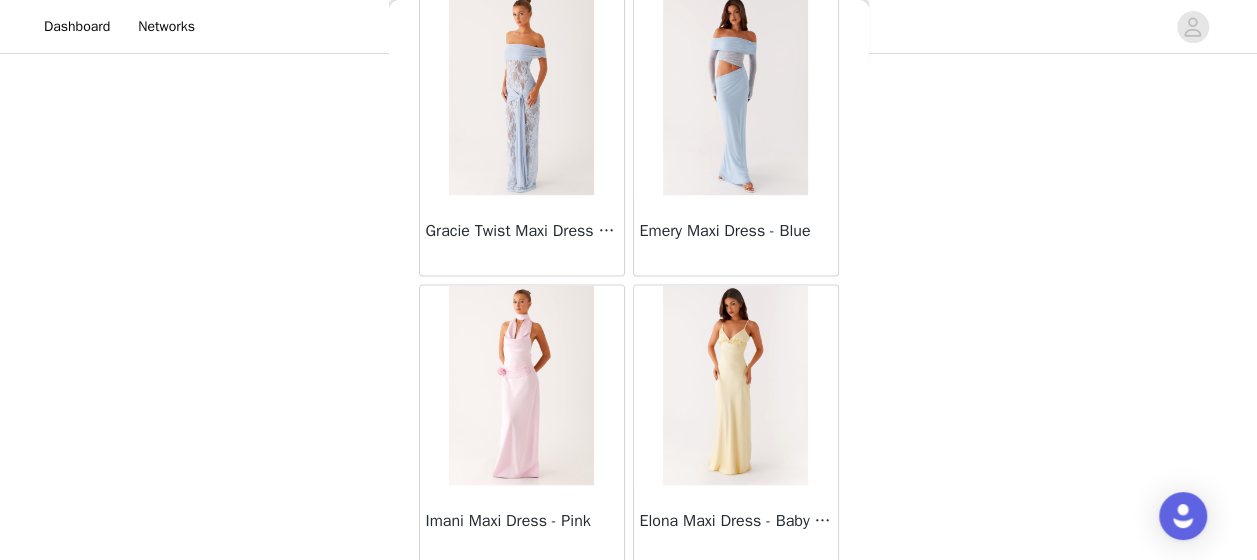 scroll, scrollTop: 31418, scrollLeft: 0, axis: vertical 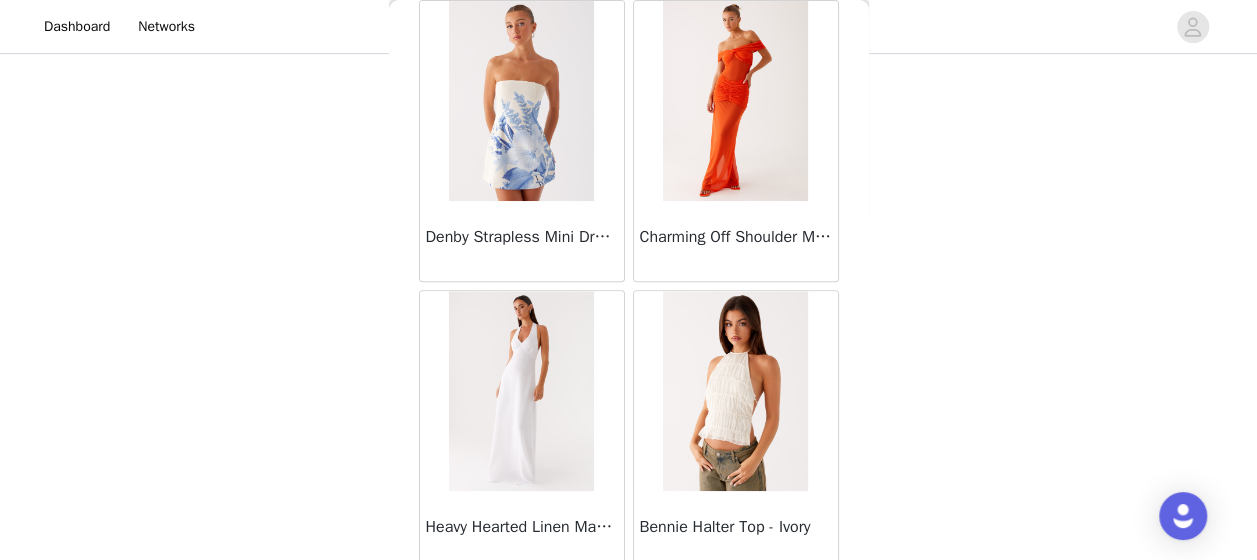 click on "Load More" at bounding box center (629, 606) 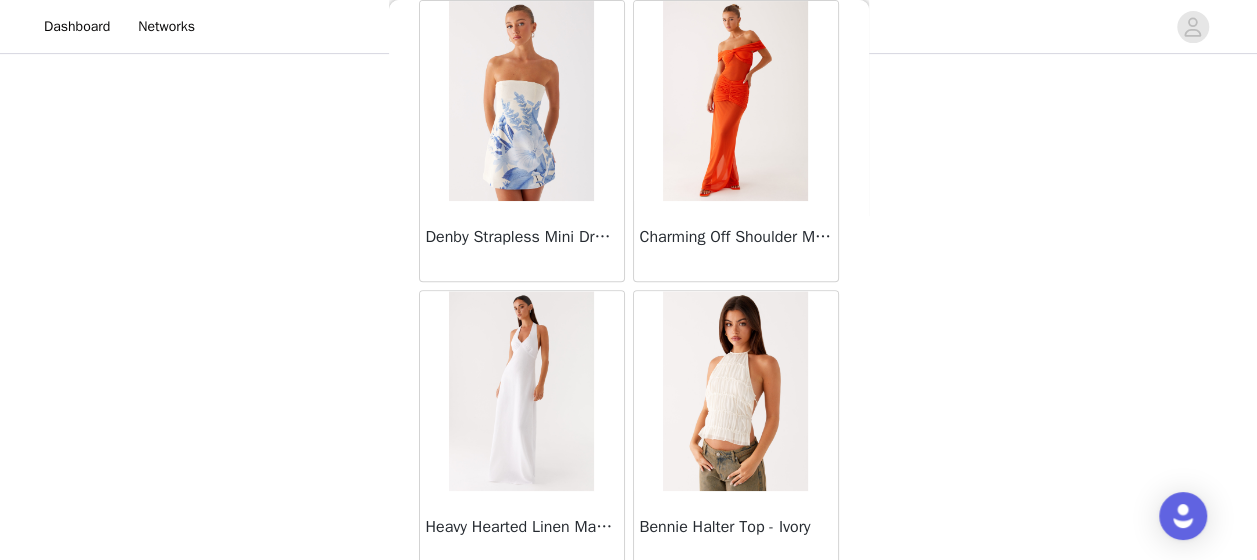 scroll, scrollTop: 34311, scrollLeft: 0, axis: vertical 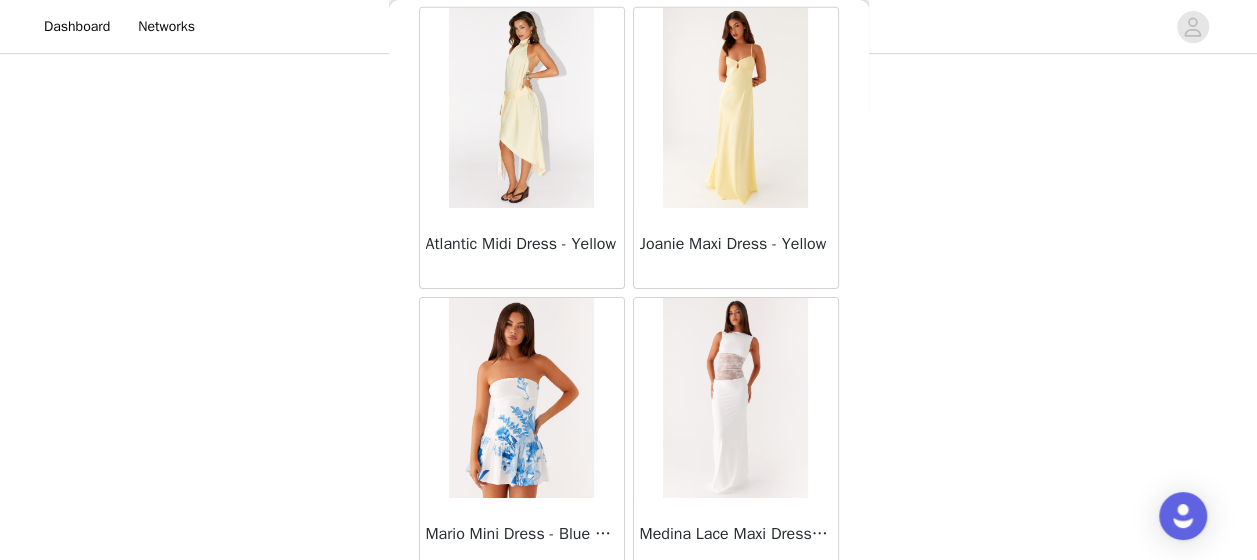 click on "Load More" at bounding box center [629, 613] 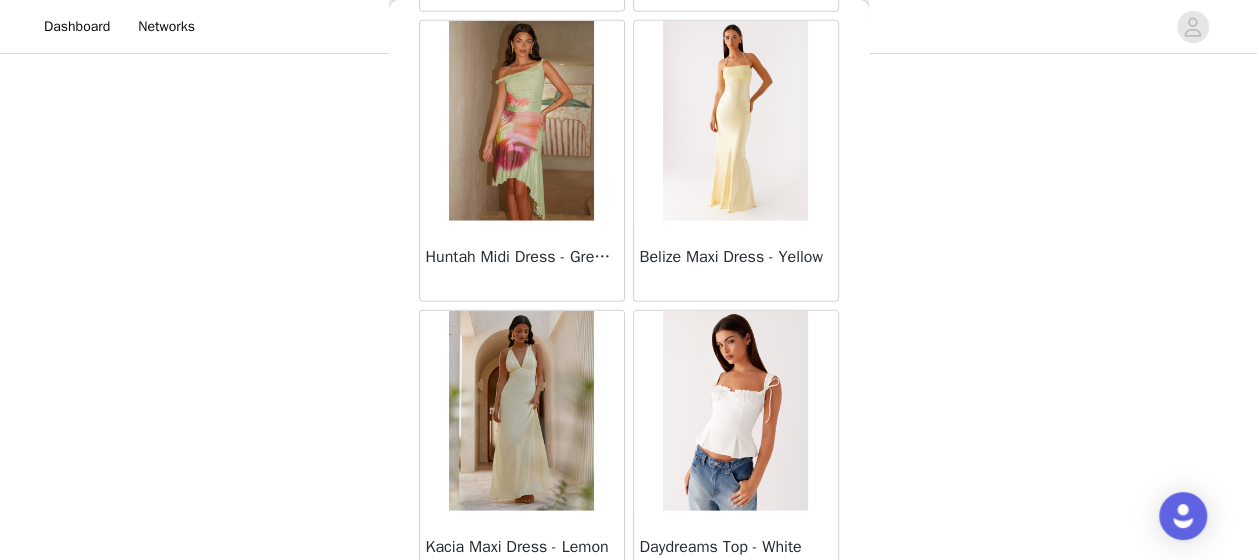 scroll, scrollTop: 40106, scrollLeft: 0, axis: vertical 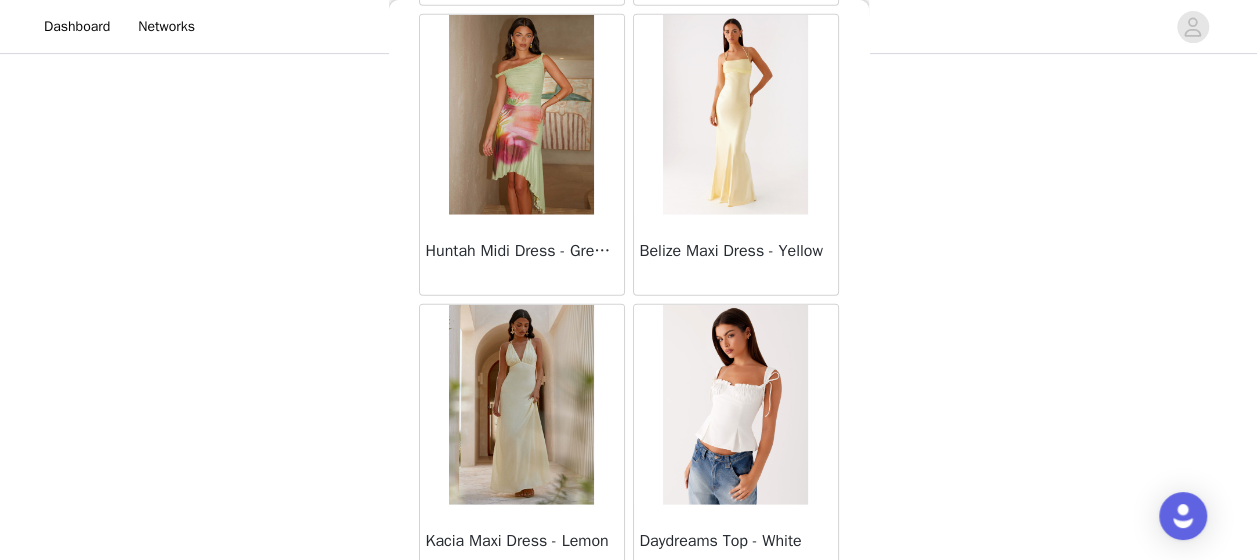 click on "Load More" at bounding box center (629, 620) 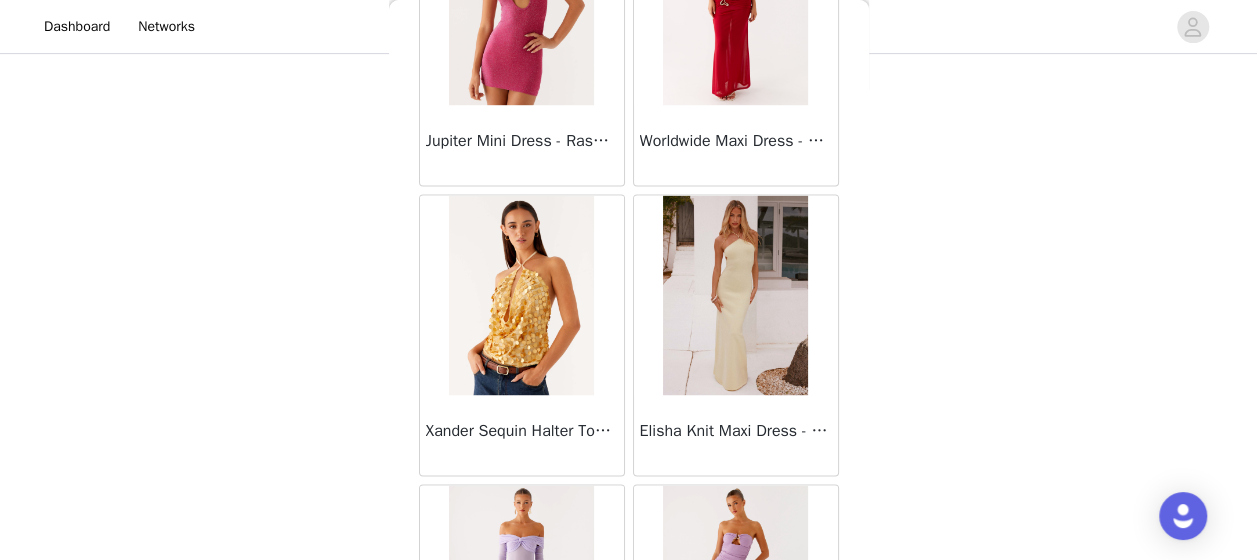 scroll, scrollTop: 43000, scrollLeft: 0, axis: vertical 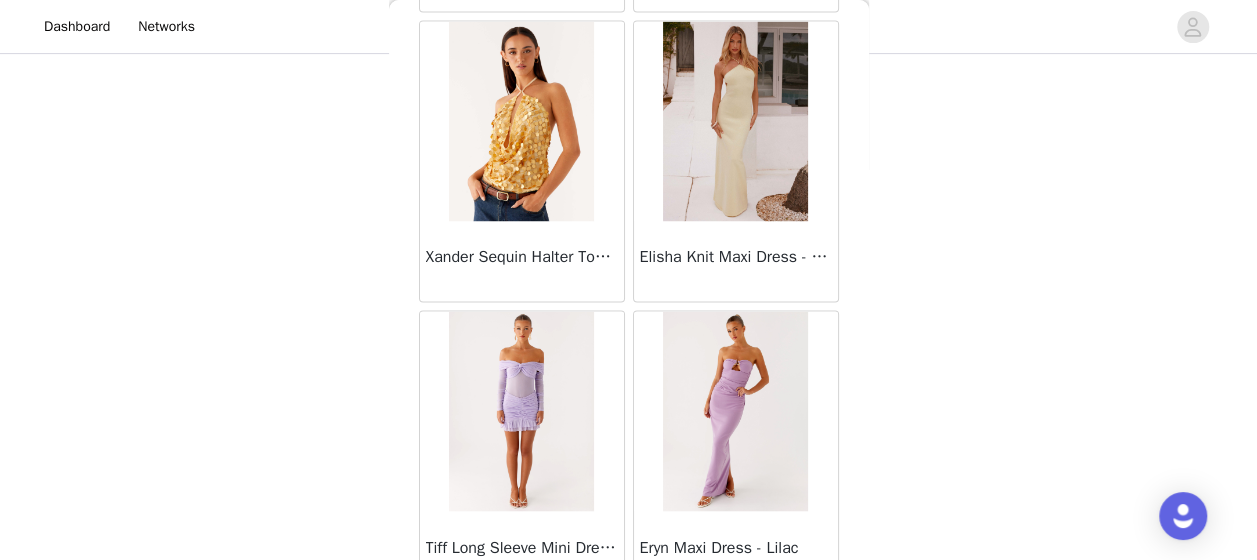 click on "Load More" at bounding box center [629, 626] 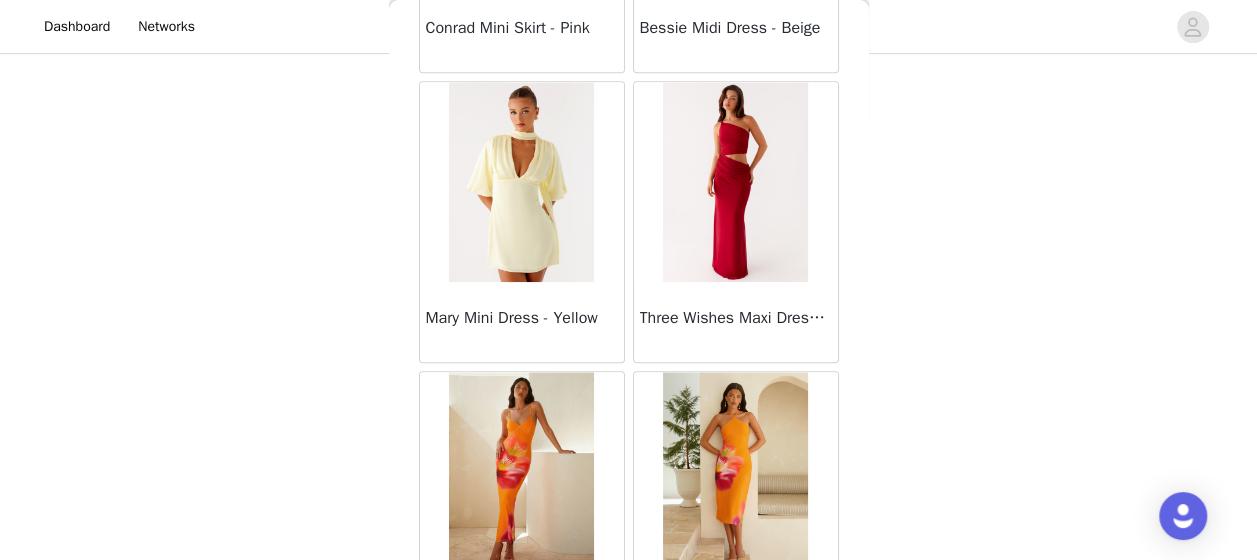 scroll, scrollTop: 45893, scrollLeft: 0, axis: vertical 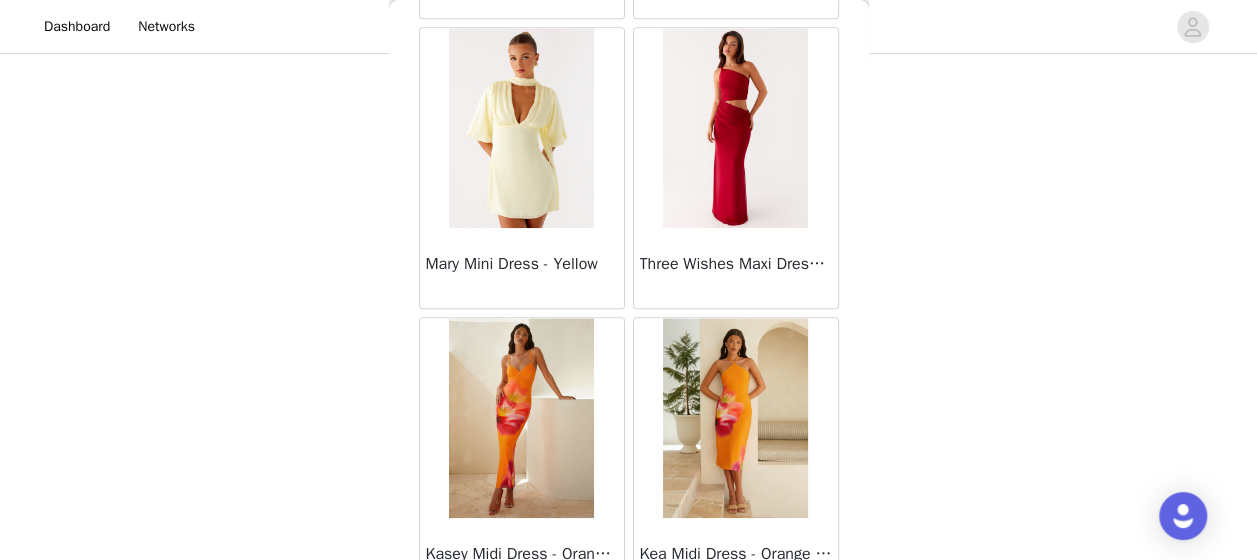 click on "Load More" at bounding box center (629, 633) 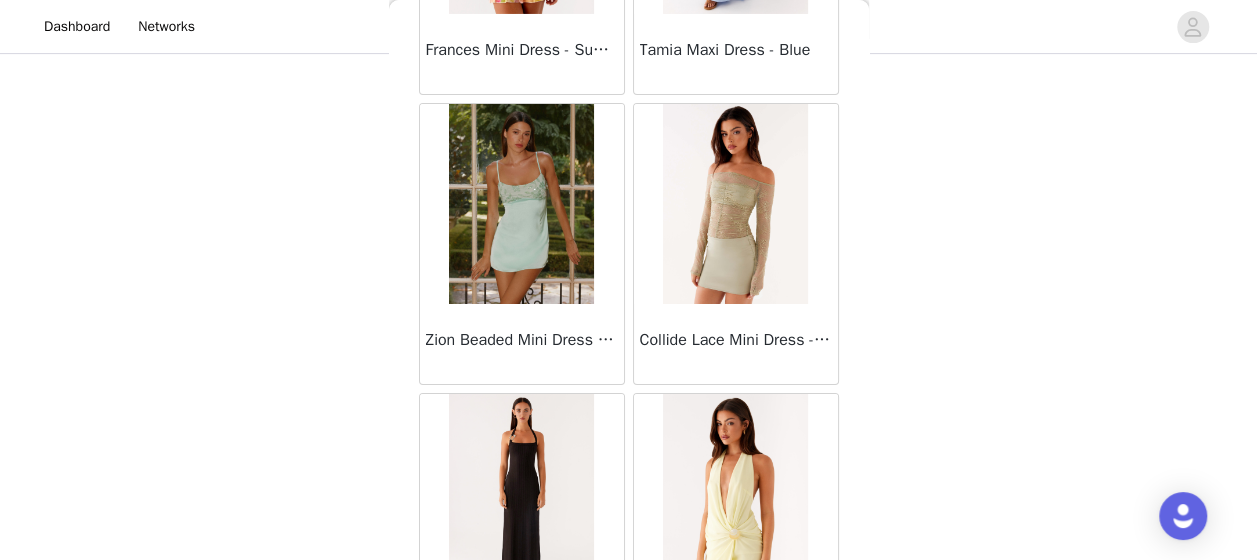 scroll, scrollTop: 48786, scrollLeft: 0, axis: vertical 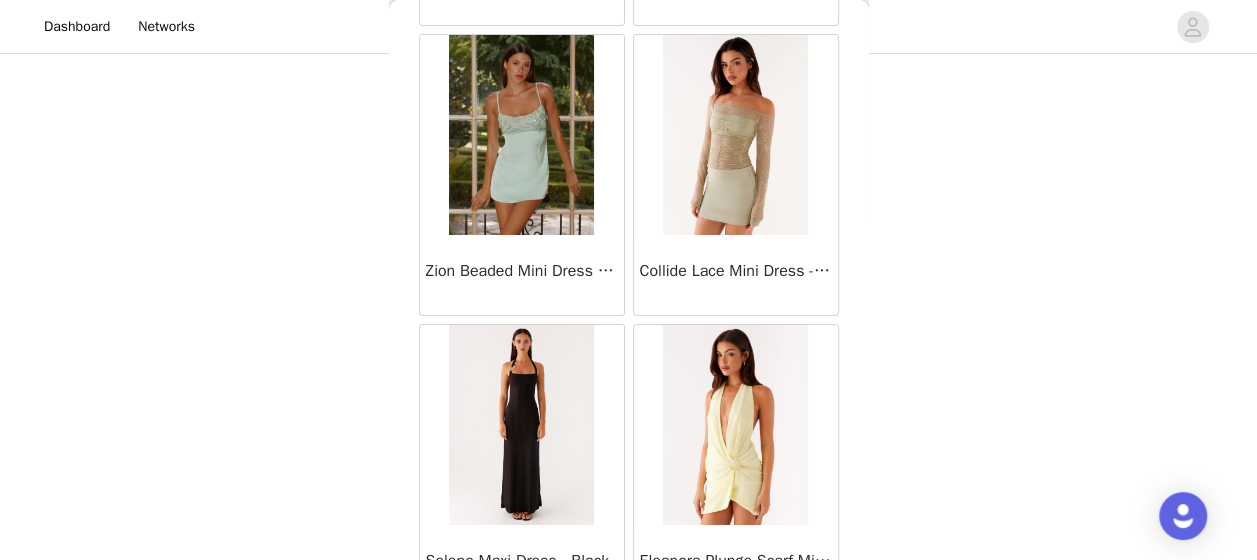 click on "Load More" at bounding box center (629, 640) 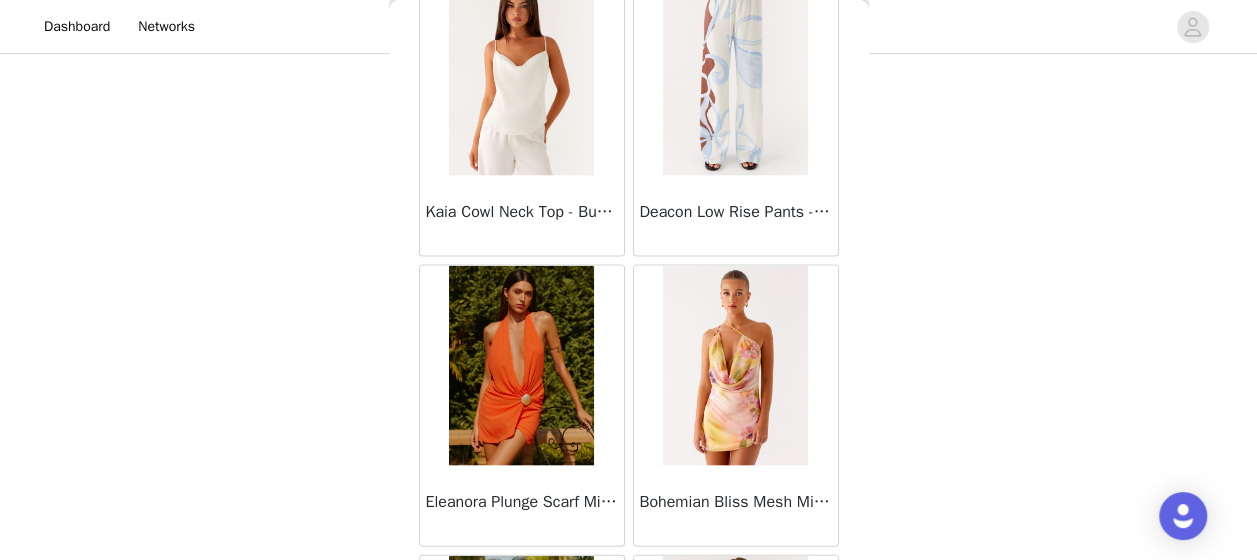 scroll, scrollTop: 51064, scrollLeft: 0, axis: vertical 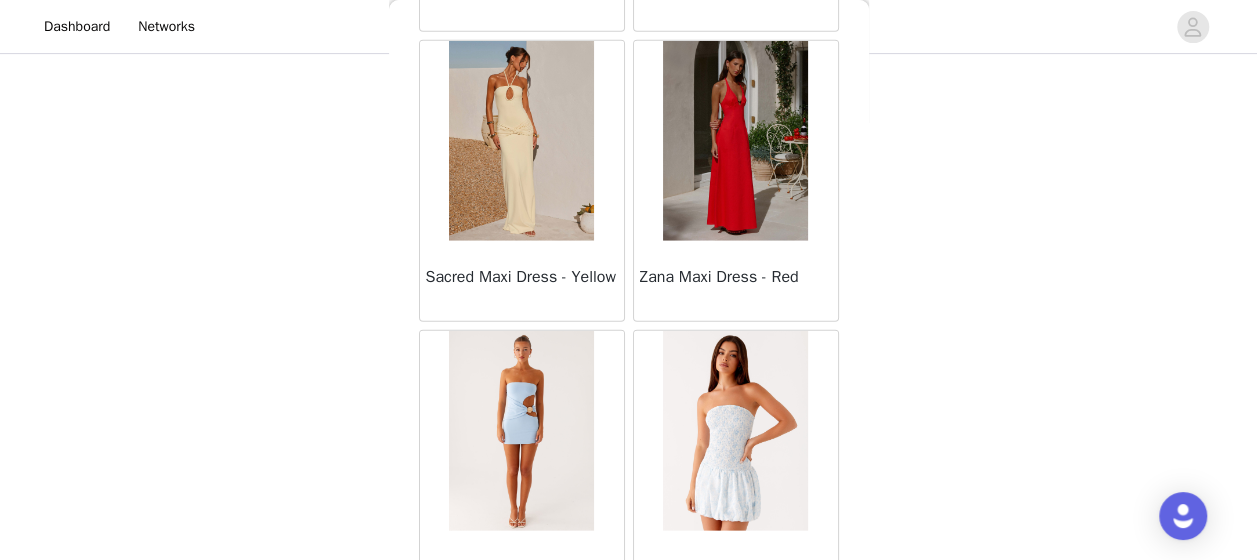 click on "Load More" at bounding box center (629, 646) 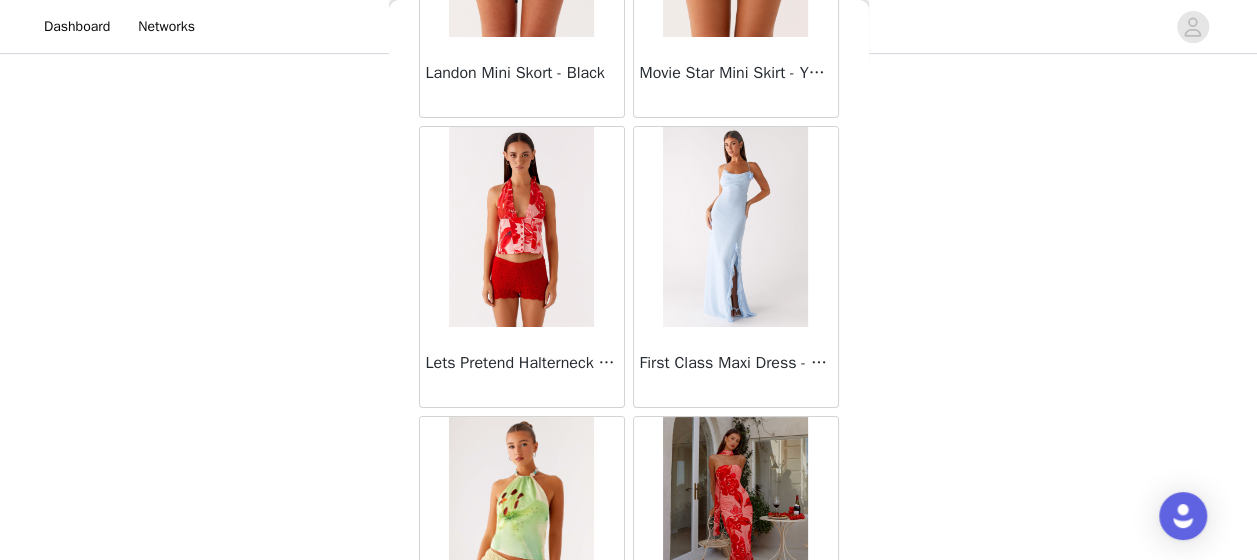 scroll, scrollTop: 53086, scrollLeft: 0, axis: vertical 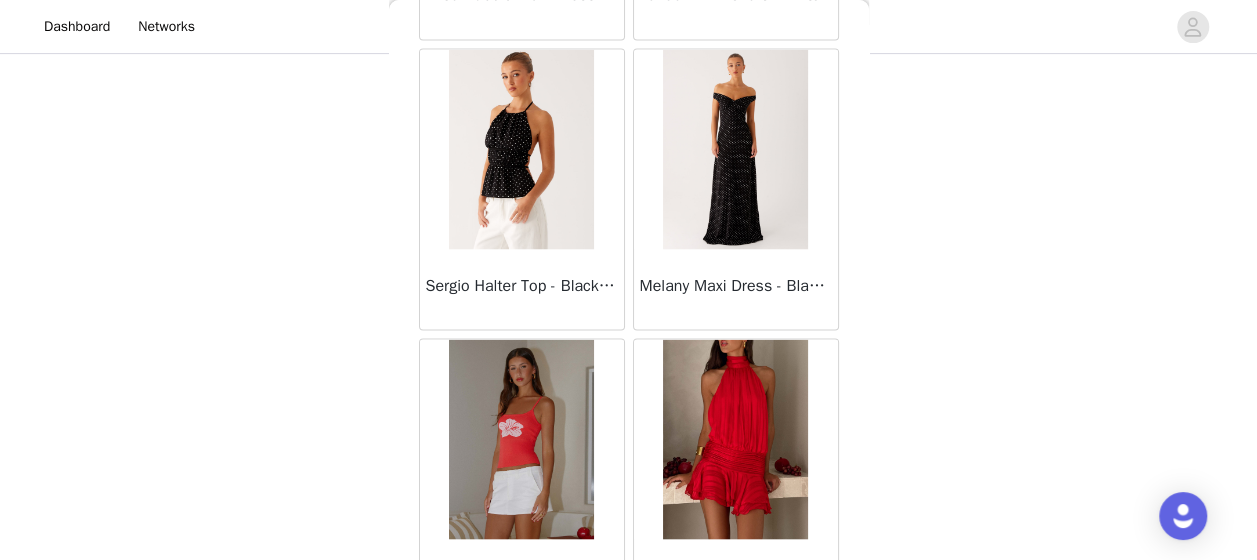 click on "Load More" at bounding box center [629, 654] 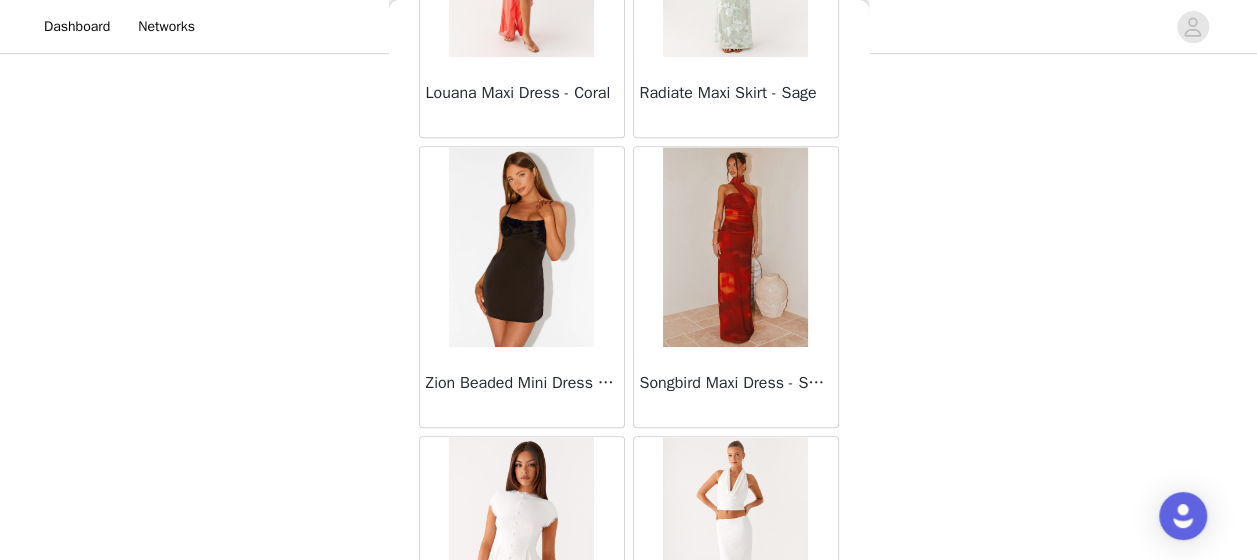 scroll, scrollTop: 57466, scrollLeft: 0, axis: vertical 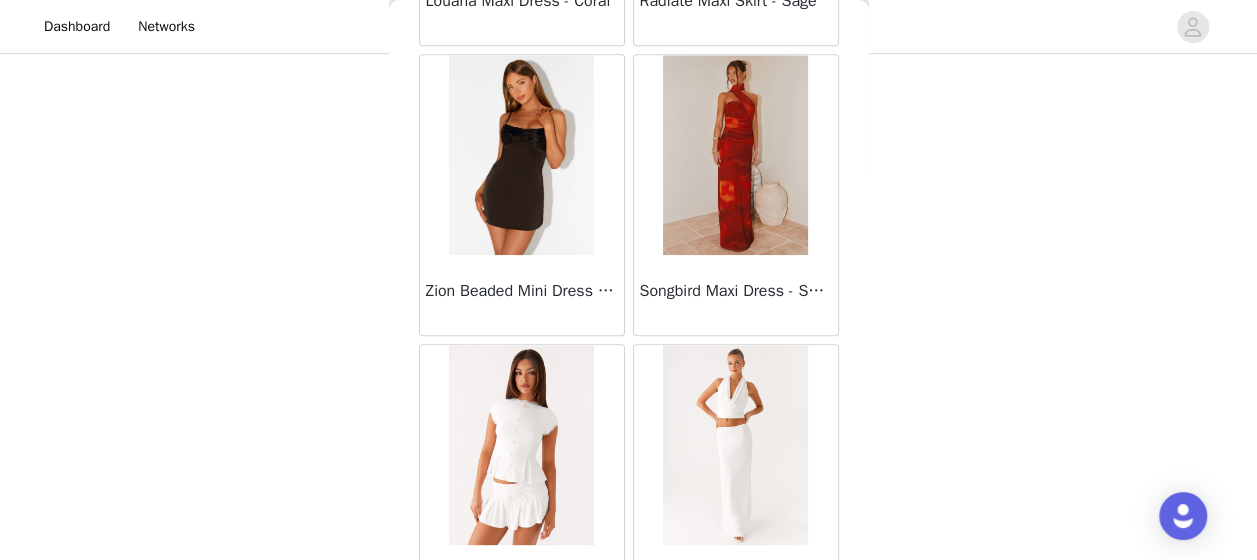 click on "Load More" at bounding box center [629, 660] 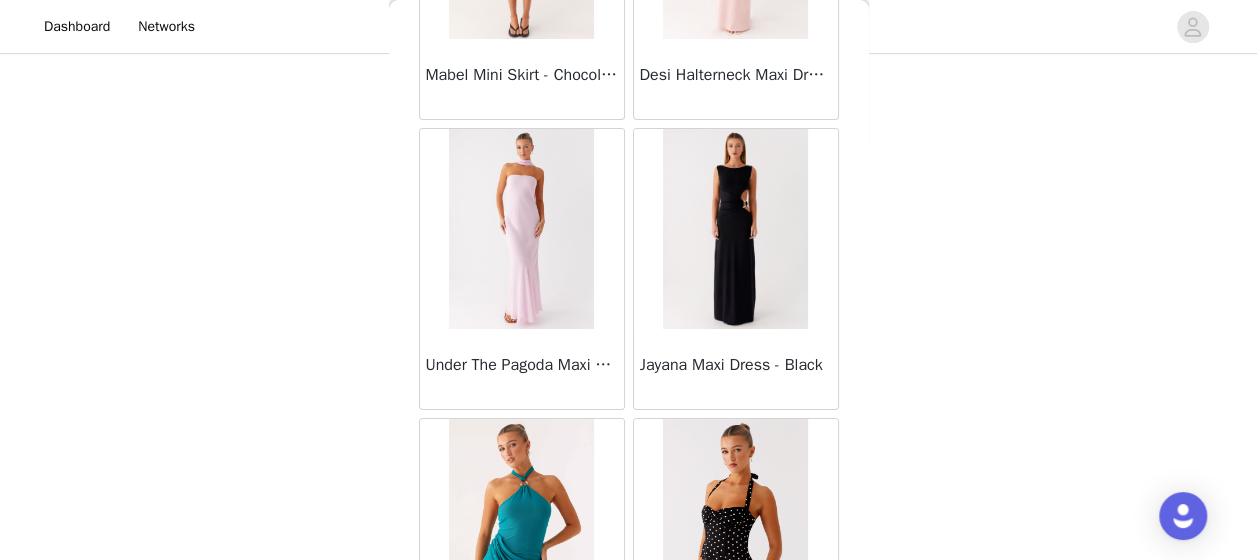 scroll, scrollTop: 60360, scrollLeft: 0, axis: vertical 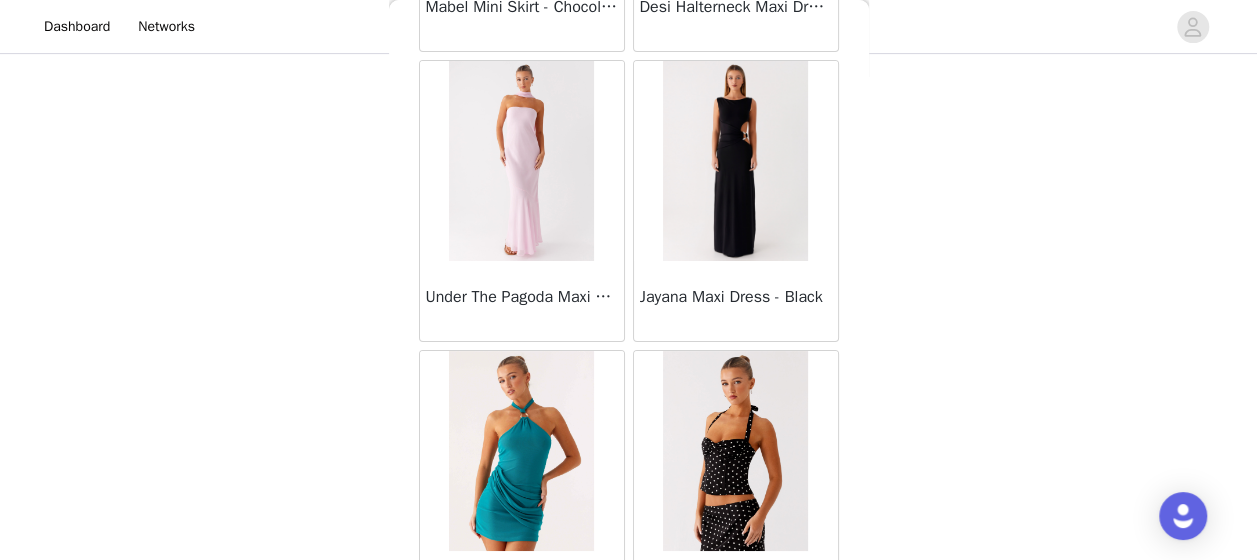 click at bounding box center (521, 451) 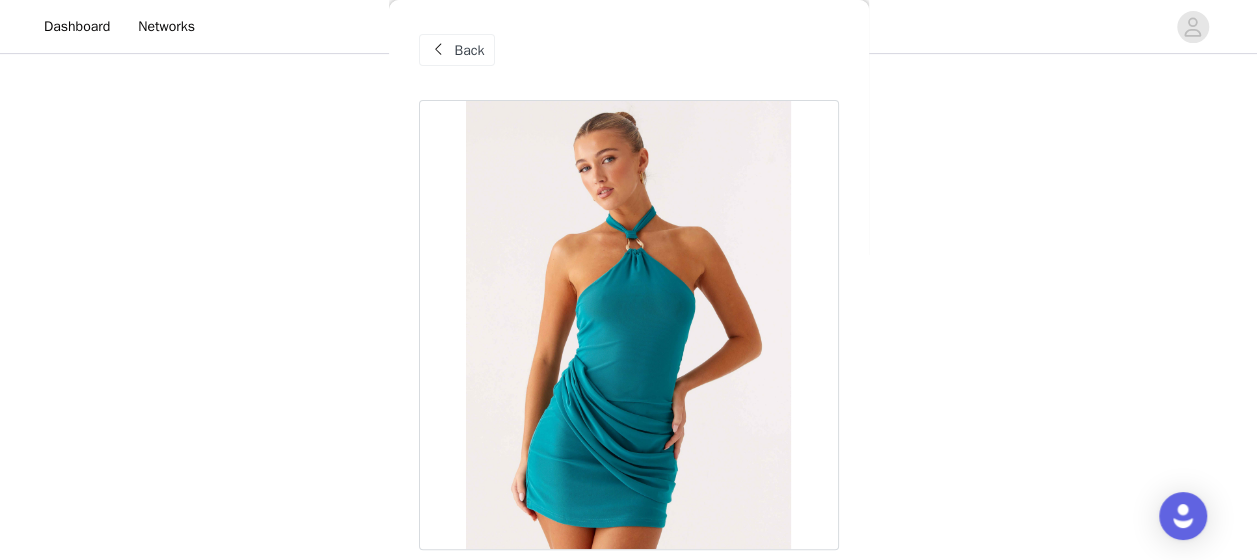 scroll, scrollTop: 257, scrollLeft: 0, axis: vertical 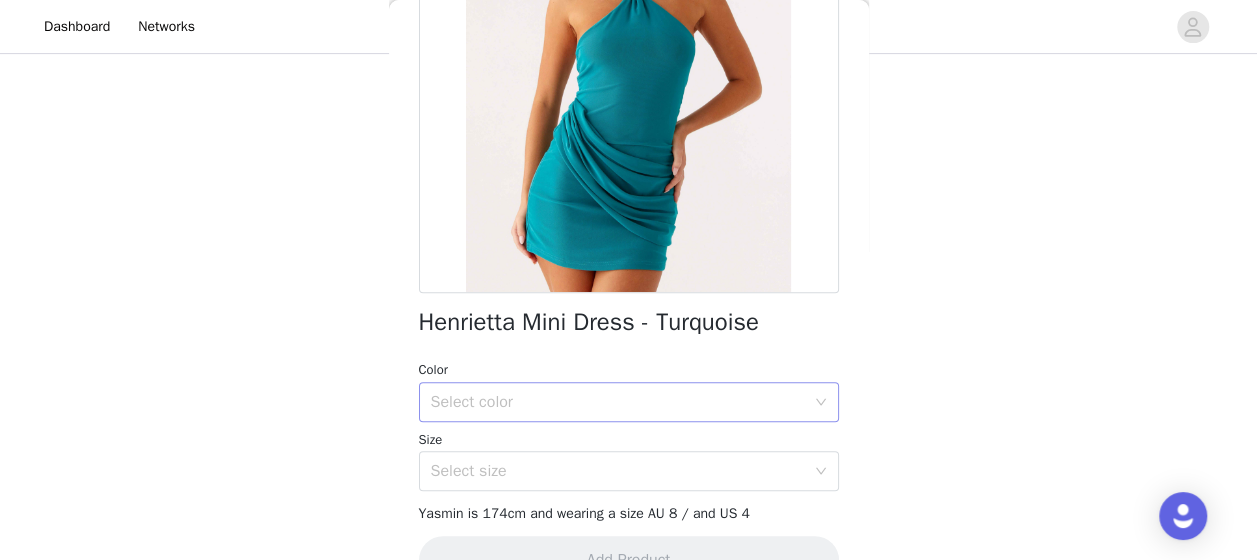 click on "Select color" at bounding box center (622, 402) 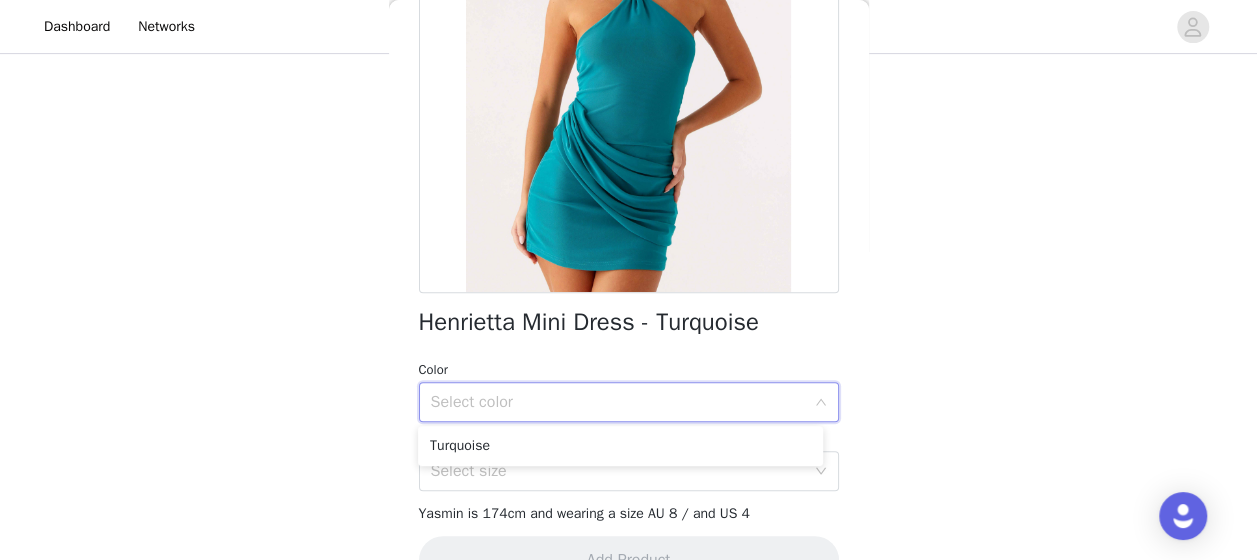 click on "Turquoise" at bounding box center [620, 446] 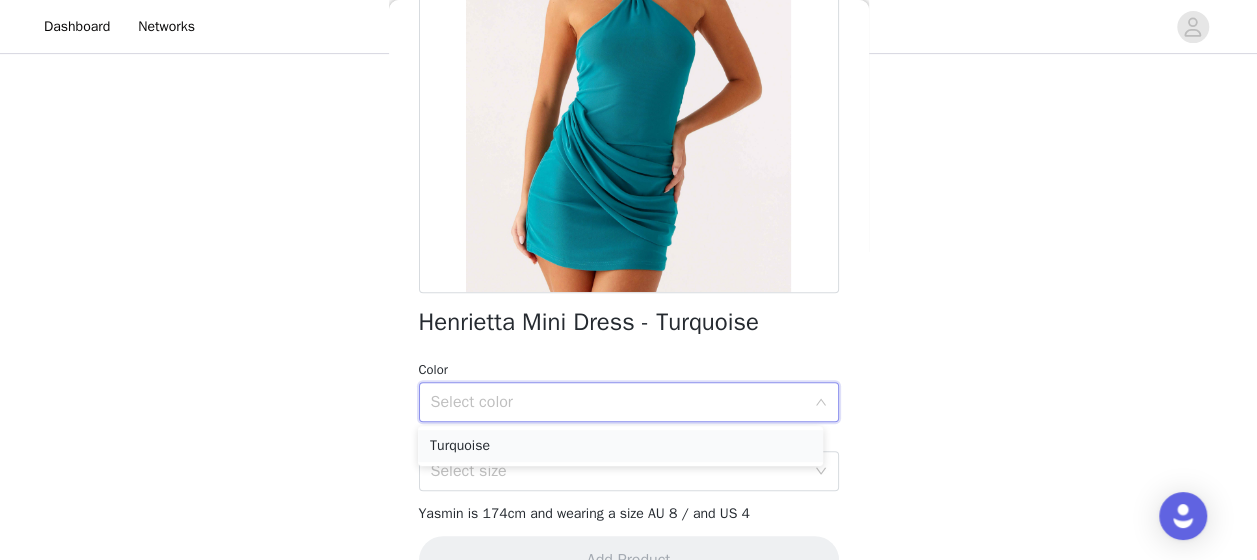 click on "Turquoise" at bounding box center (620, 446) 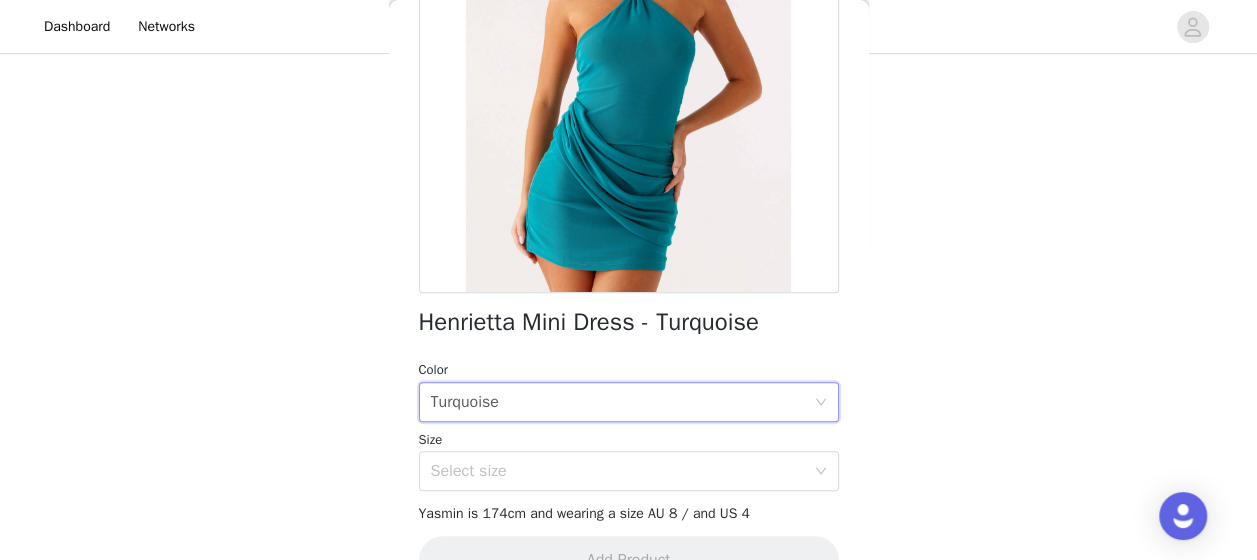 click on "Yasmin is 174cm and wearing a size AU 8 / and US 4" at bounding box center [629, 225] 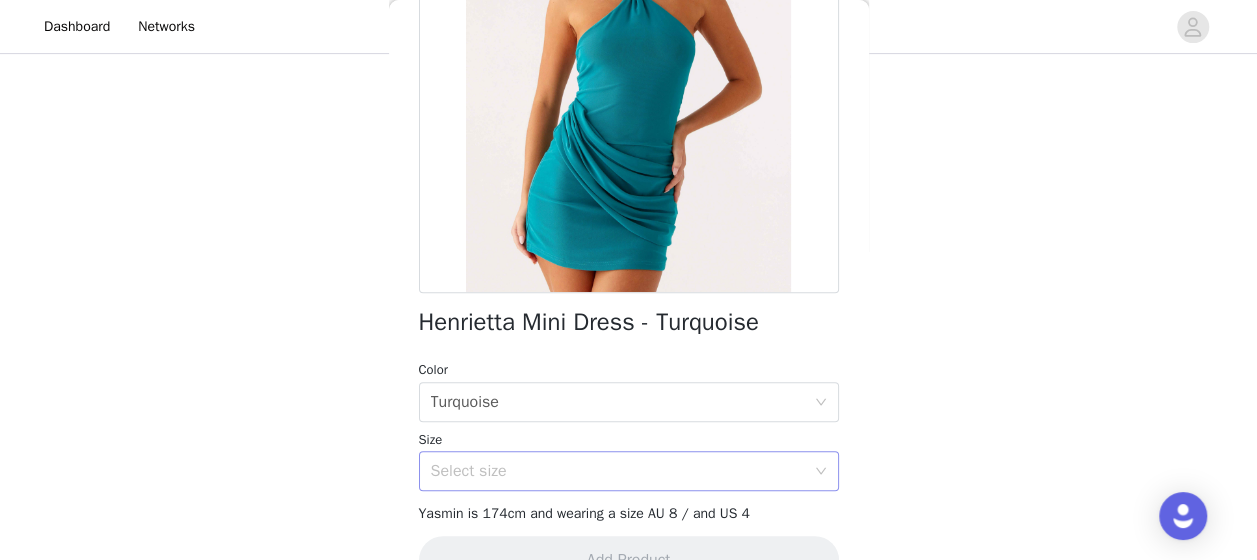 click on "Select size" at bounding box center [618, 471] 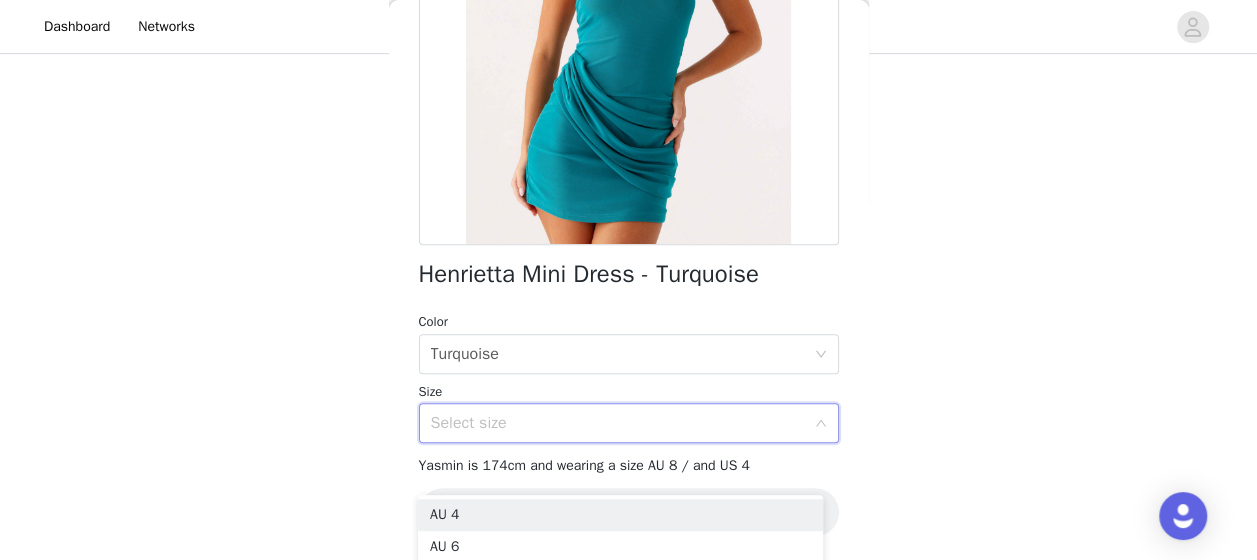 scroll, scrollTop: 347, scrollLeft: 0, axis: vertical 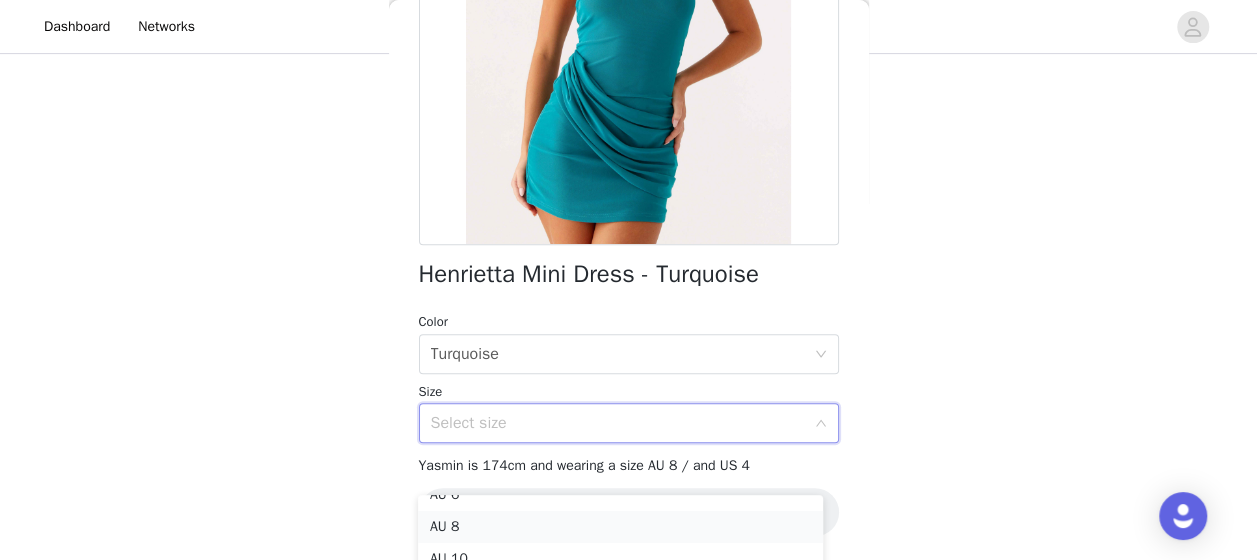 click on "AU 8" at bounding box center (620, 527) 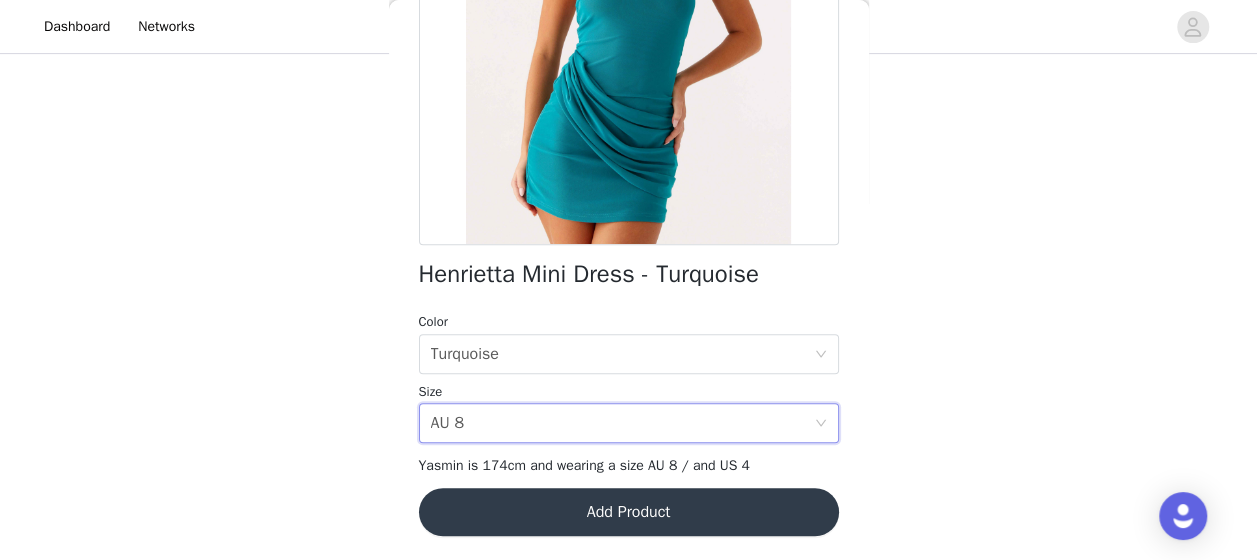 scroll, scrollTop: 494, scrollLeft: 0, axis: vertical 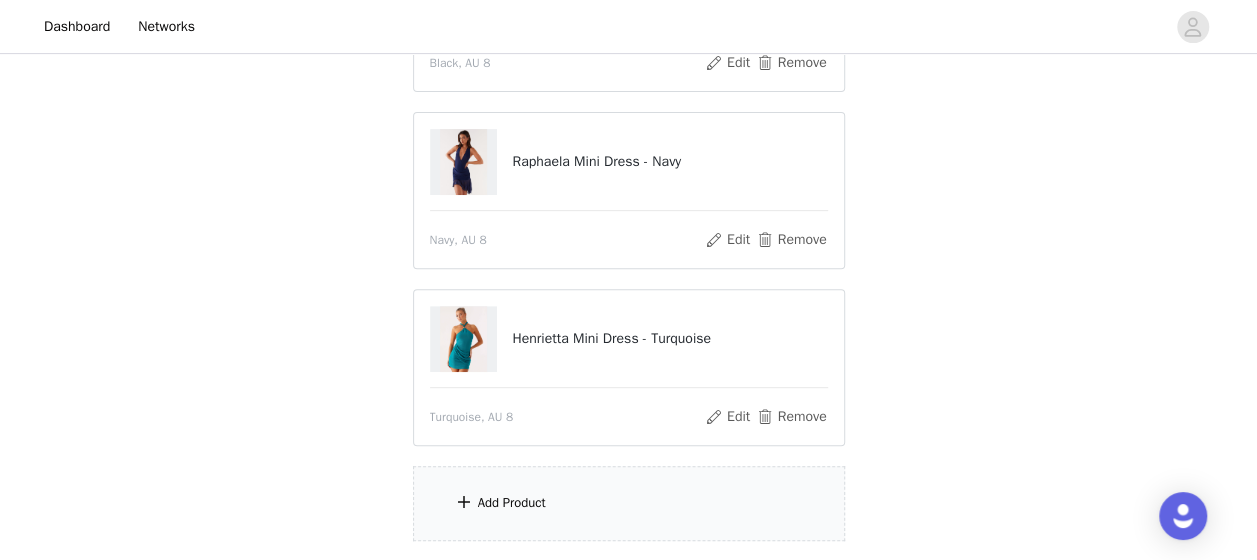 click on "Add Product" at bounding box center [629, 503] 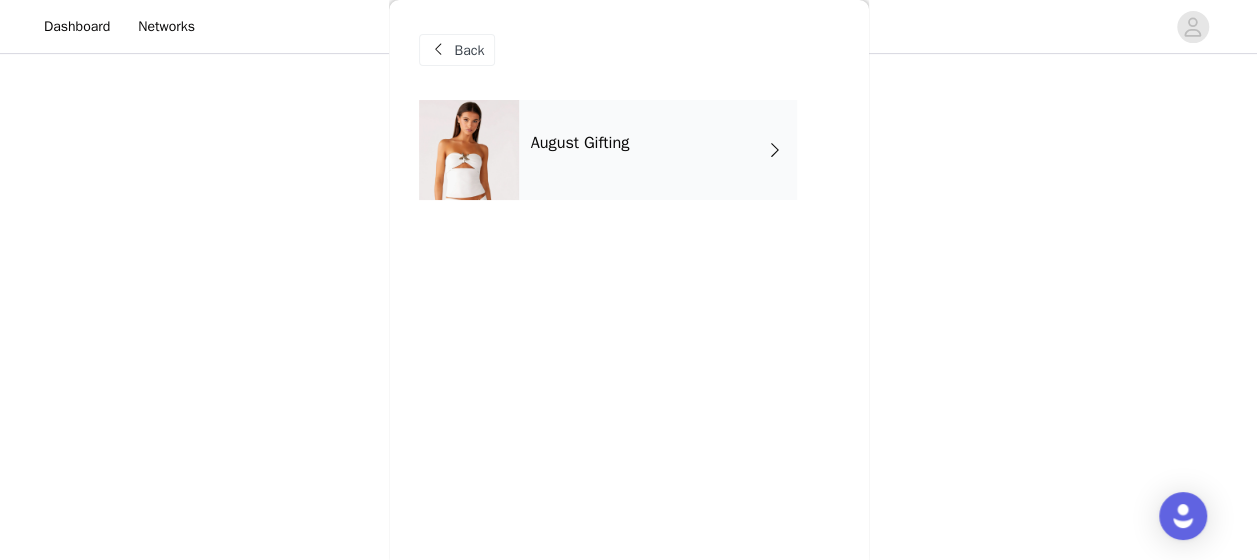 click on "August Gifting" at bounding box center (580, 143) 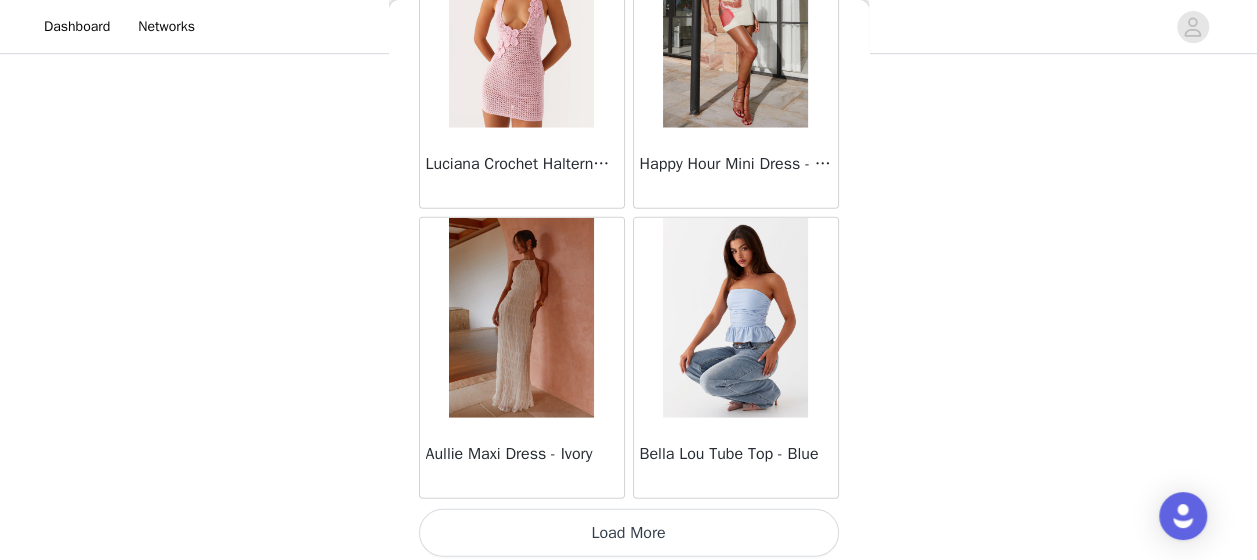 click on "Load More" at bounding box center [629, 533] 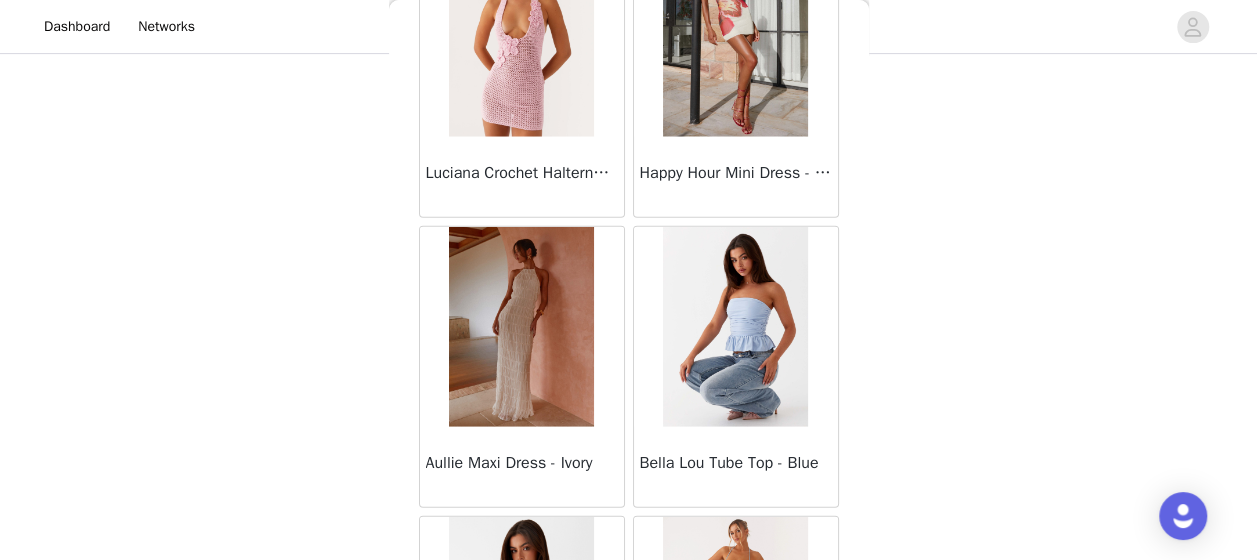 scroll, scrollTop: 2493, scrollLeft: 0, axis: vertical 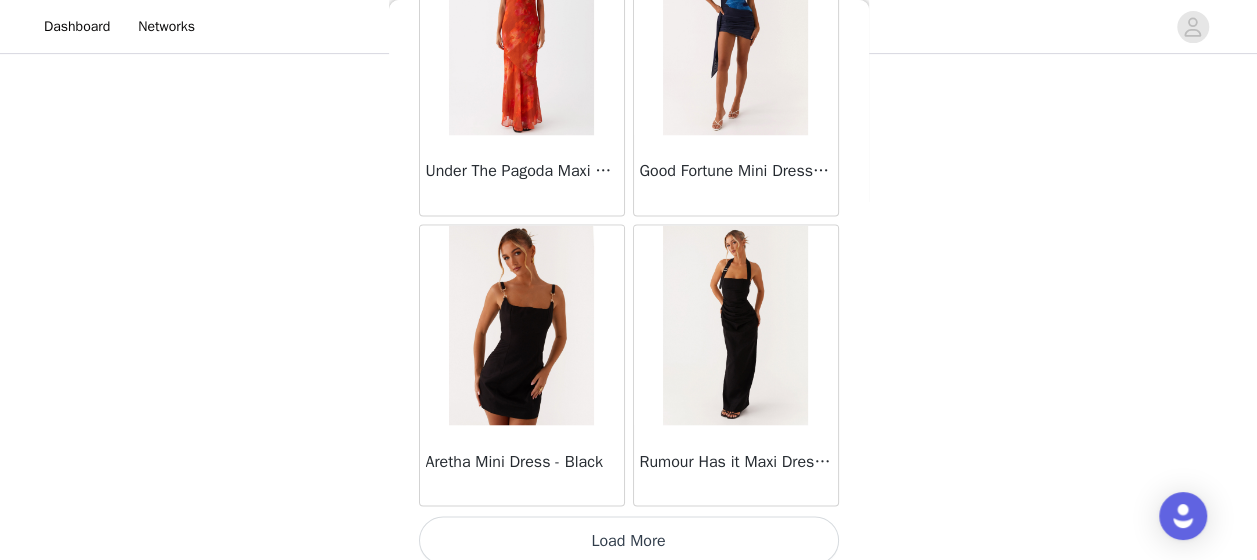 click on "Load More" at bounding box center (629, 540) 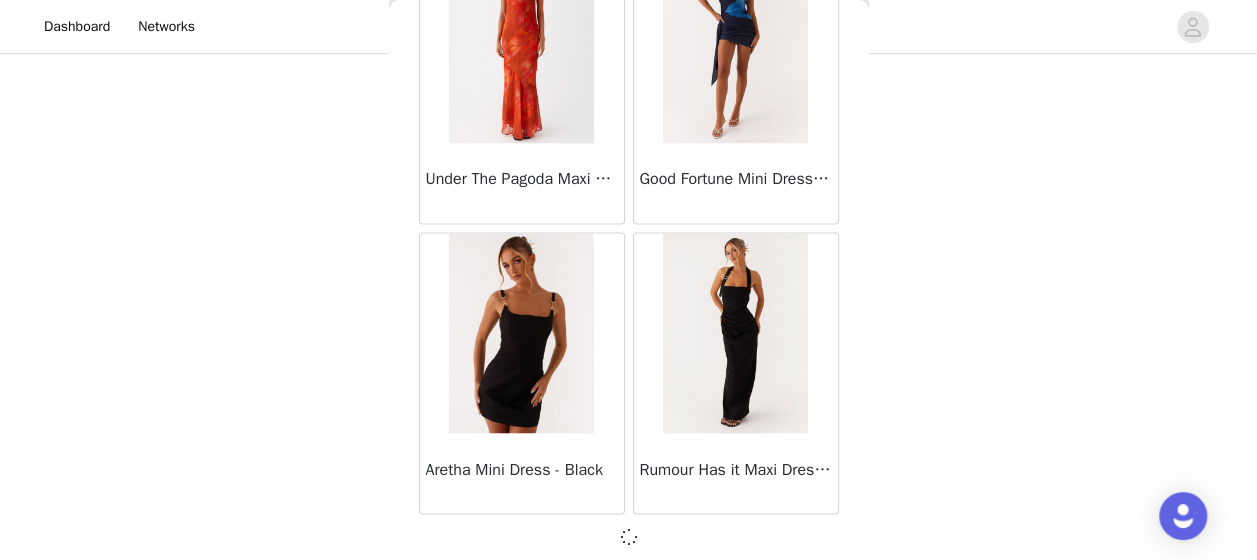 scroll, scrollTop: 5386, scrollLeft: 0, axis: vertical 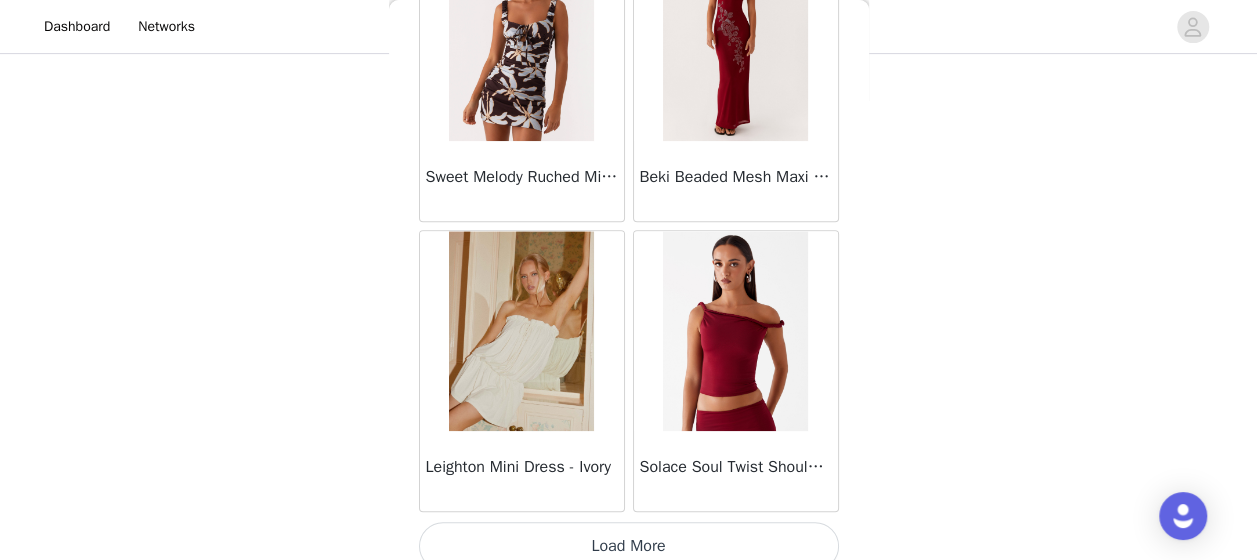 click on "Load More" at bounding box center (629, 546) 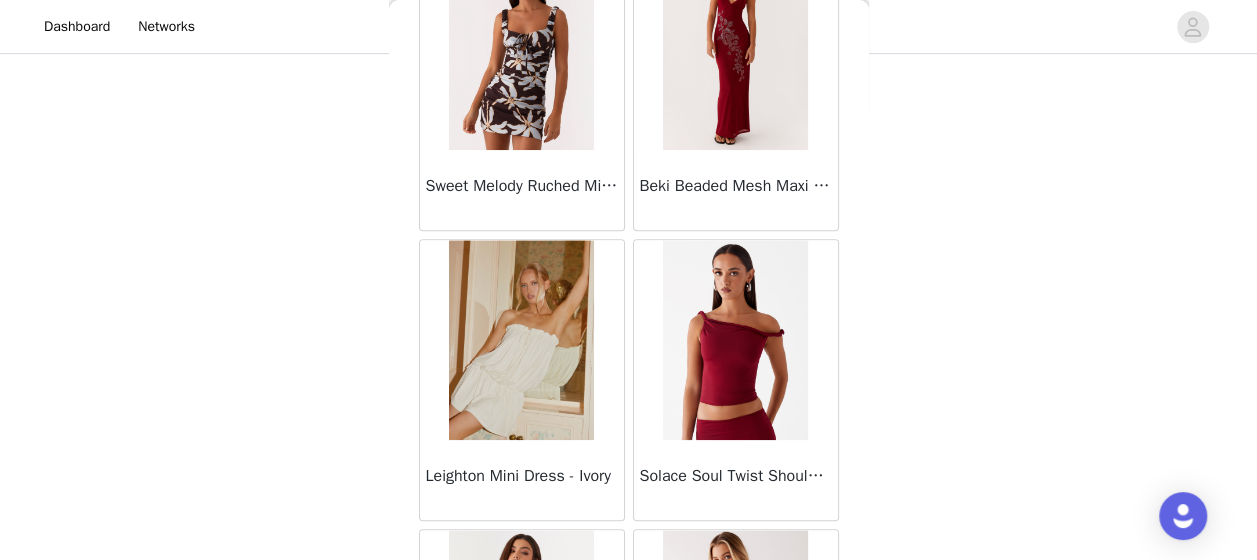 scroll, scrollTop: 8280, scrollLeft: 0, axis: vertical 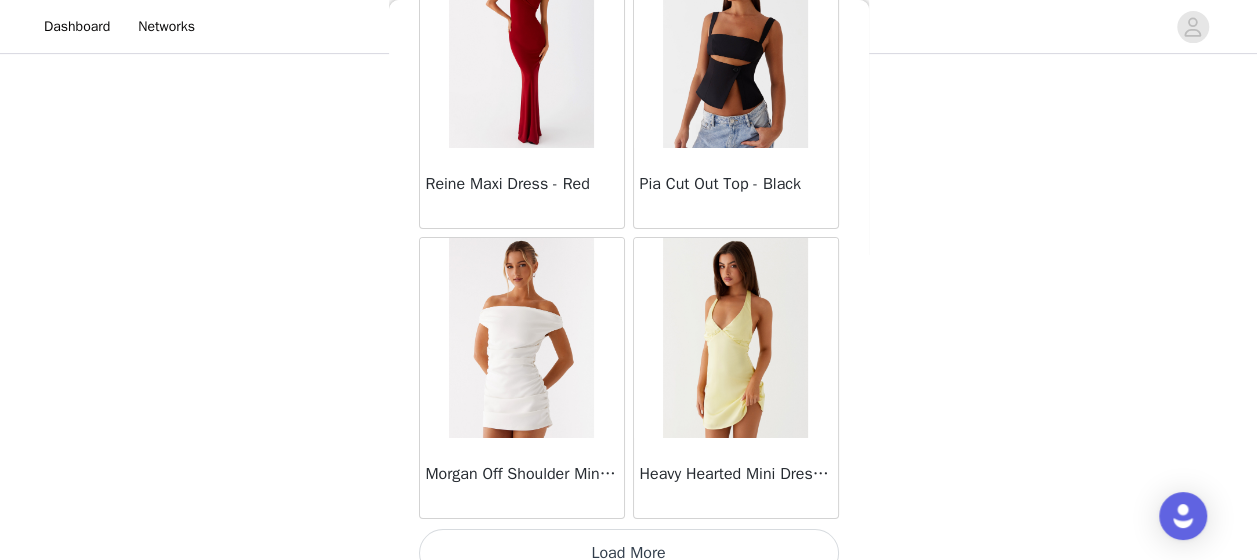 click on "Load More" at bounding box center (629, 553) 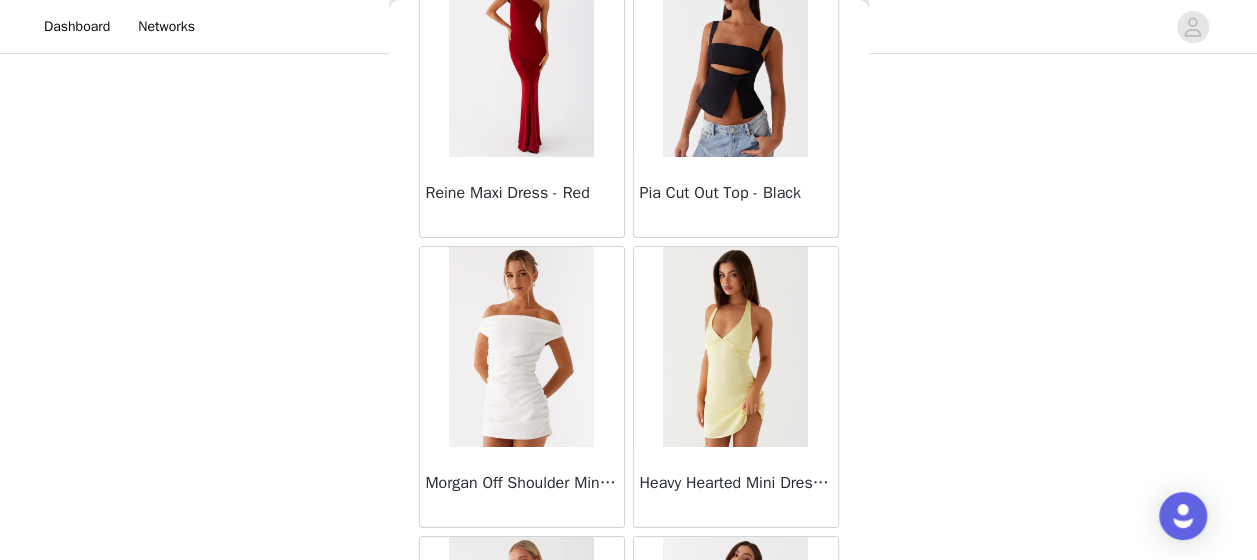 scroll, scrollTop: 11173, scrollLeft: 0, axis: vertical 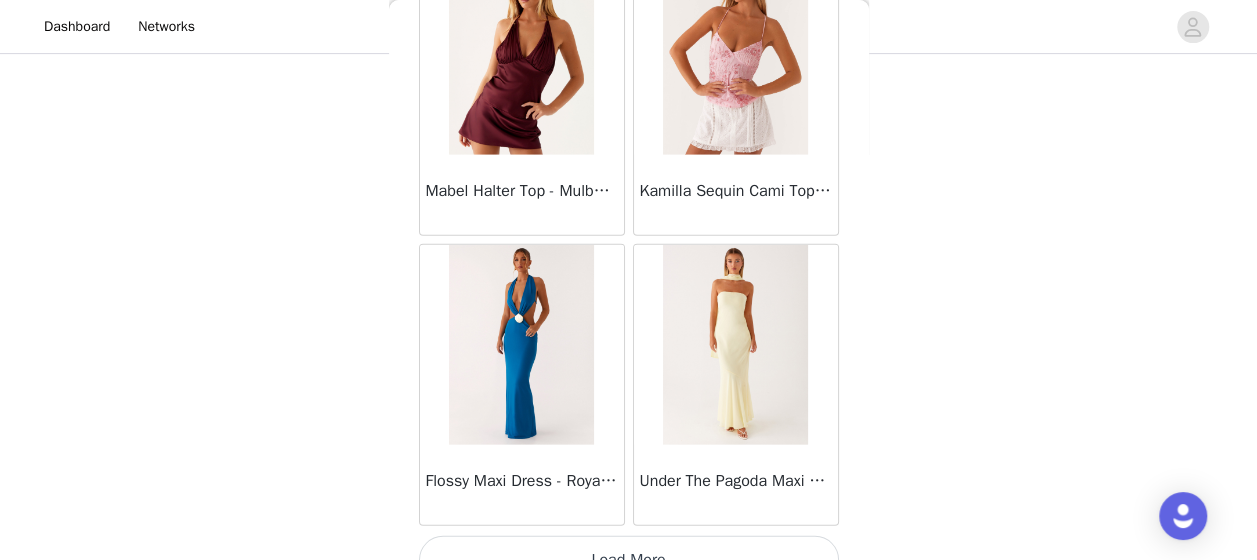 click on "Load More" at bounding box center [629, 560] 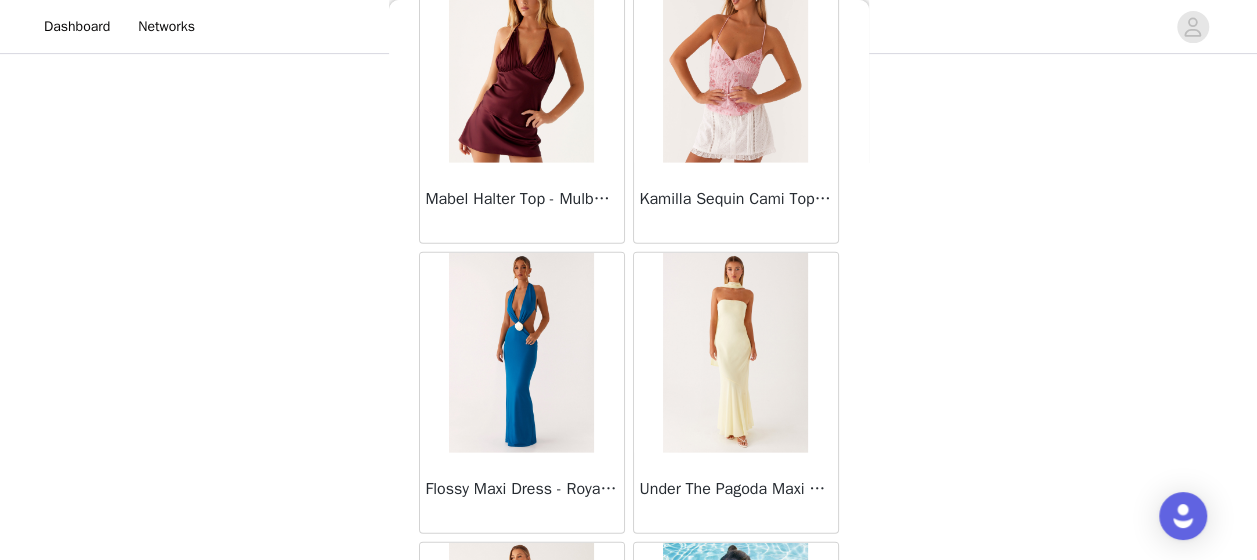 scroll, scrollTop: 14066, scrollLeft: 0, axis: vertical 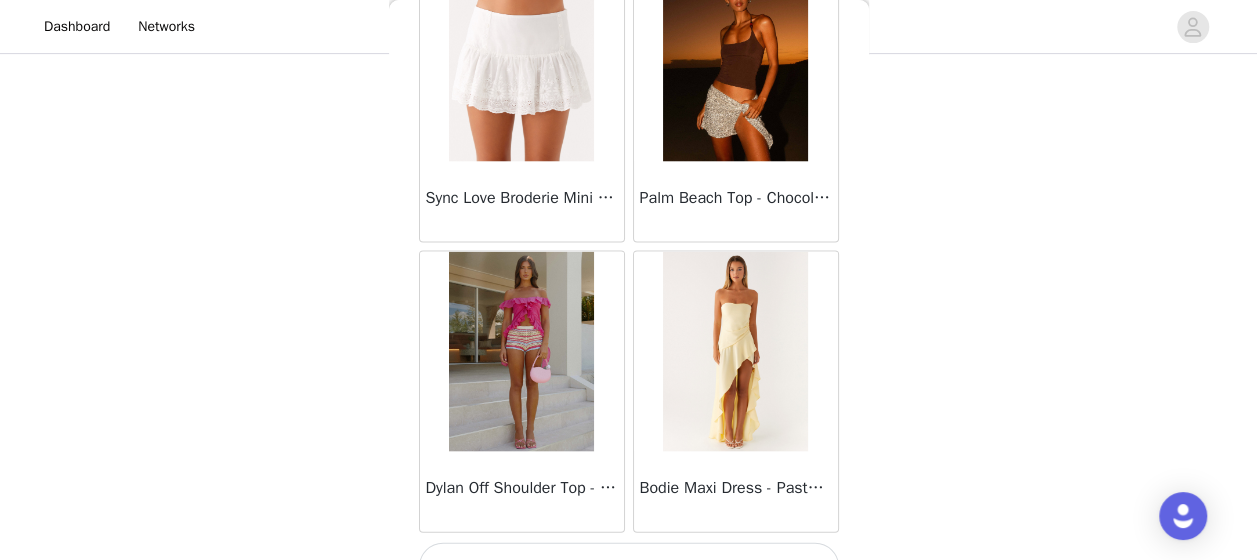 click on "Load More" at bounding box center (629, 566) 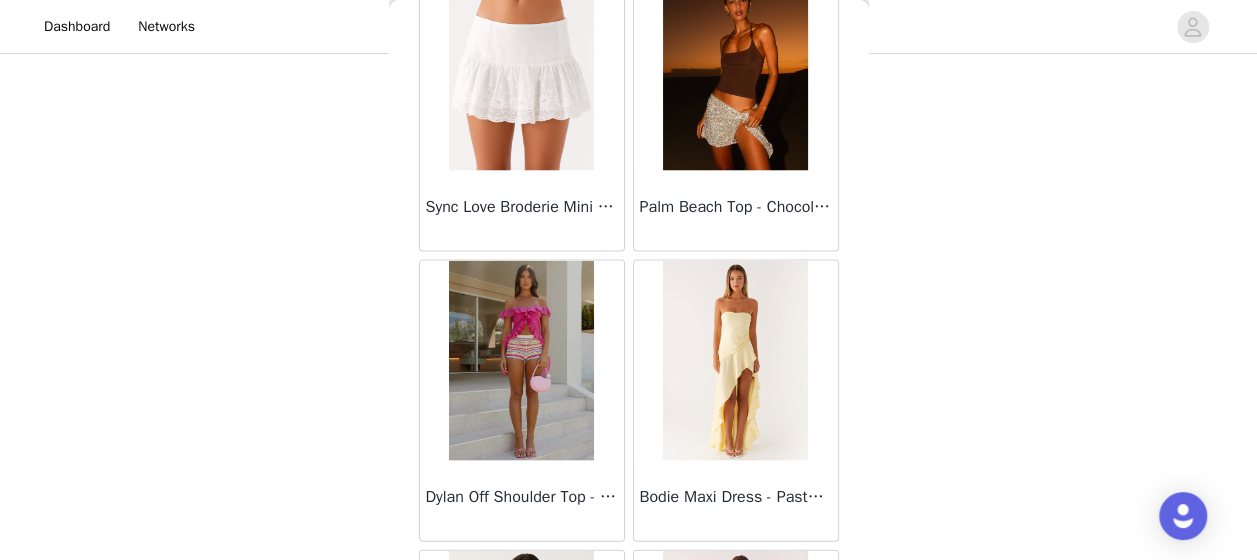 scroll, scrollTop: 16960, scrollLeft: 0, axis: vertical 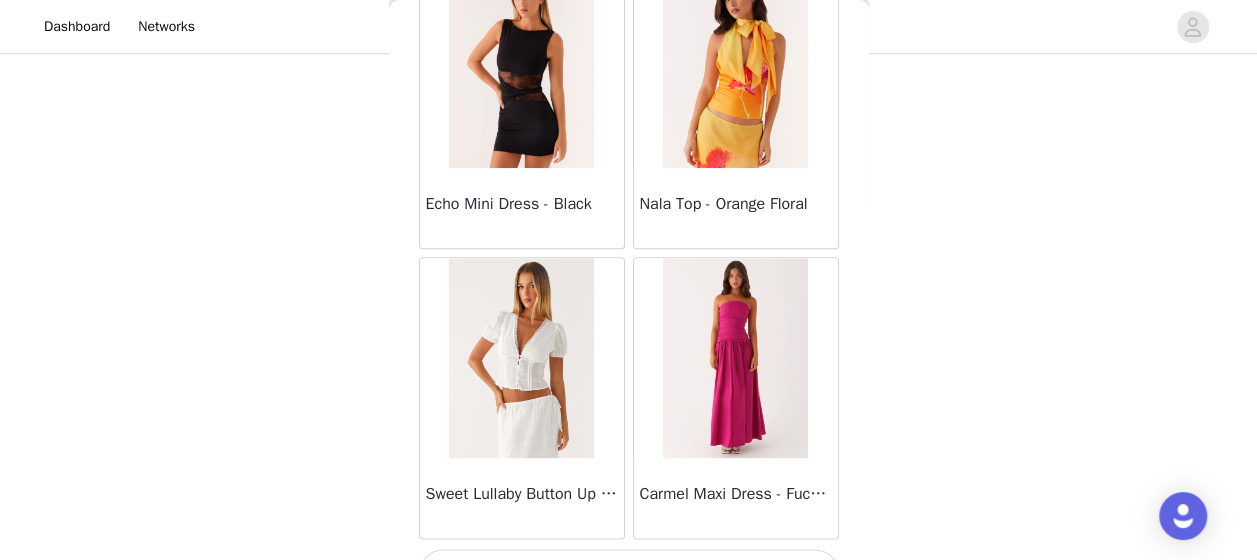 click on "Load More" at bounding box center (629, 573) 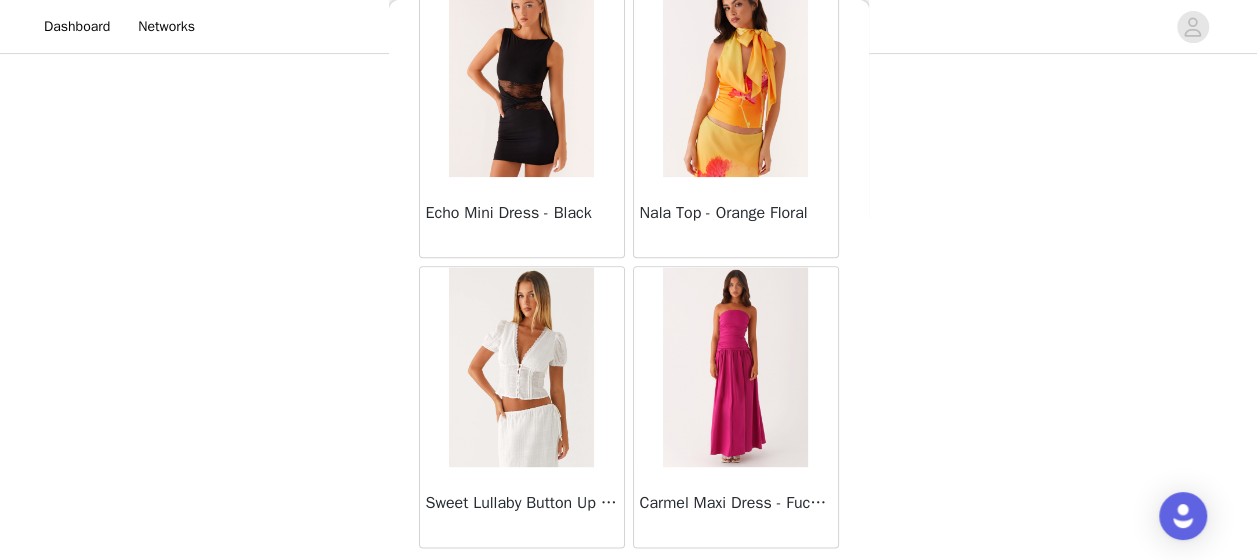 scroll, scrollTop: 19853, scrollLeft: 0, axis: vertical 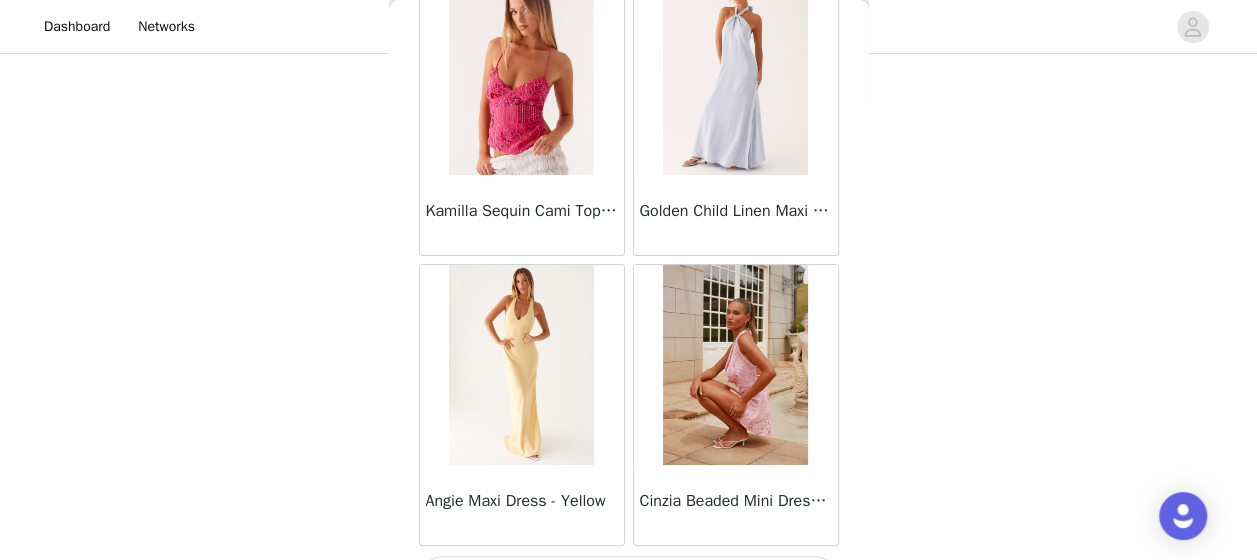 click on "Load More" at bounding box center (629, 580) 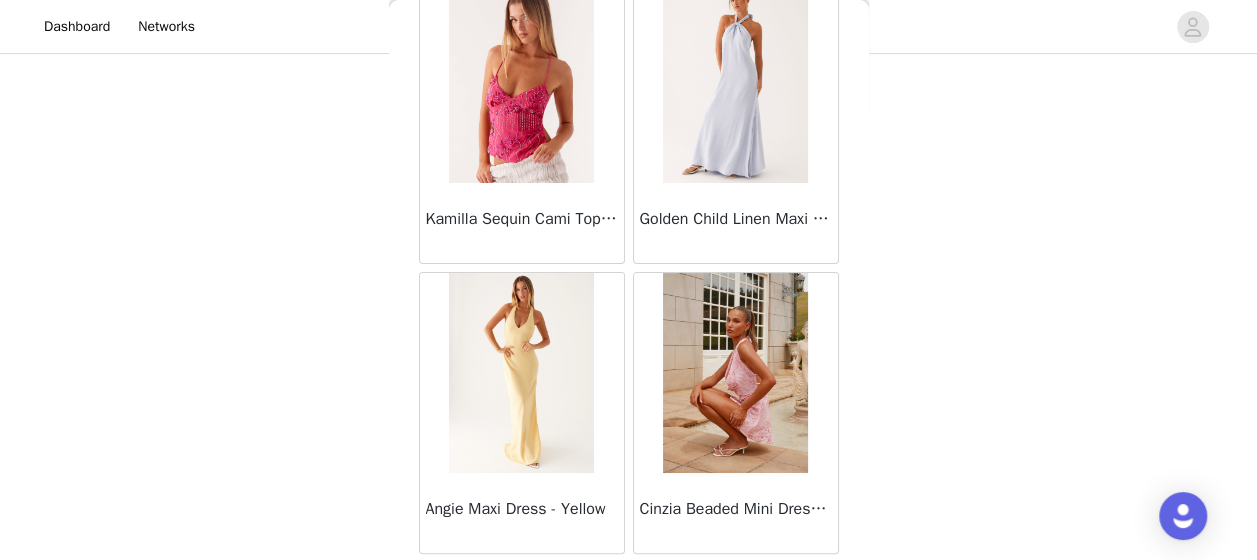 scroll, scrollTop: 22746, scrollLeft: 0, axis: vertical 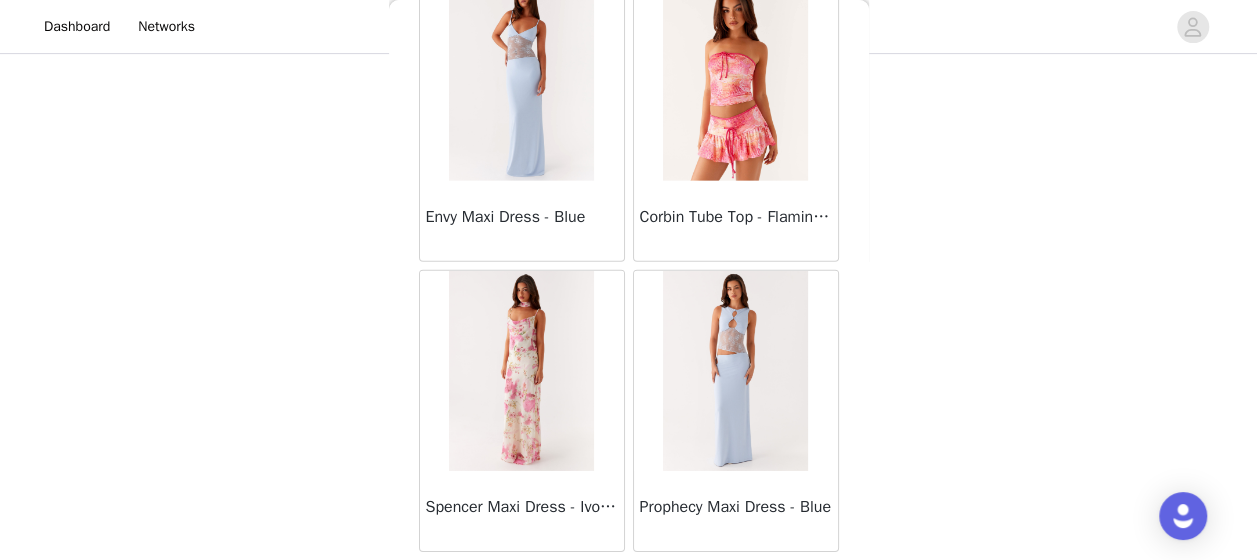click on "Load More" at bounding box center (629, 586) 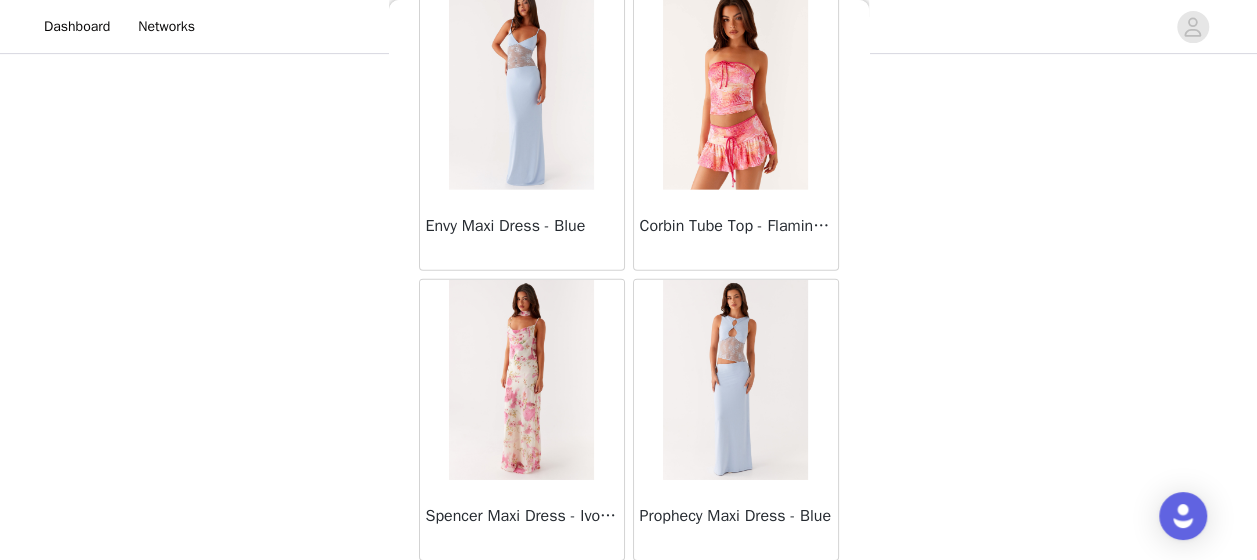 scroll, scrollTop: 25640, scrollLeft: 0, axis: vertical 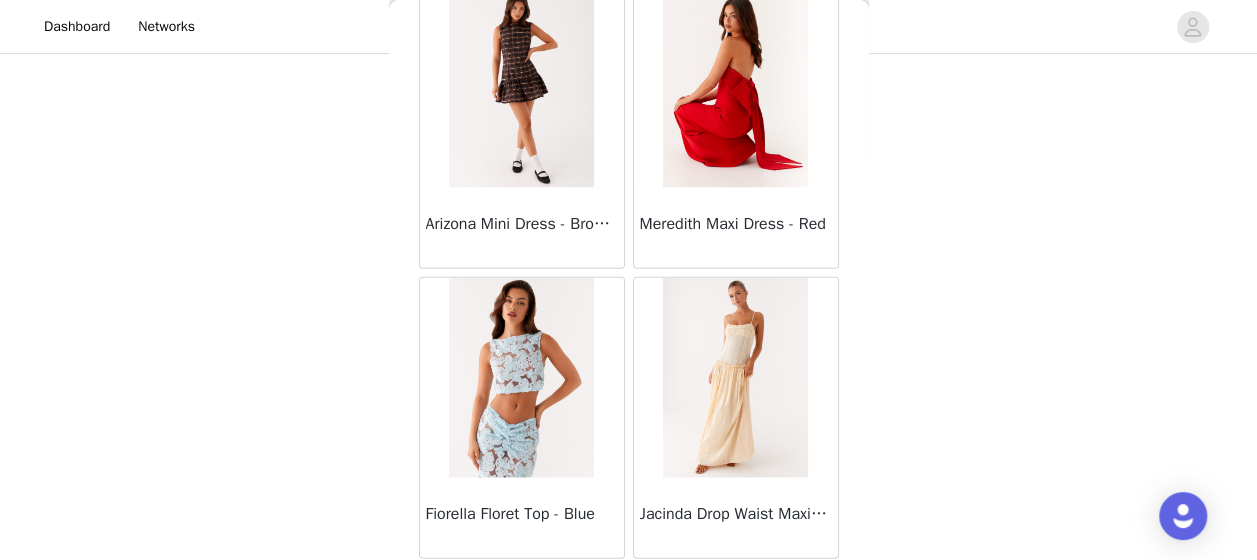 click on "Load More" at bounding box center [629, 593] 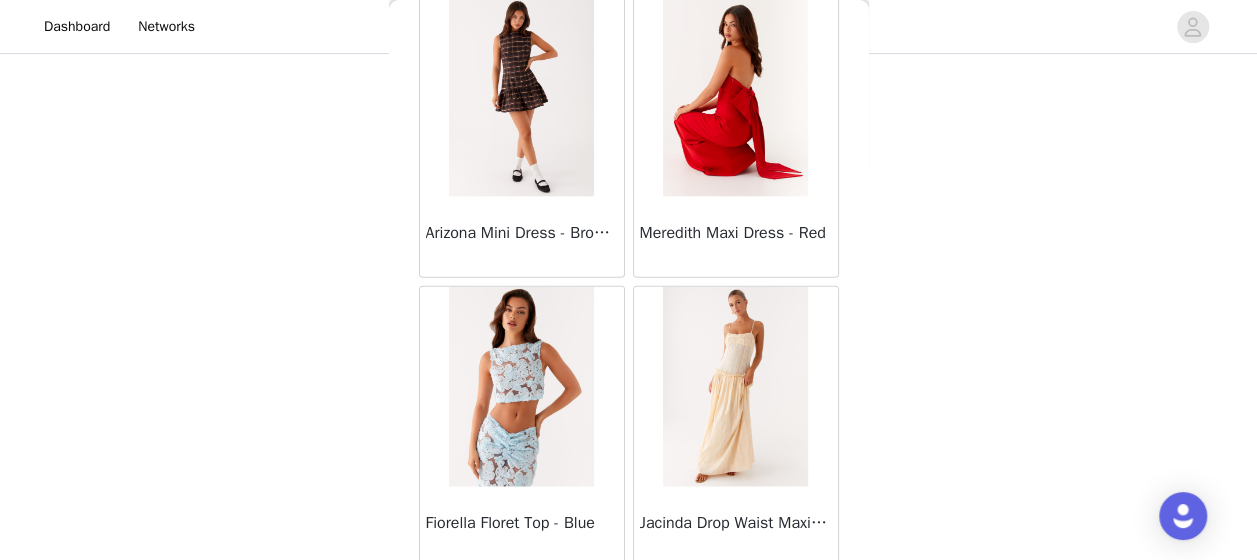 scroll, scrollTop: 28533, scrollLeft: 0, axis: vertical 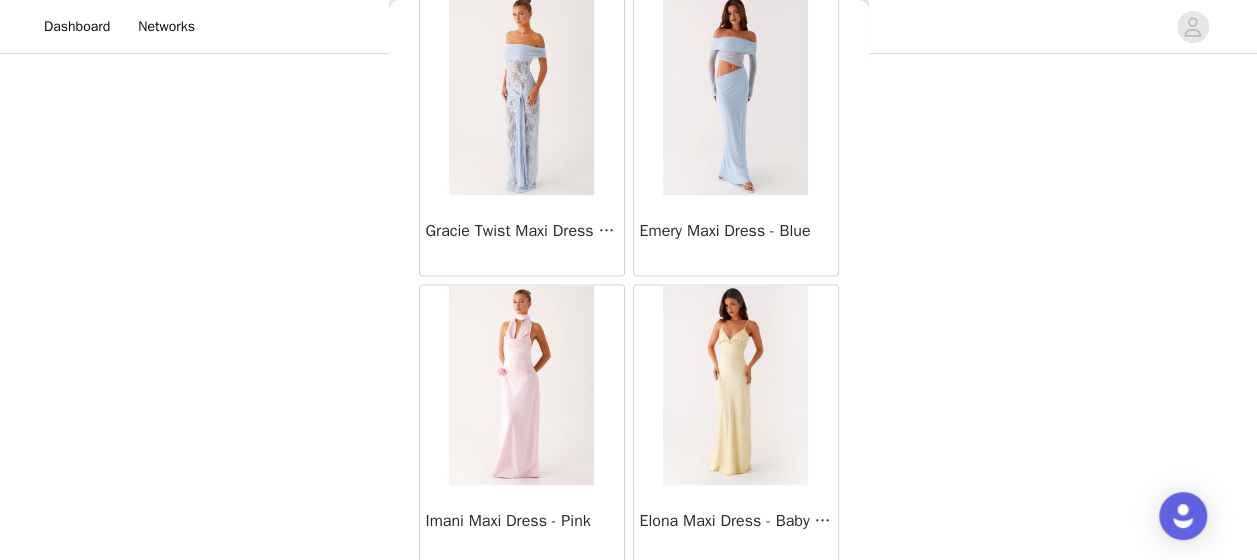 click on "Load More" at bounding box center [629, 600] 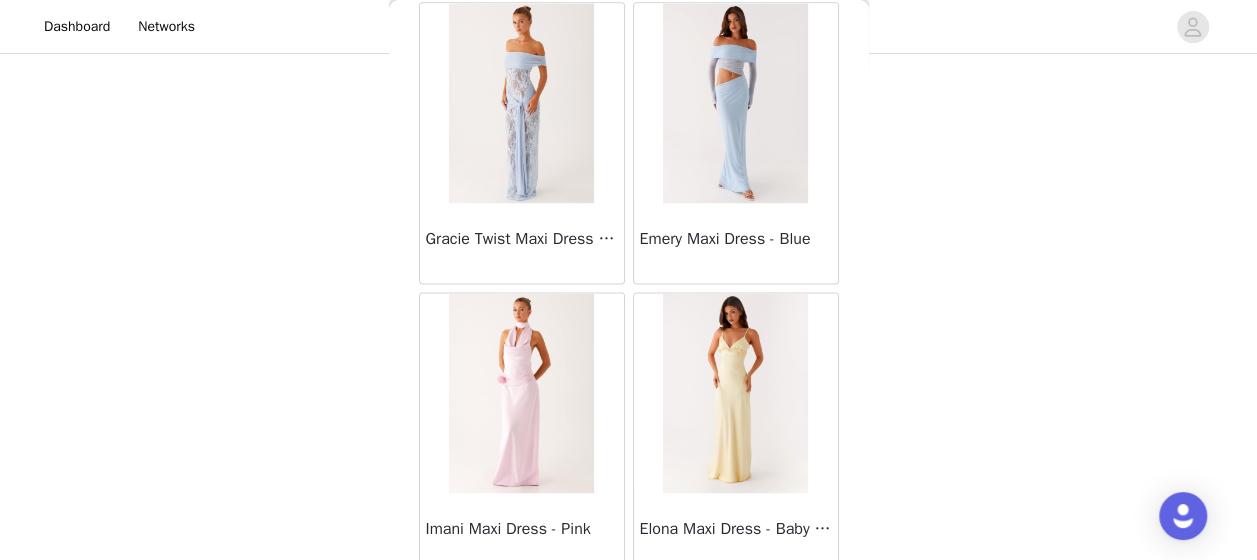 scroll, scrollTop: 31426, scrollLeft: 0, axis: vertical 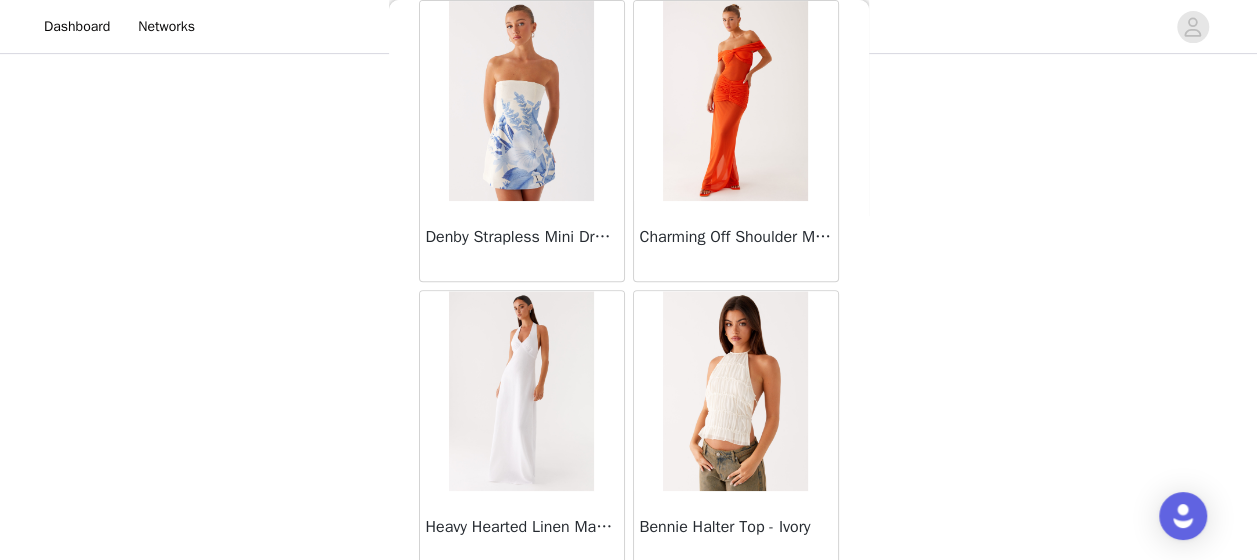 click on "Load More" at bounding box center (629, 606) 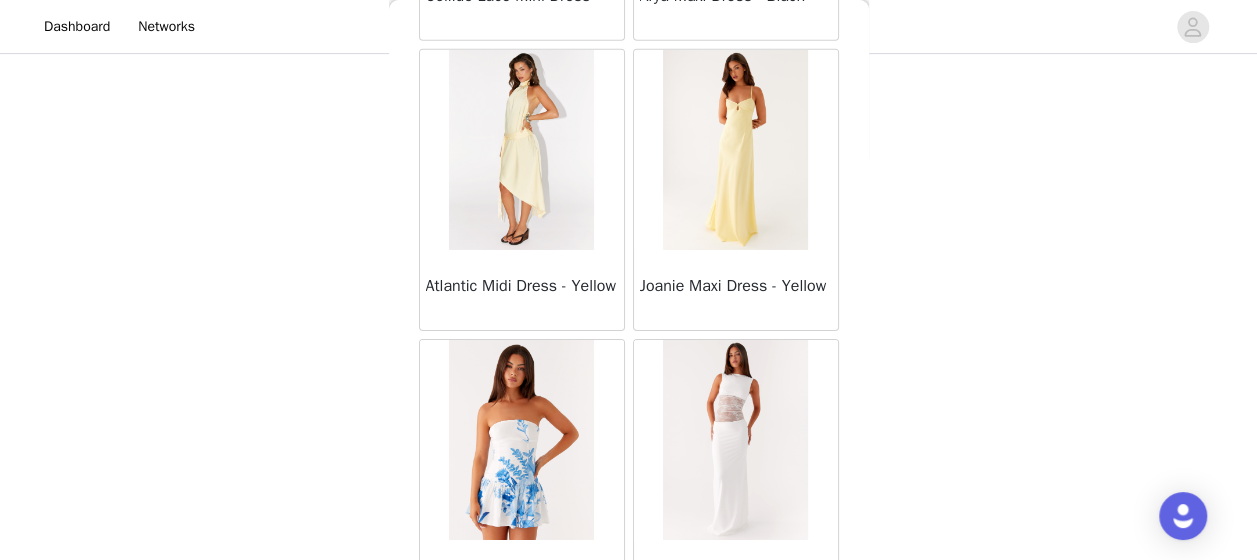 scroll, scrollTop: 37213, scrollLeft: 0, axis: vertical 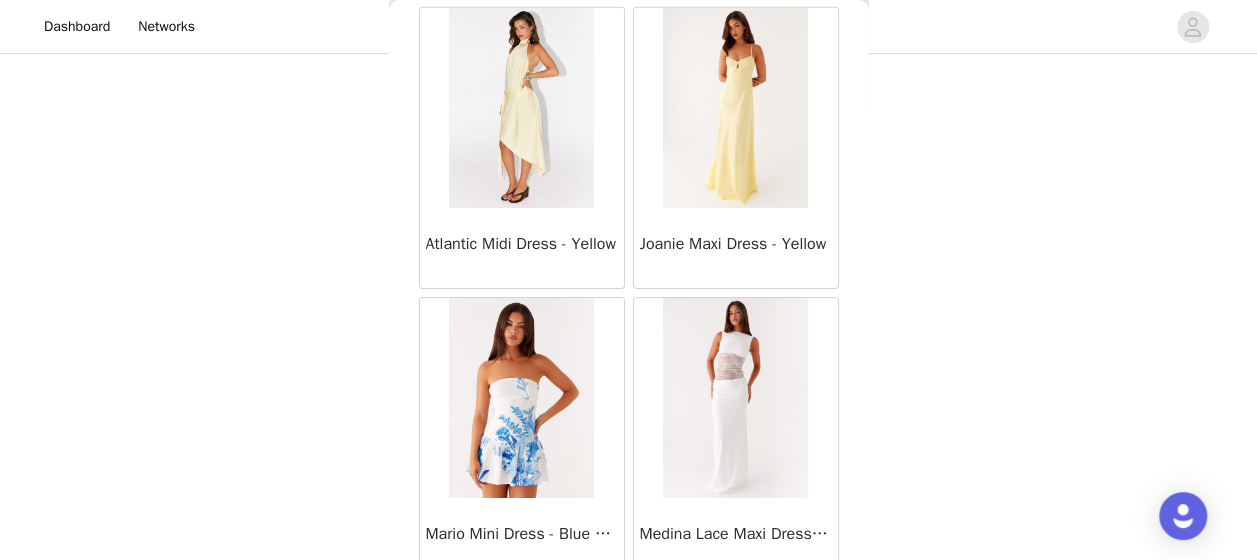 click on "Load More" at bounding box center (629, 613) 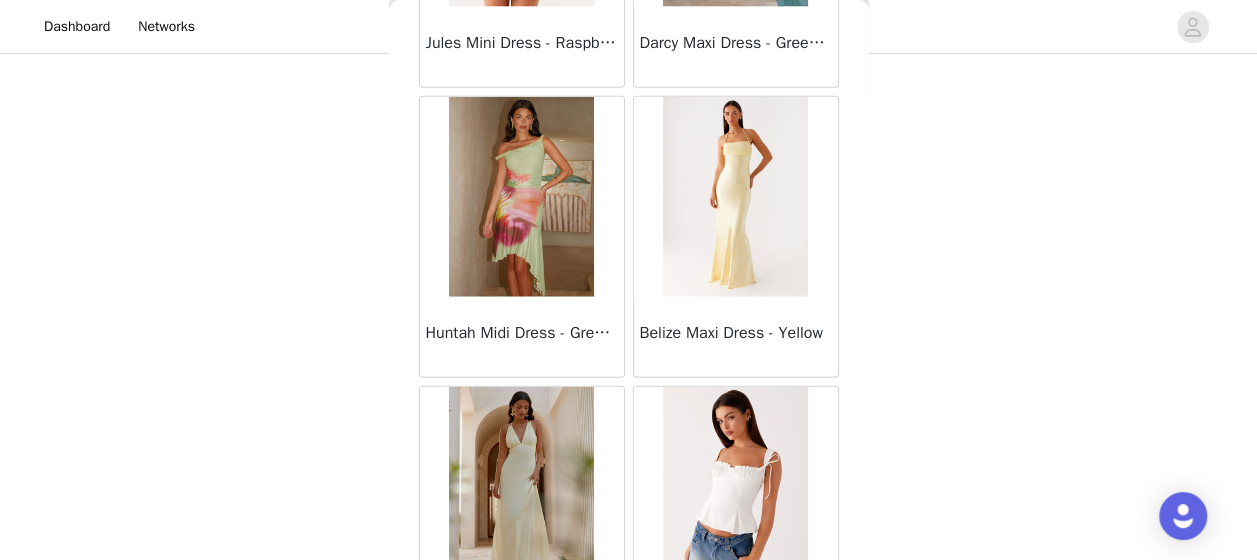 scroll, scrollTop: 40106, scrollLeft: 0, axis: vertical 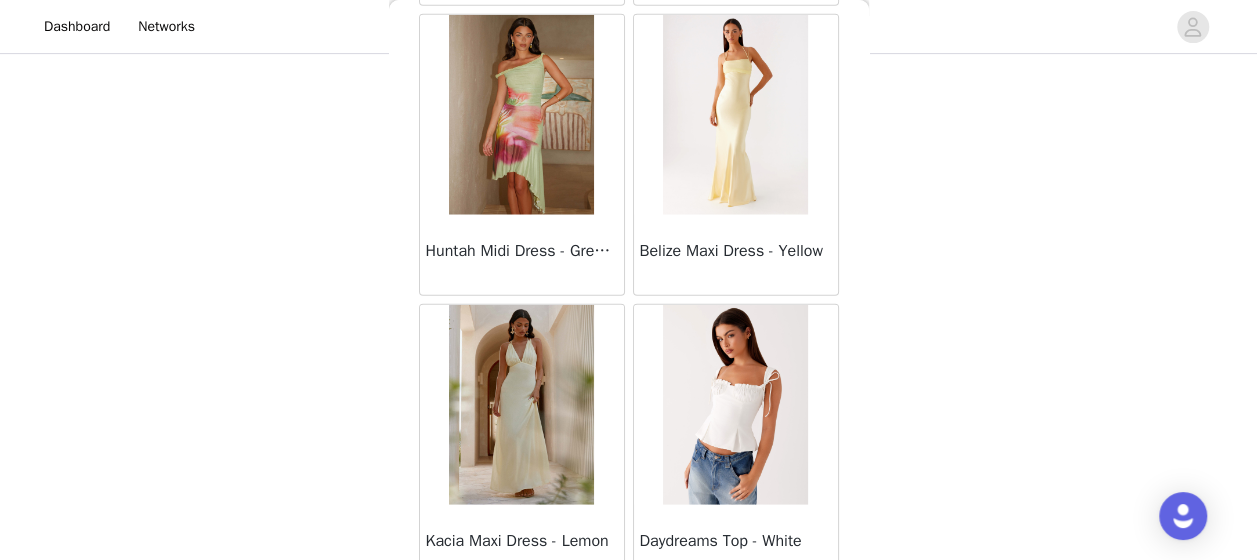 click on "Load More" at bounding box center (629, 620) 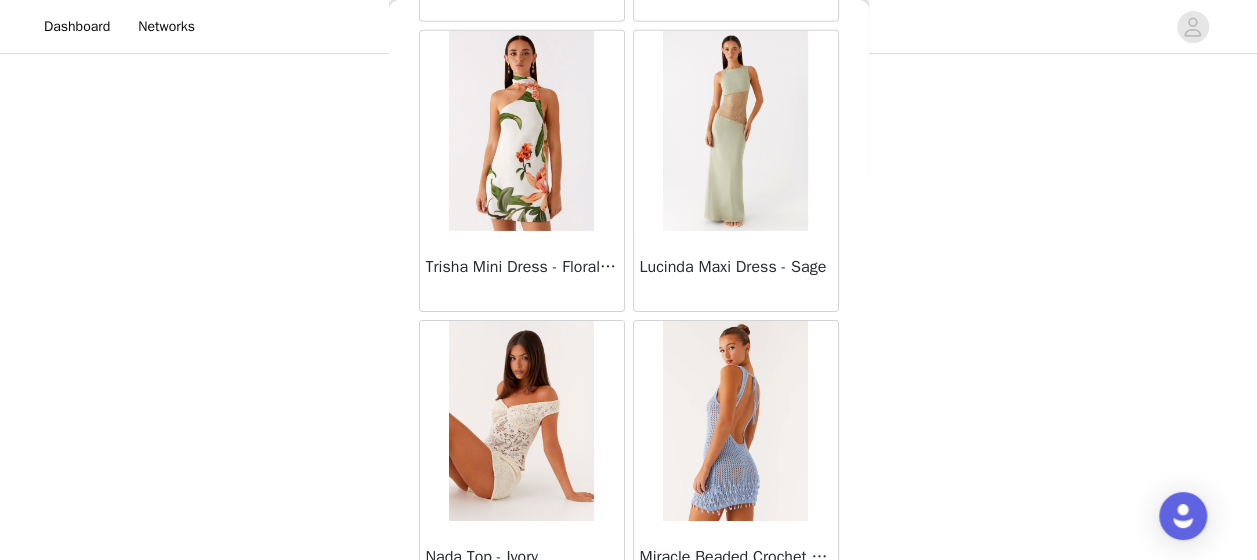 scroll, scrollTop: 40972, scrollLeft: 0, axis: vertical 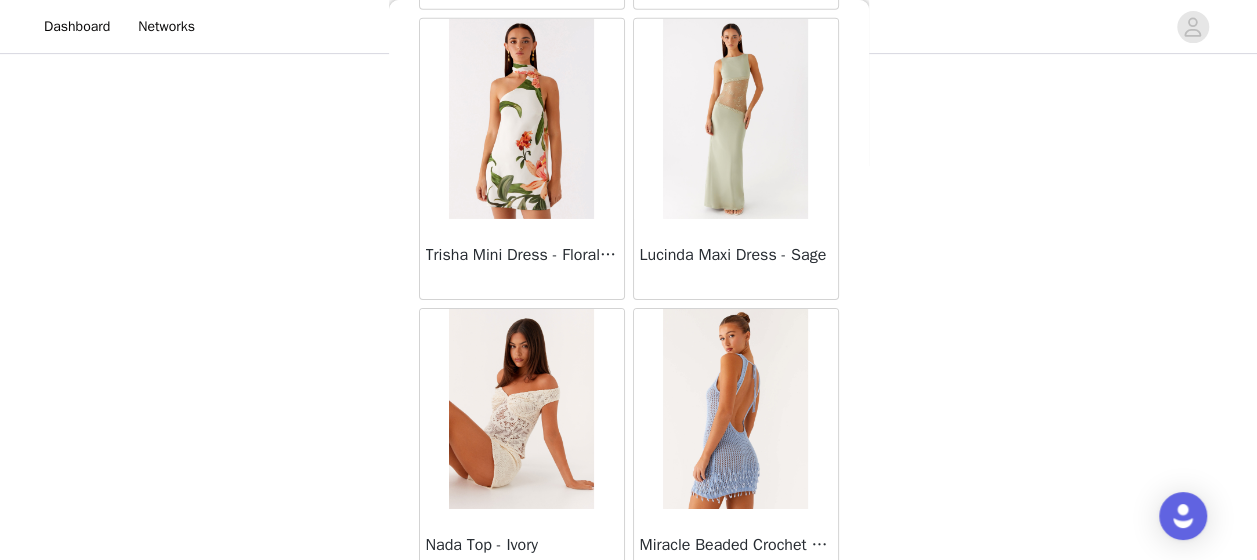 drag, startPoint x: 858, startPoint y: 548, endPoint x: 195, endPoint y: 415, distance: 676.20856 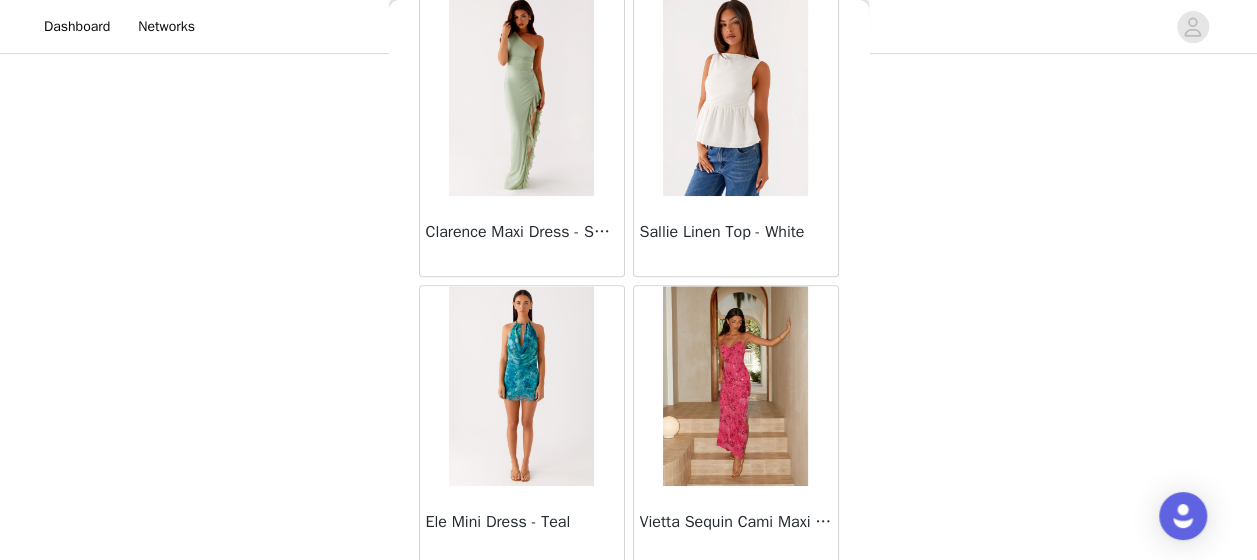 scroll, scrollTop: 41878, scrollLeft: 0, axis: vertical 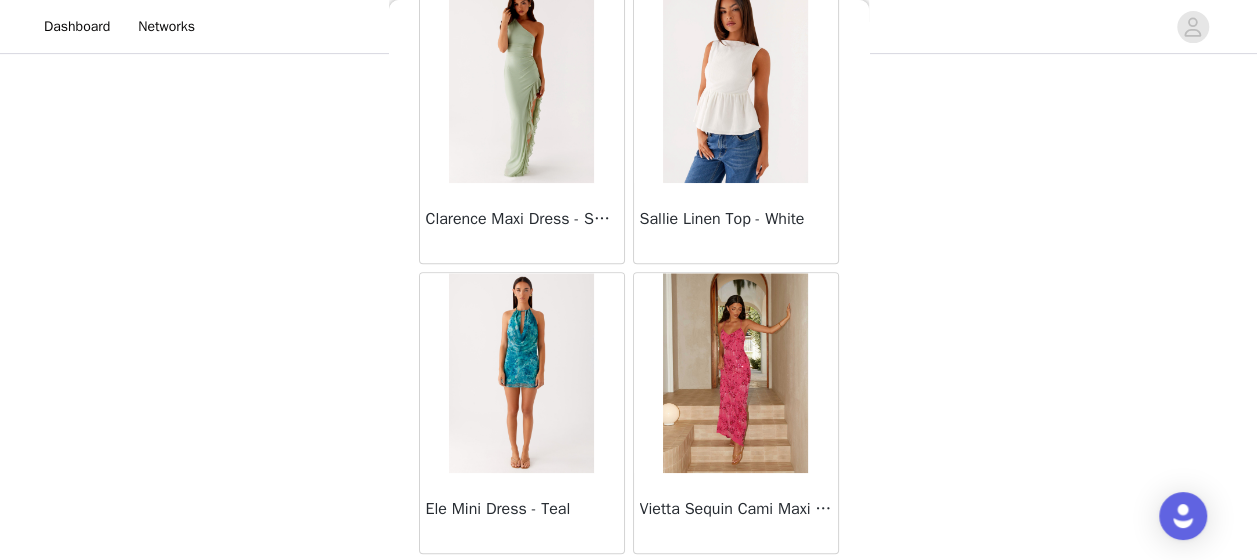 drag, startPoint x: 860, startPoint y: 552, endPoint x: 211, endPoint y: 370, distance: 674.0364 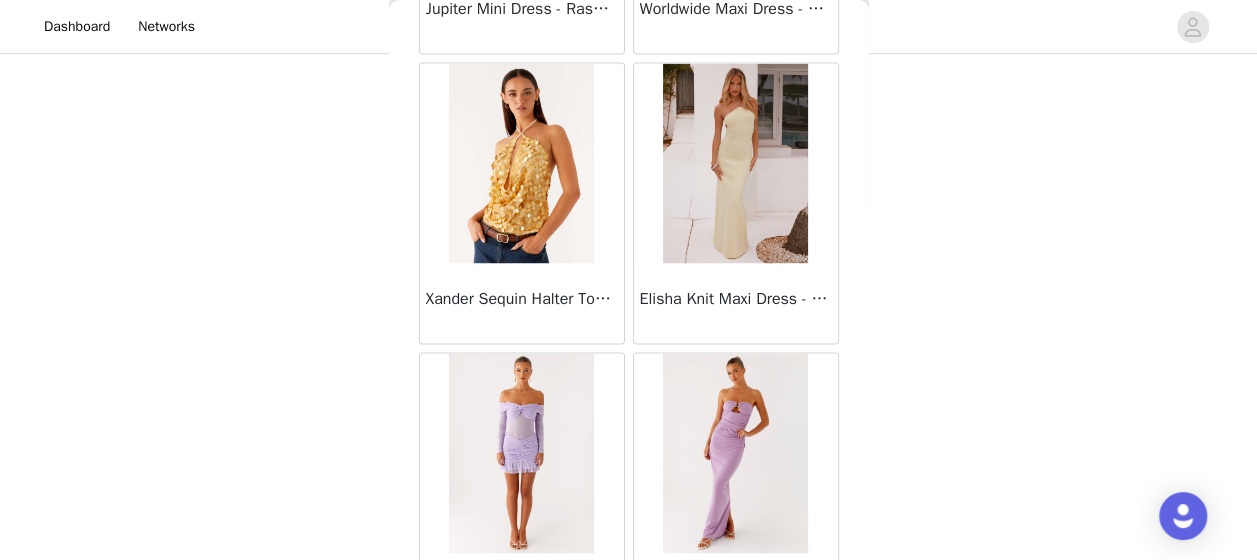 scroll, scrollTop: 43000, scrollLeft: 0, axis: vertical 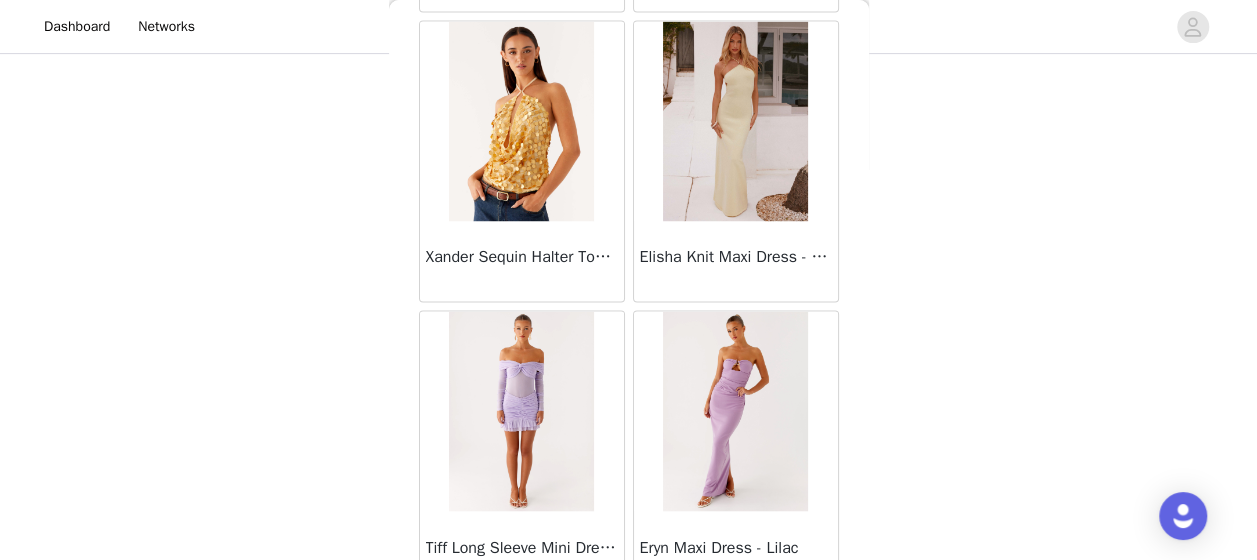 click on "Load More" at bounding box center (629, 626) 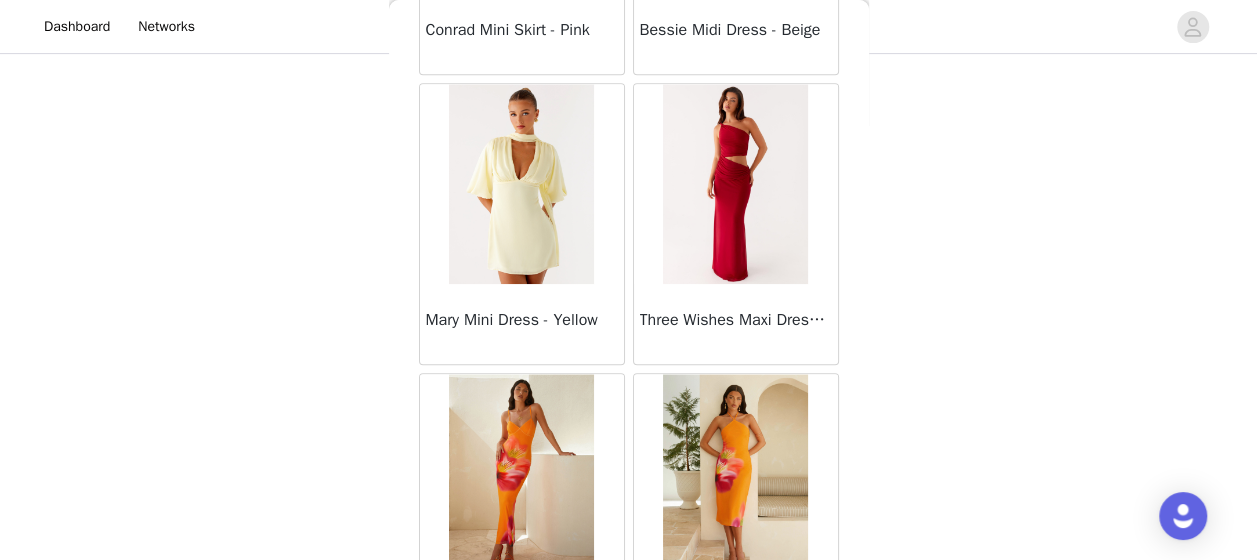 scroll, scrollTop: 45893, scrollLeft: 0, axis: vertical 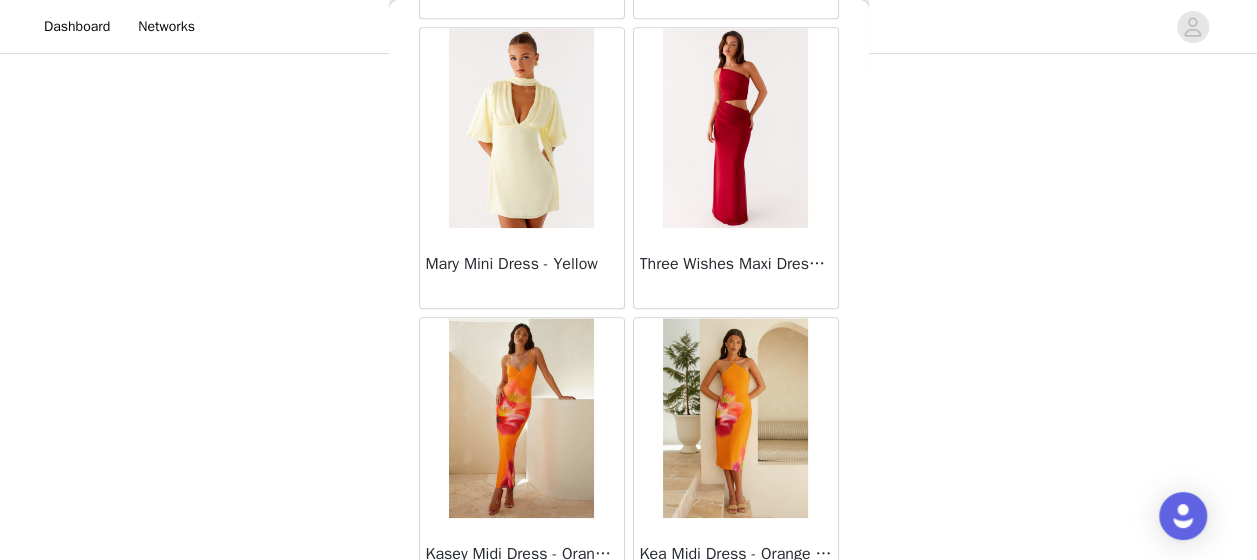 click on "Load More" at bounding box center [629, 633] 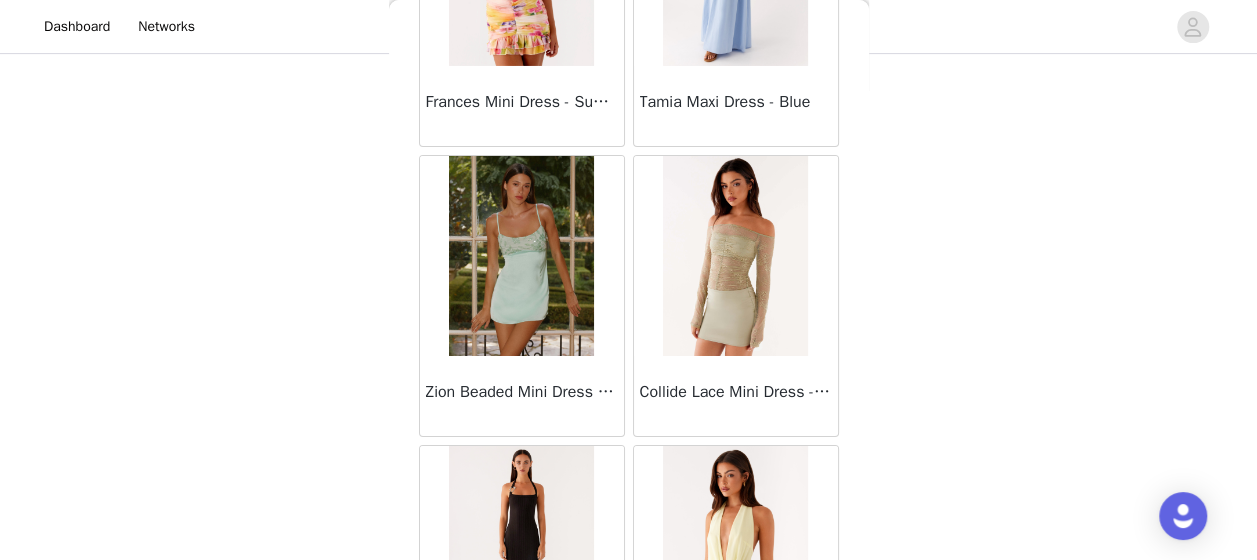 scroll, scrollTop: 48786, scrollLeft: 0, axis: vertical 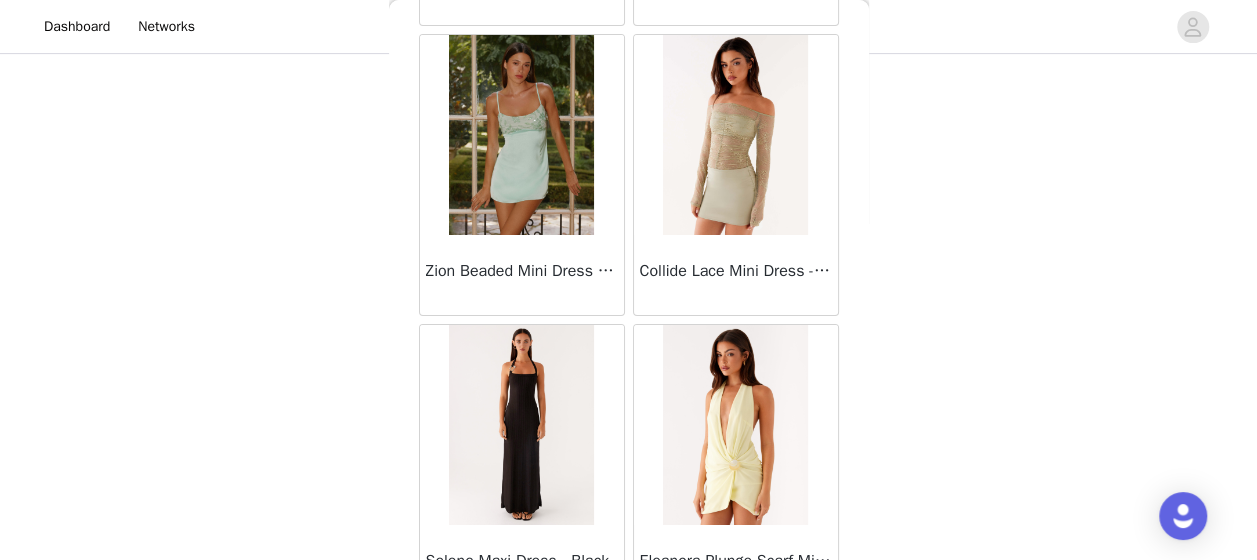 click on "Load More" at bounding box center (629, 640) 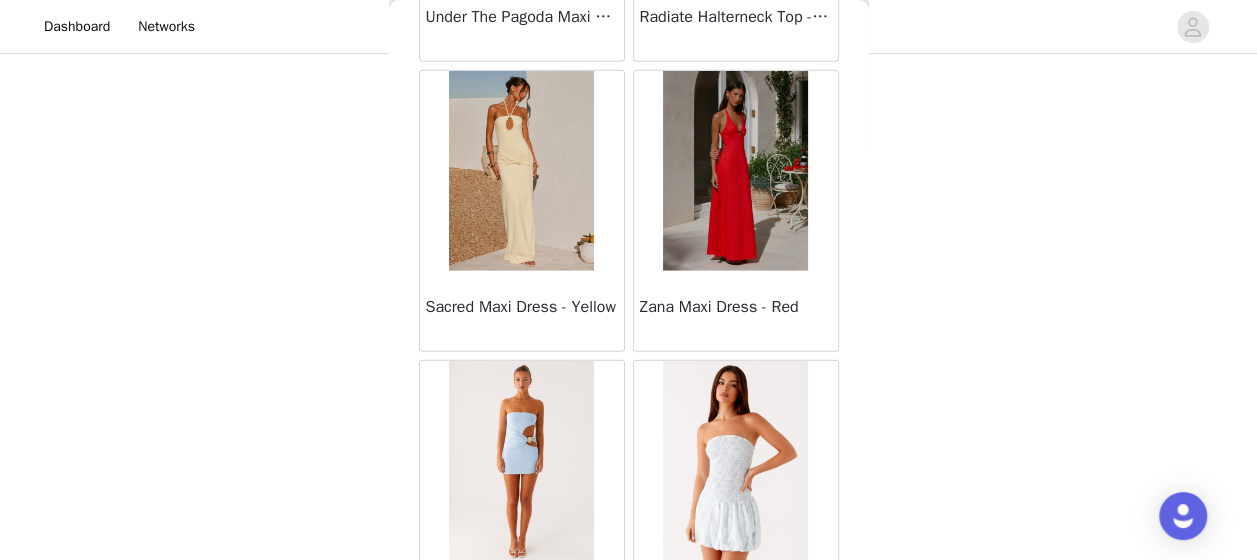 scroll, scrollTop: 51680, scrollLeft: 0, axis: vertical 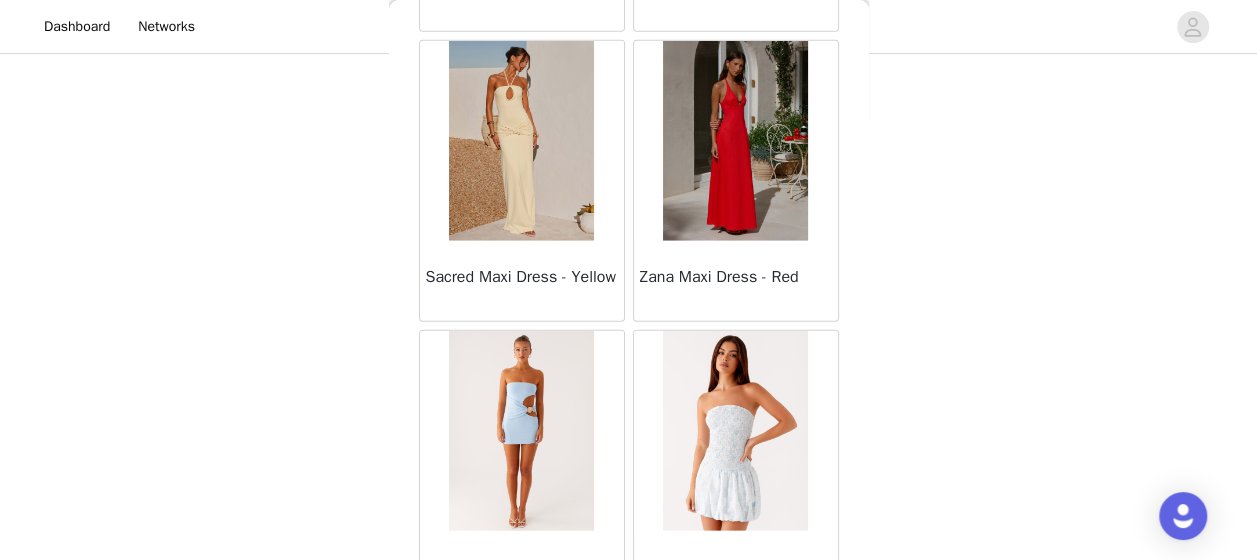 click on "Load More" at bounding box center [629, 646] 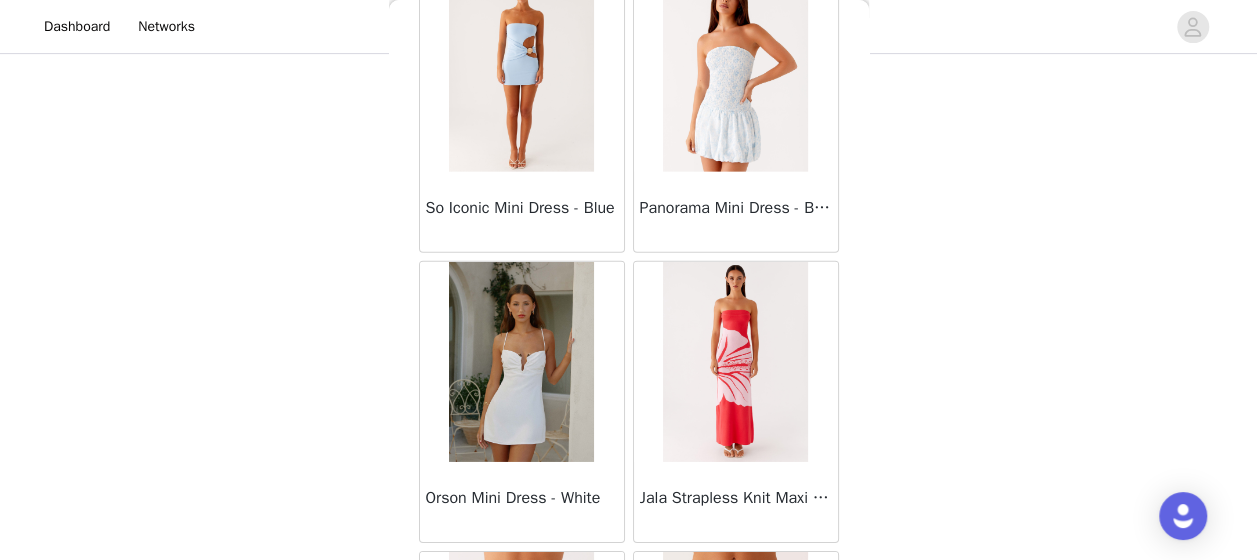 scroll, scrollTop: 52146, scrollLeft: 0, axis: vertical 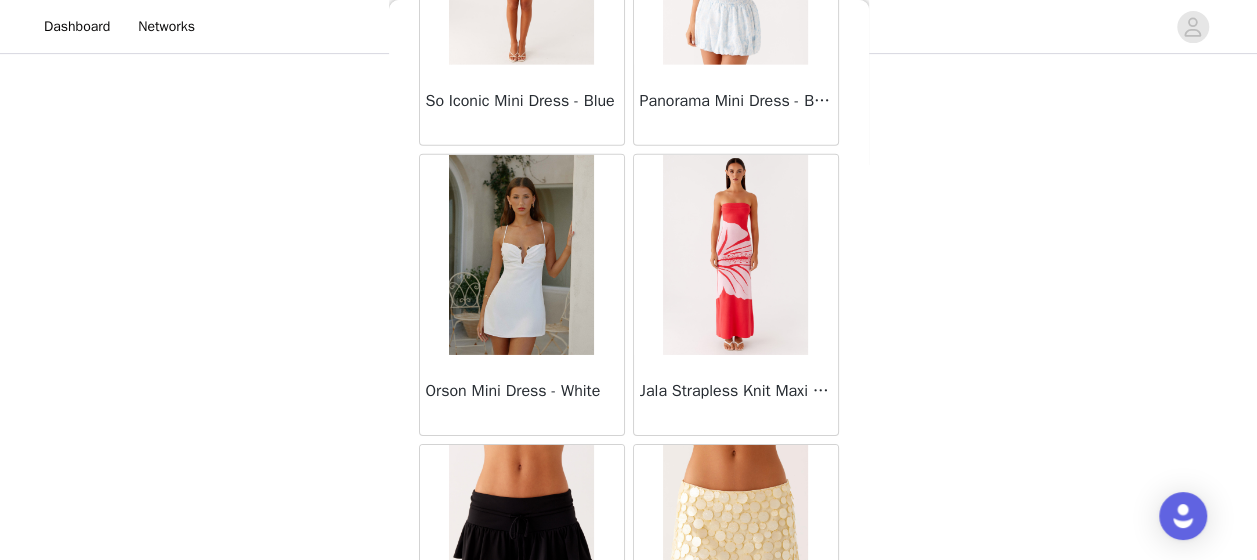 drag, startPoint x: 855, startPoint y: 548, endPoint x: 235, endPoint y: 458, distance: 626.4982 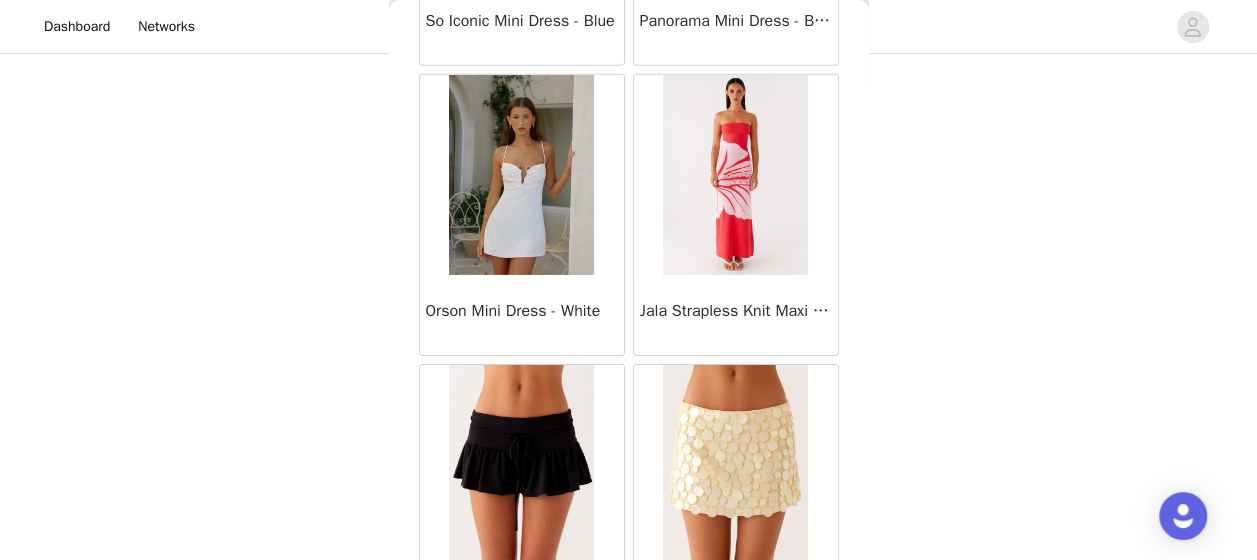 scroll, scrollTop: 52292, scrollLeft: 0, axis: vertical 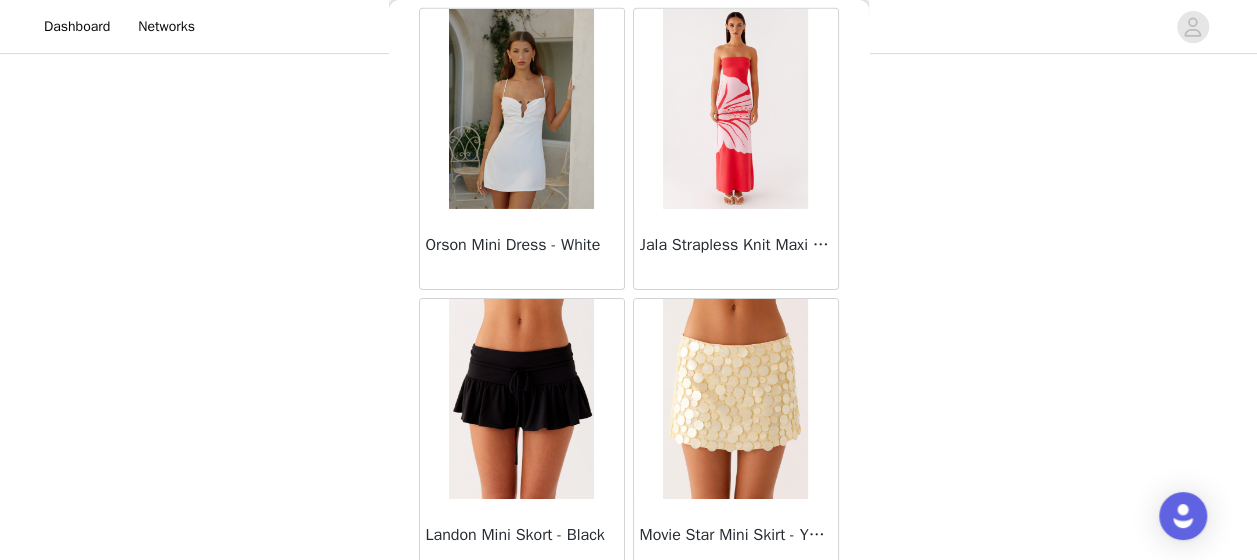 click at bounding box center [521, 399] 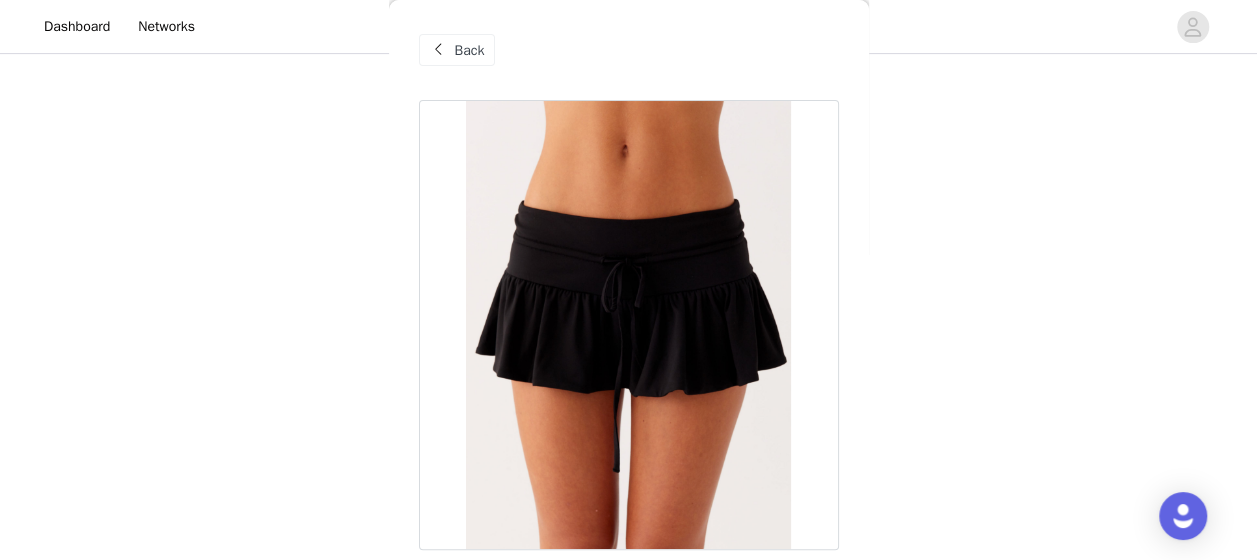 scroll, scrollTop: 408, scrollLeft: 0, axis: vertical 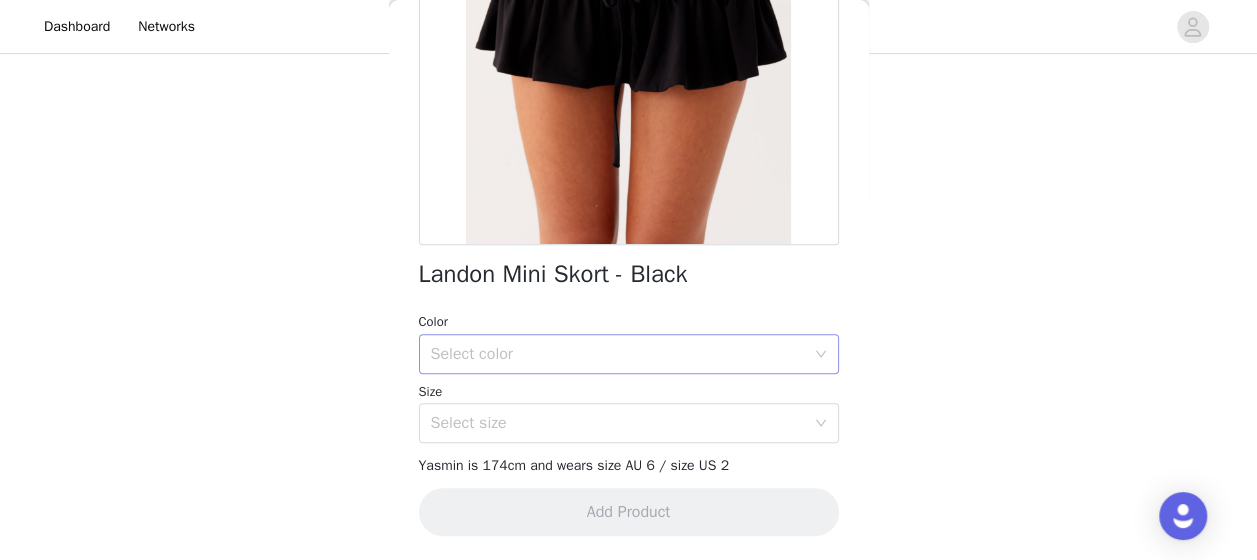 click on "Select color" at bounding box center [618, 354] 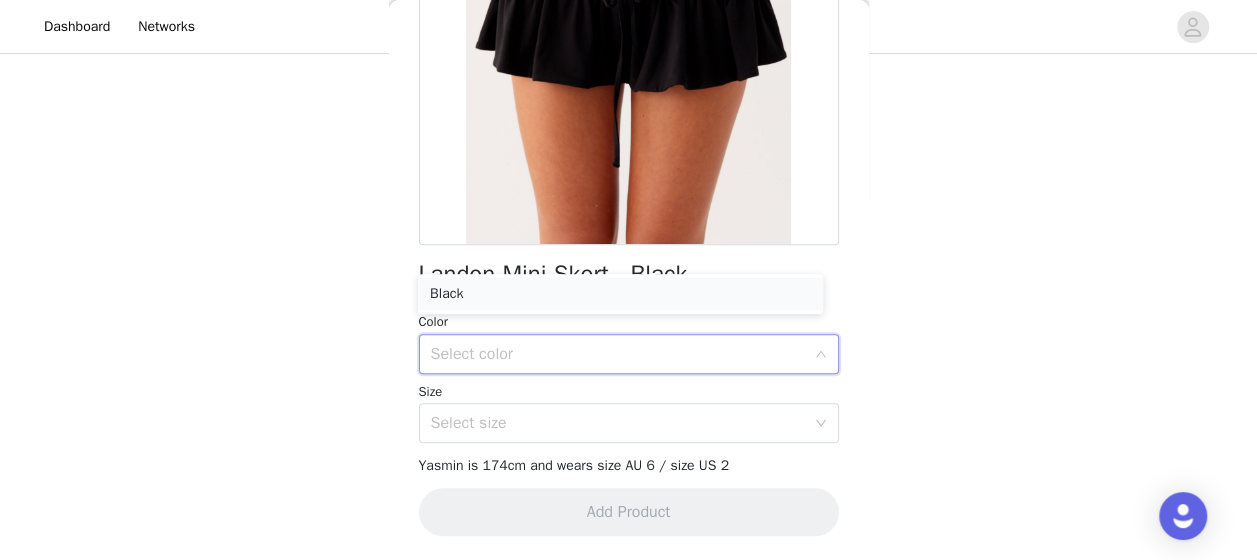 click on "Black" at bounding box center (620, 294) 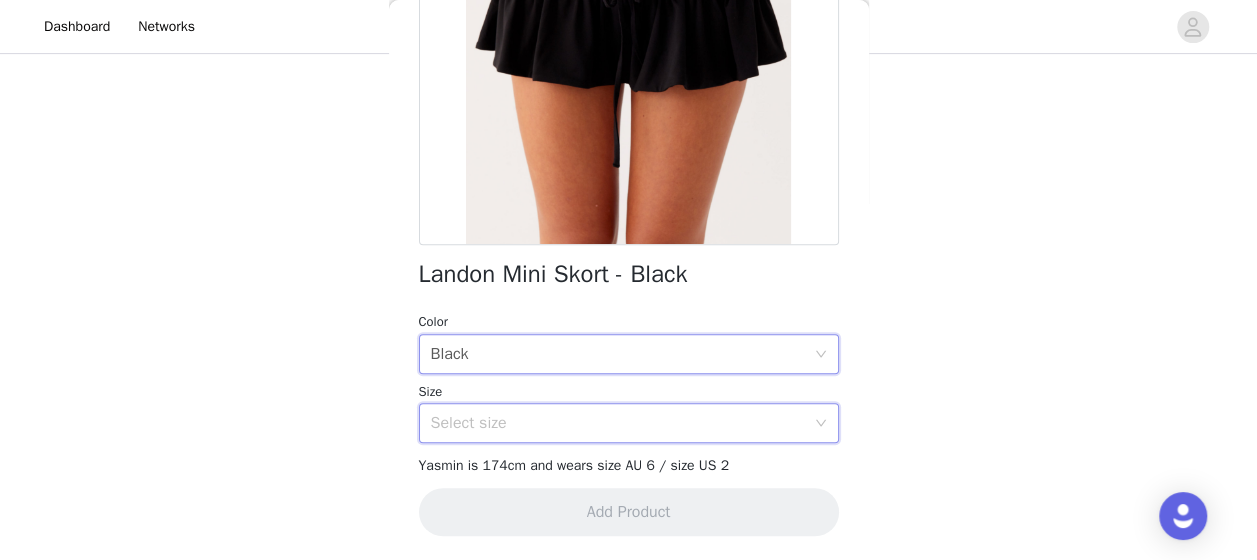click on "Select size" at bounding box center [622, 423] 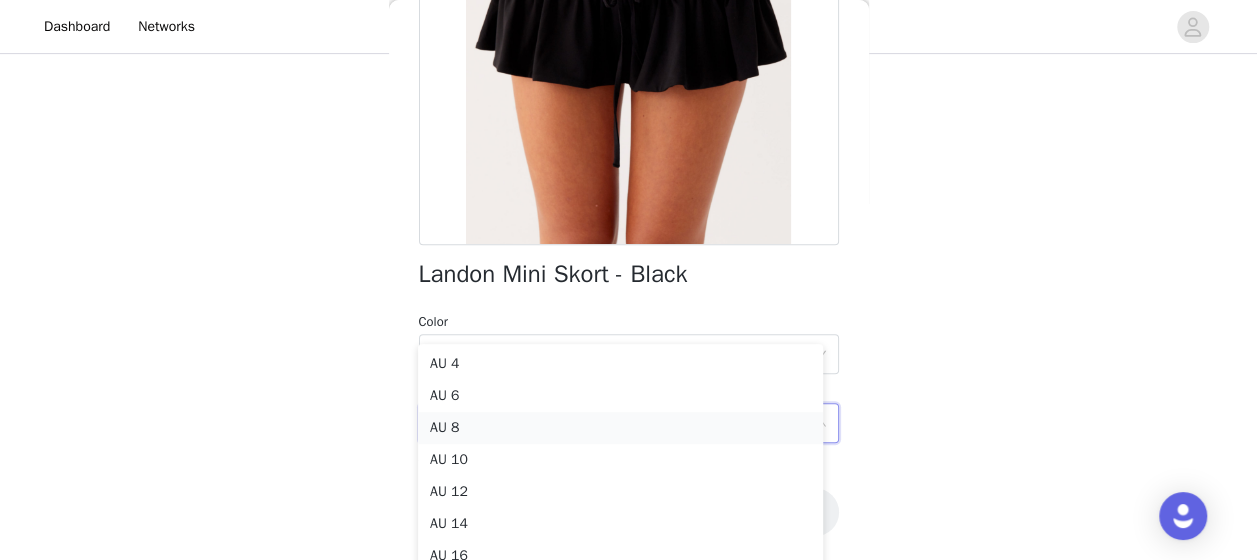 click on "AU 8" at bounding box center (620, 428) 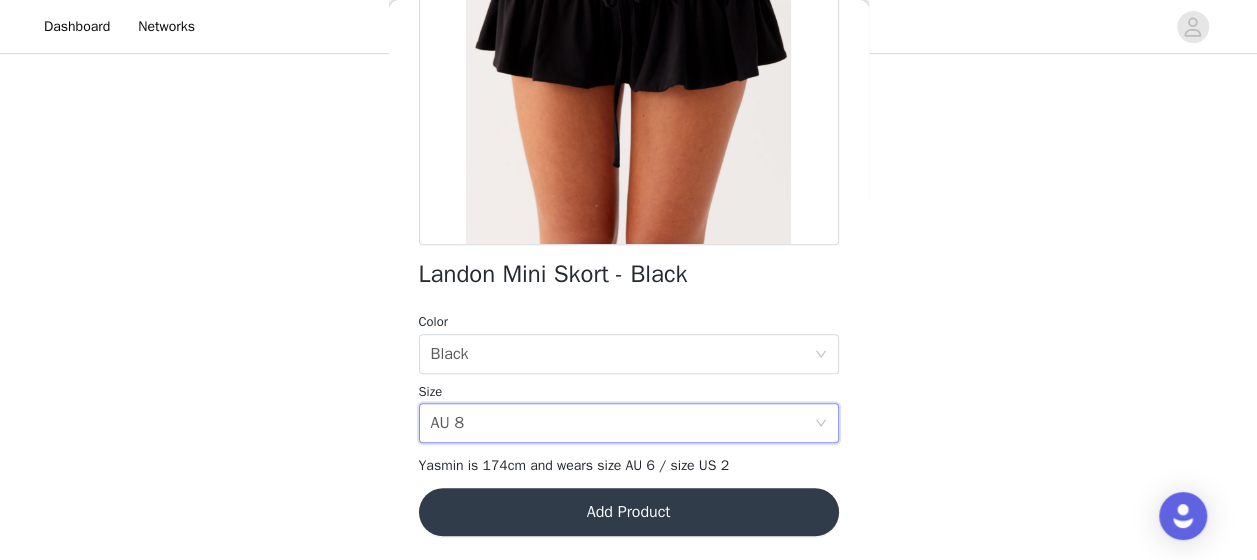 scroll, scrollTop: 452, scrollLeft: 0, axis: vertical 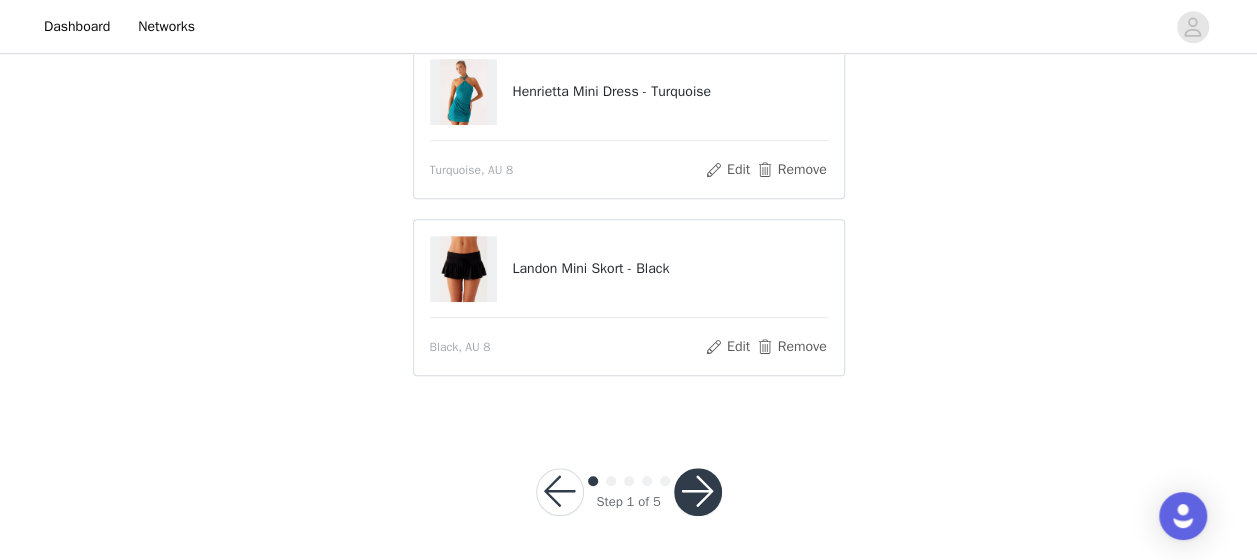 click at bounding box center [698, 492] 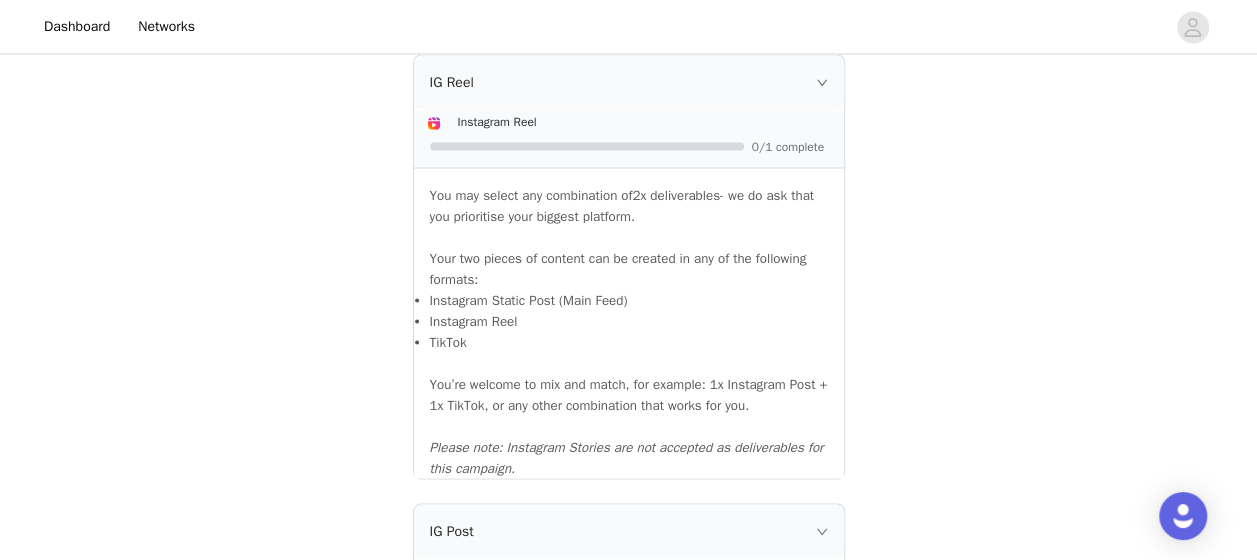 scroll, scrollTop: 1832, scrollLeft: 0, axis: vertical 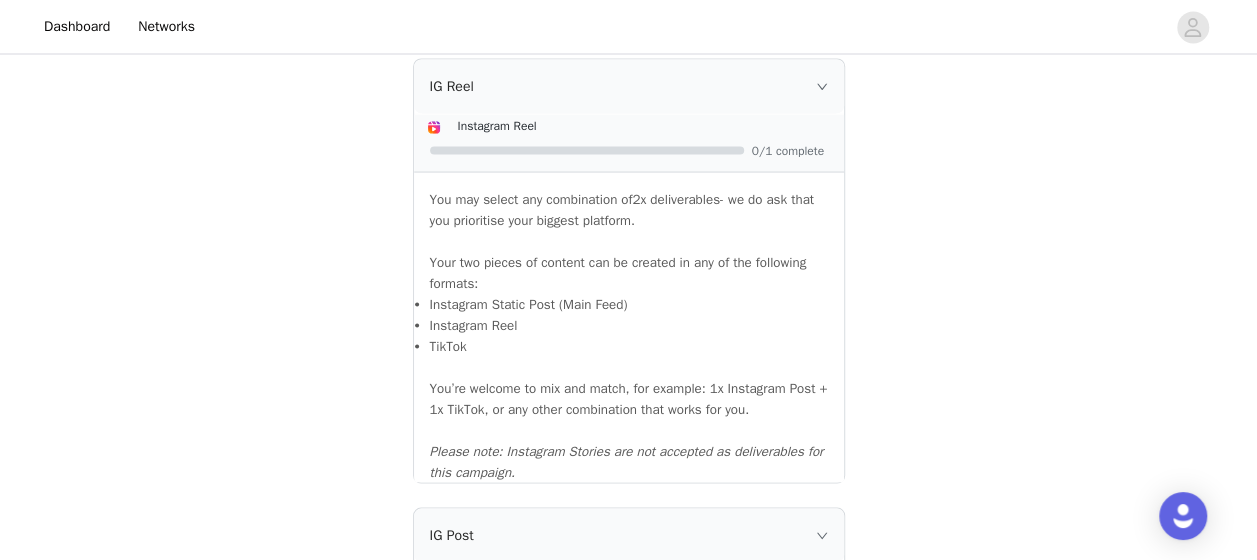 click on "IG Reel" at bounding box center [629, 86] 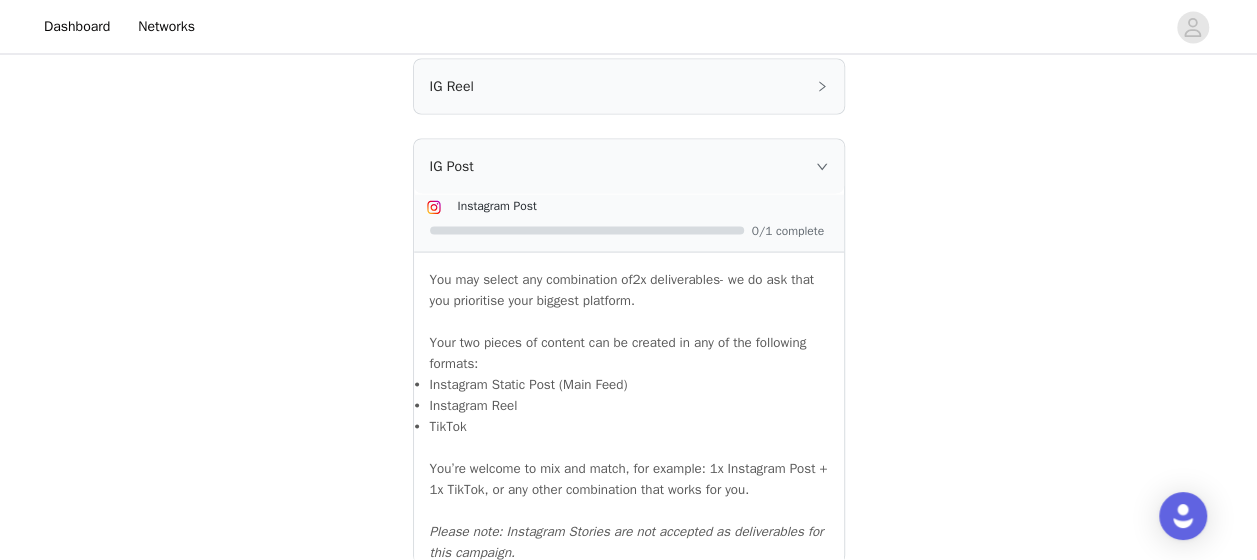 scroll, scrollTop: 2022, scrollLeft: 0, axis: vertical 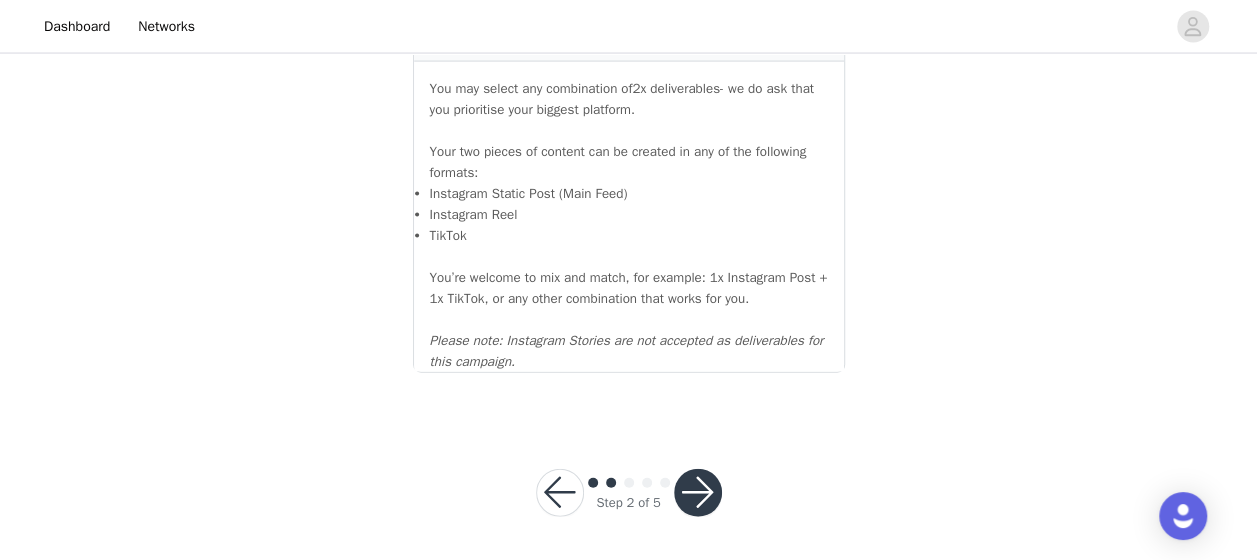 click at bounding box center [698, 493] 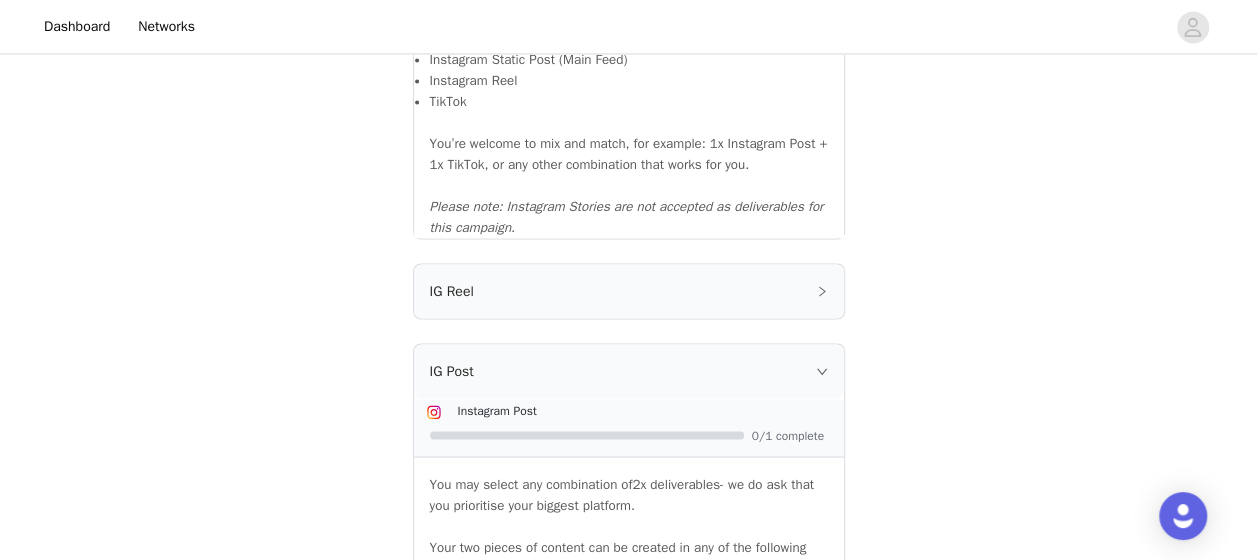 scroll, scrollTop: 1626, scrollLeft: 0, axis: vertical 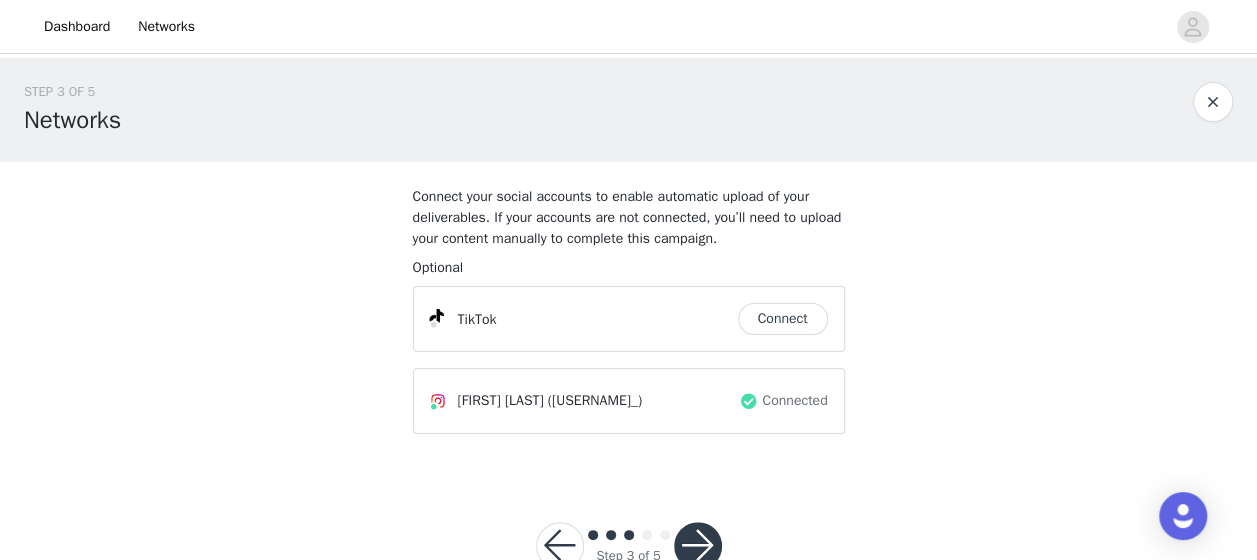 click at bounding box center (698, 546) 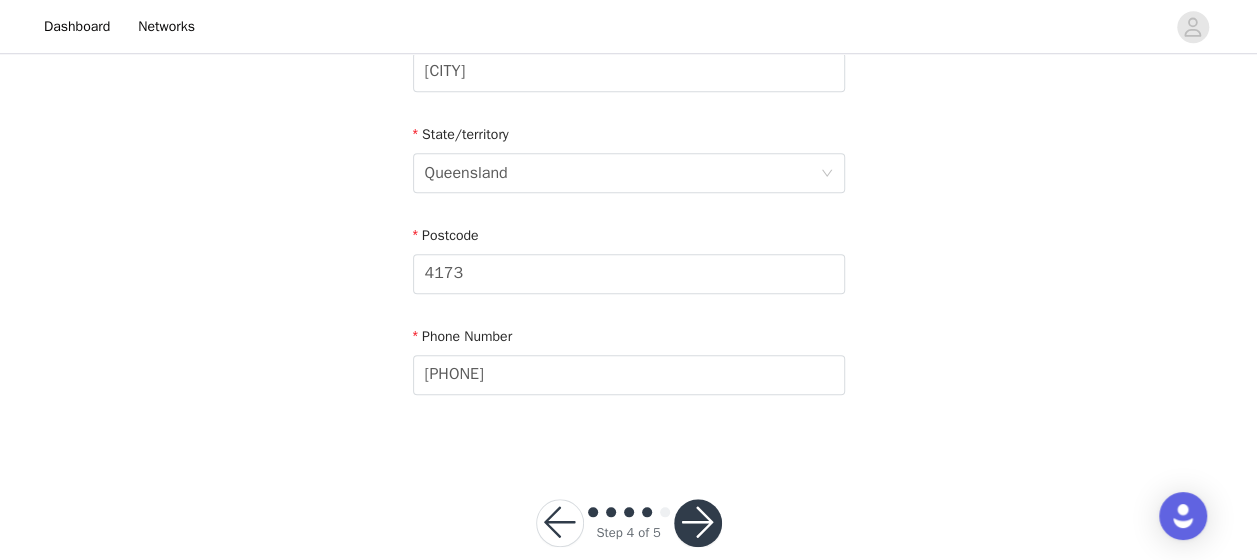scroll, scrollTop: 845, scrollLeft: 0, axis: vertical 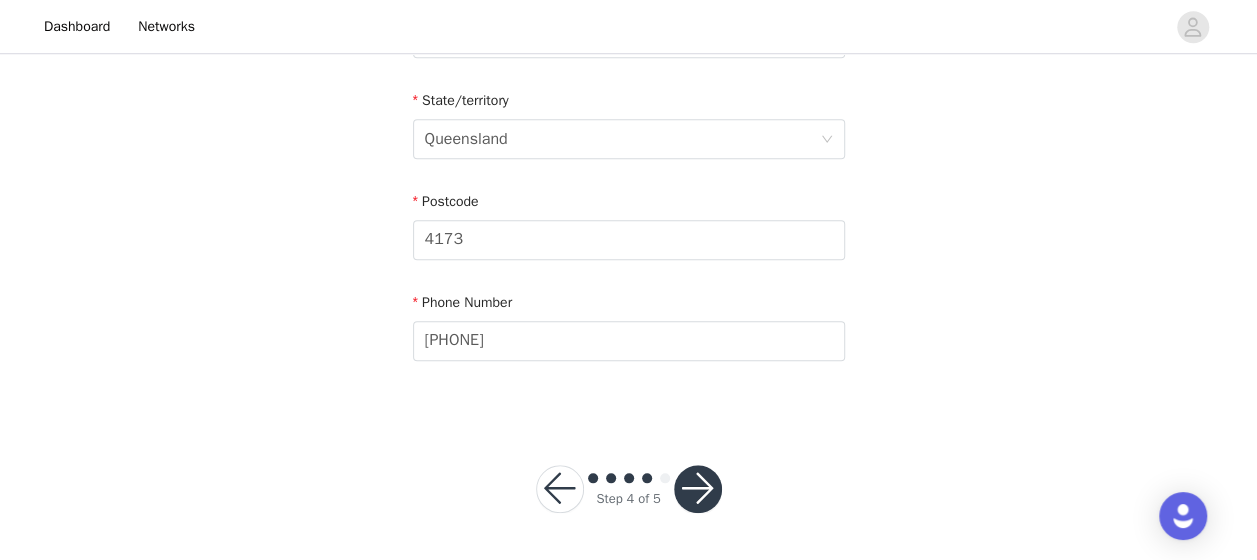 click on "Step 4 of 5" at bounding box center (629, 489) 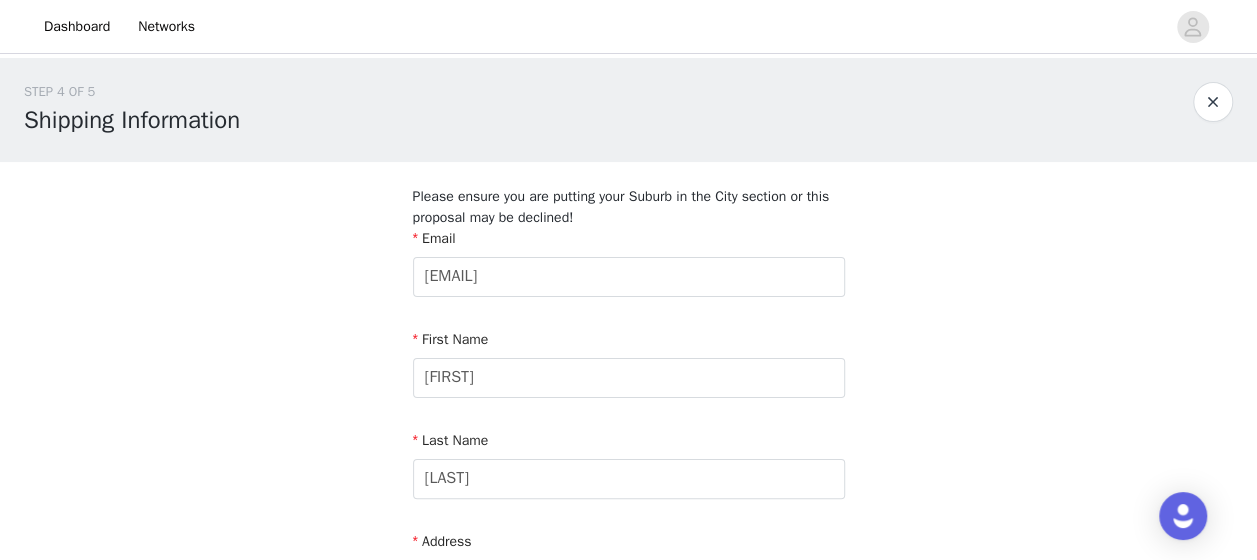 scroll, scrollTop: 845, scrollLeft: 0, axis: vertical 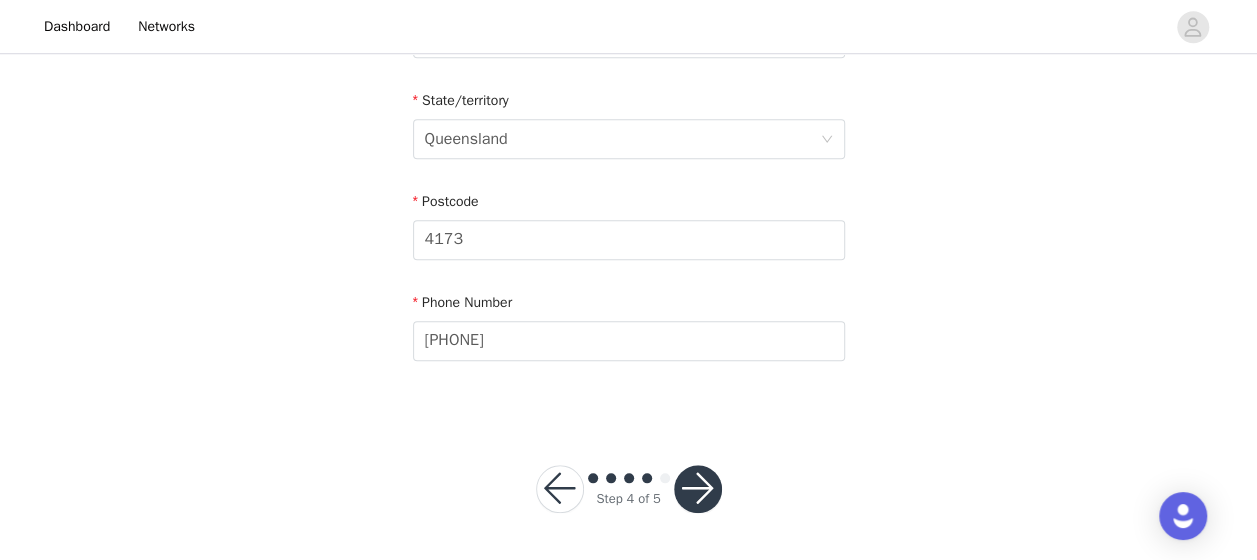 click at bounding box center [698, 489] 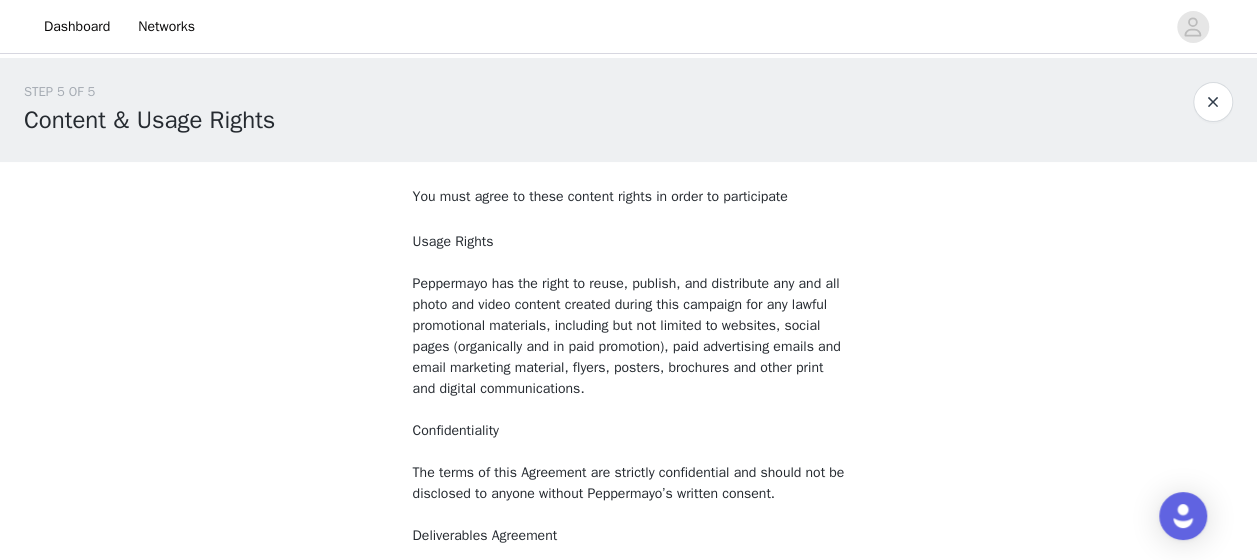 scroll, scrollTop: 364, scrollLeft: 0, axis: vertical 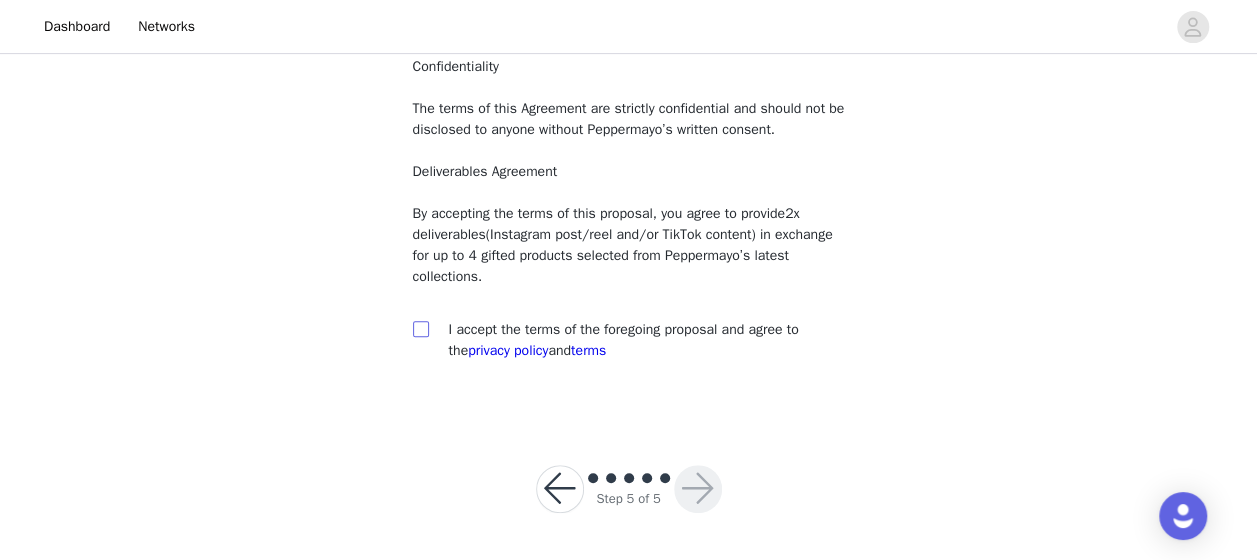 click at bounding box center (420, 328) 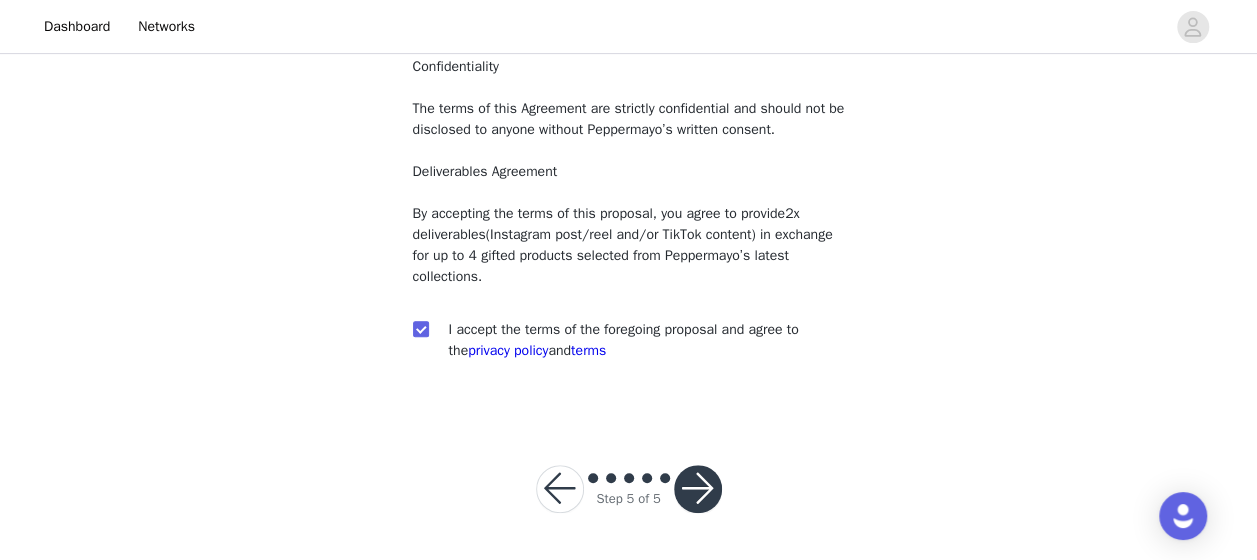 click at bounding box center (698, 489) 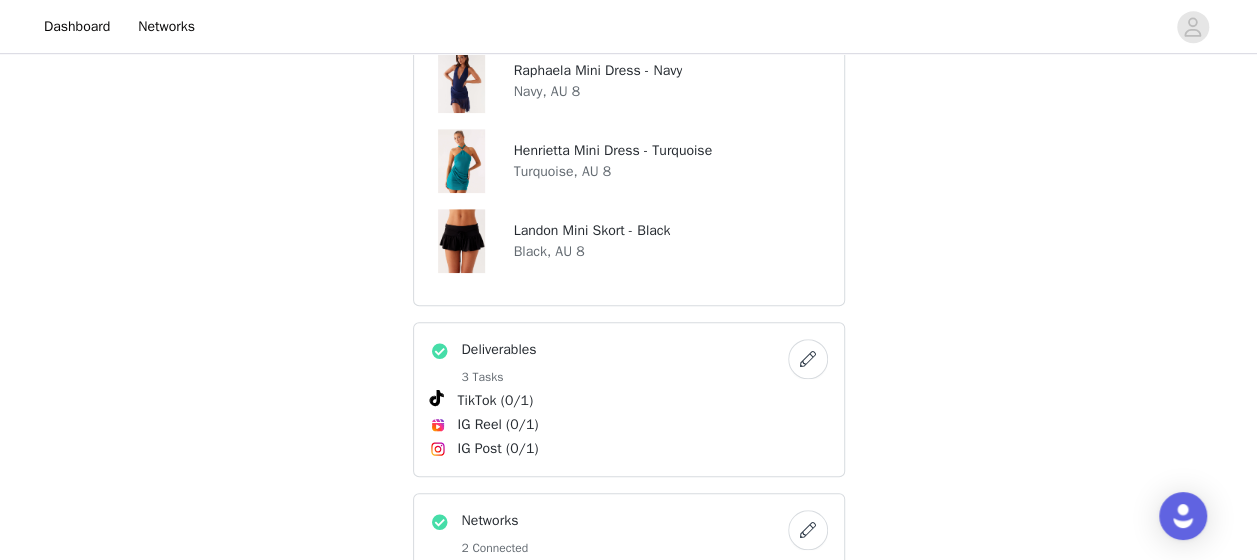 scroll, scrollTop: 589, scrollLeft: 0, axis: vertical 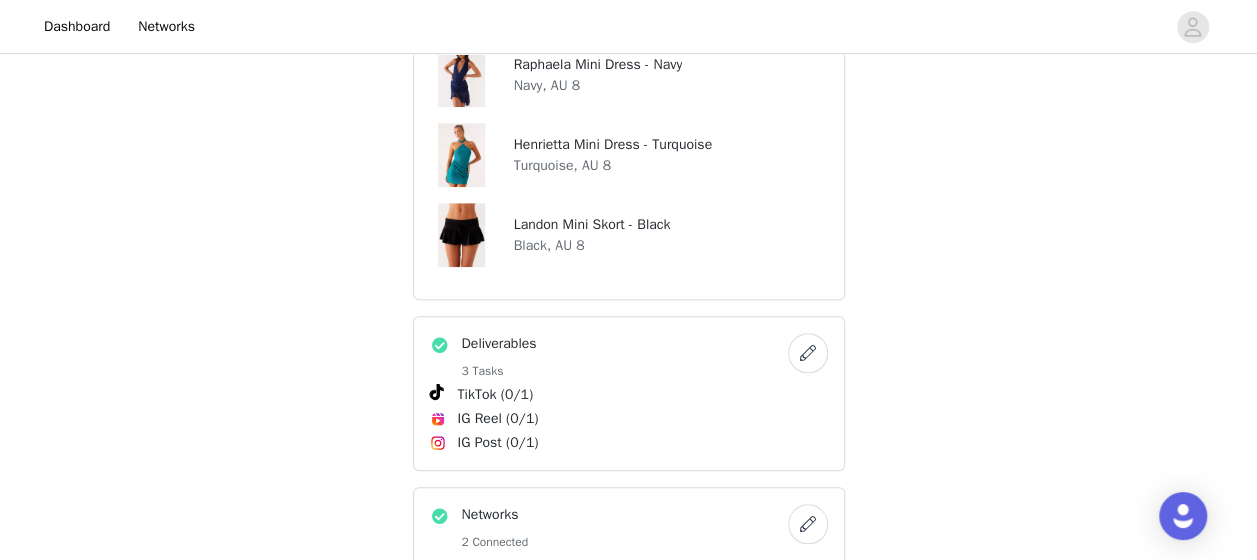 click at bounding box center [808, 353] 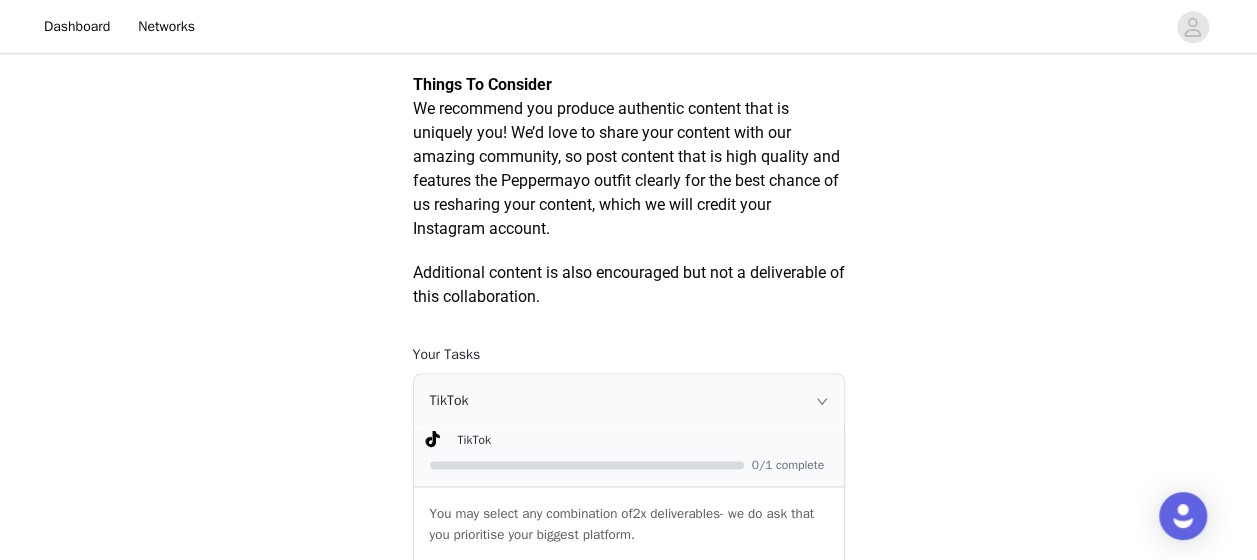 scroll, scrollTop: 1255, scrollLeft: 0, axis: vertical 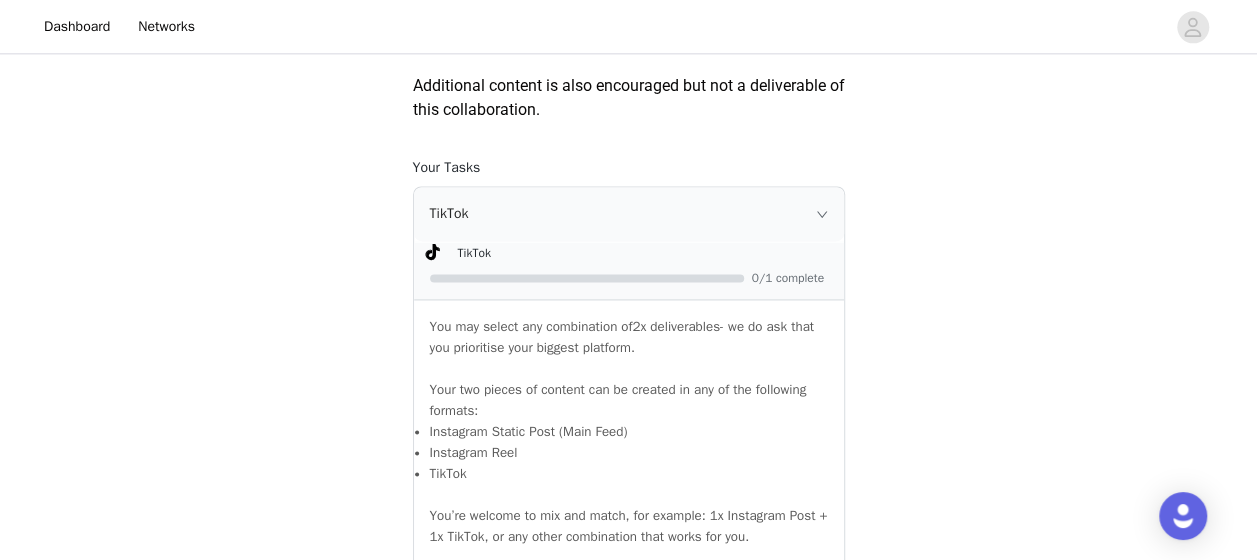 click on "TikTok" at bounding box center (629, 214) 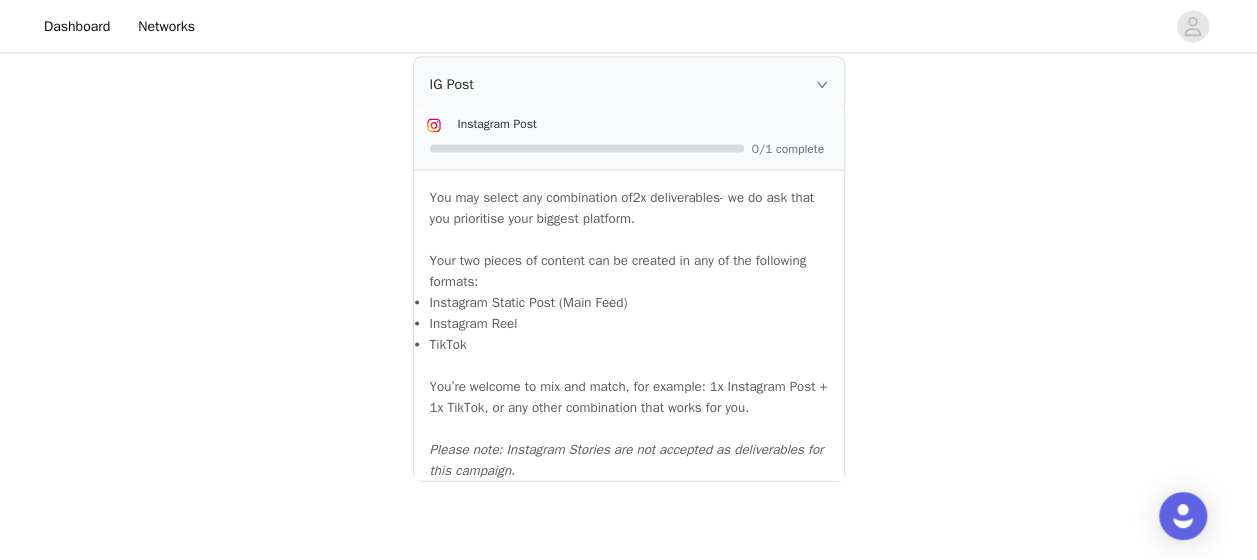 scroll, scrollTop: 2022, scrollLeft: 0, axis: vertical 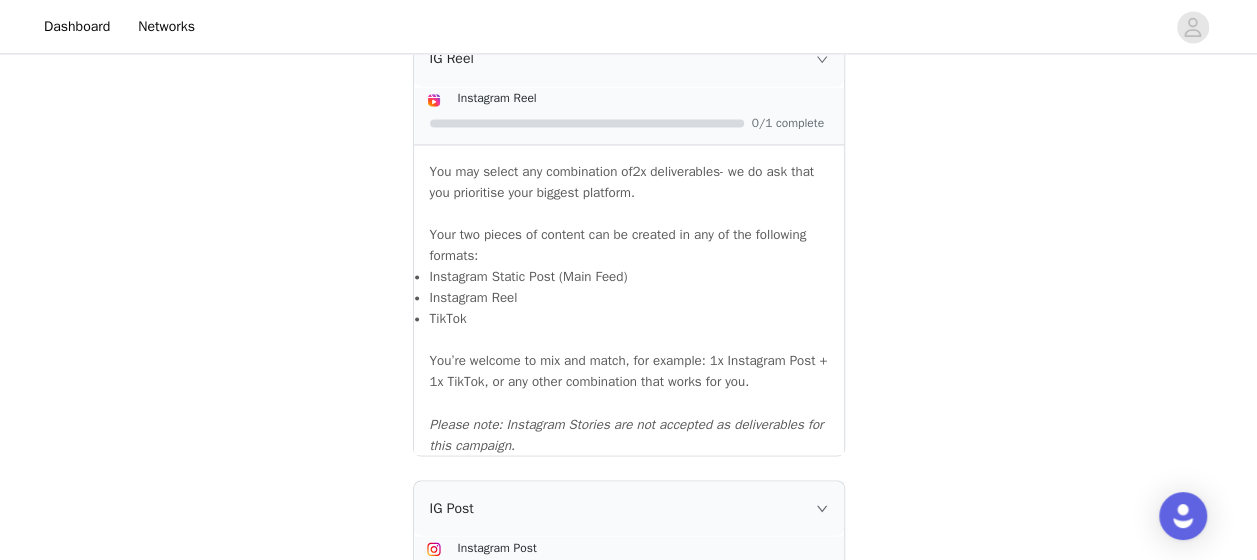 click on "Instagram Static Post (Main Feed)" at bounding box center [629, 276] 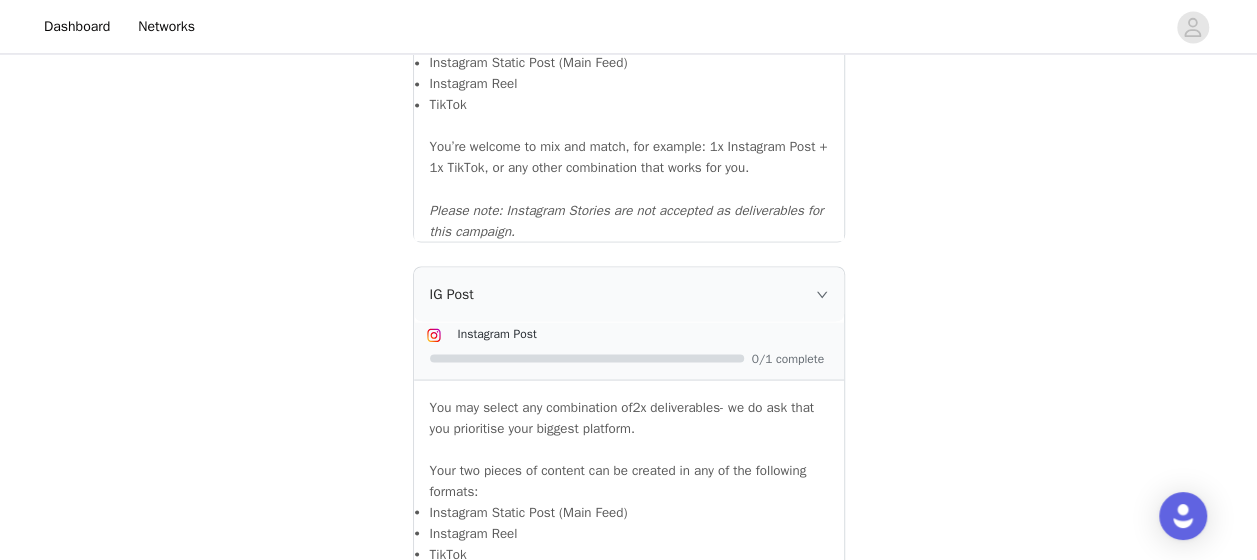 scroll, scrollTop: 2022, scrollLeft: 0, axis: vertical 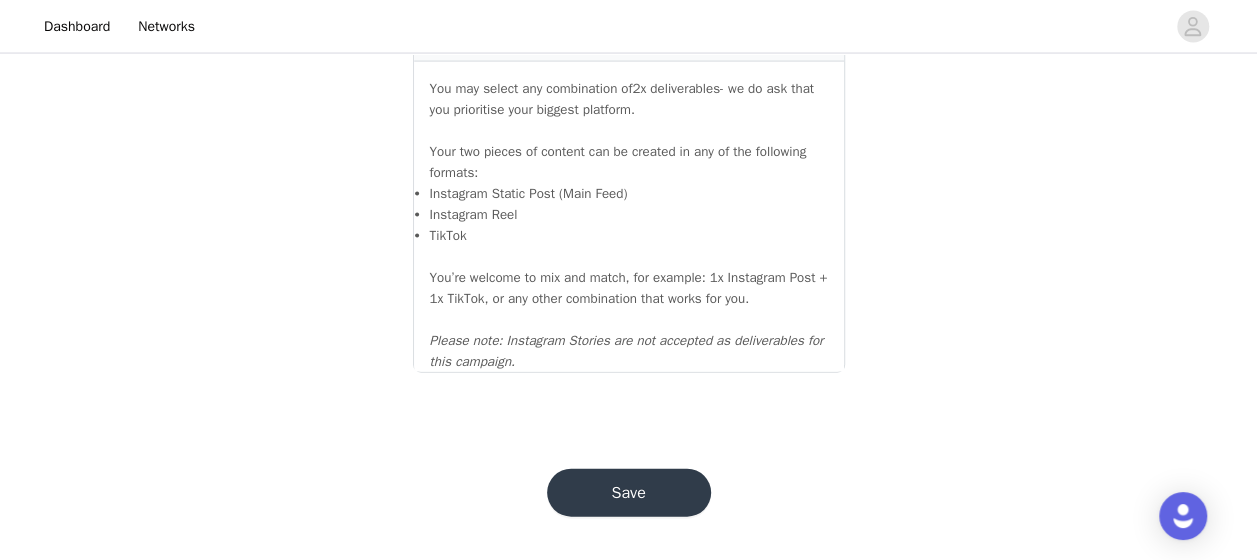 click on "Save" at bounding box center [629, 493] 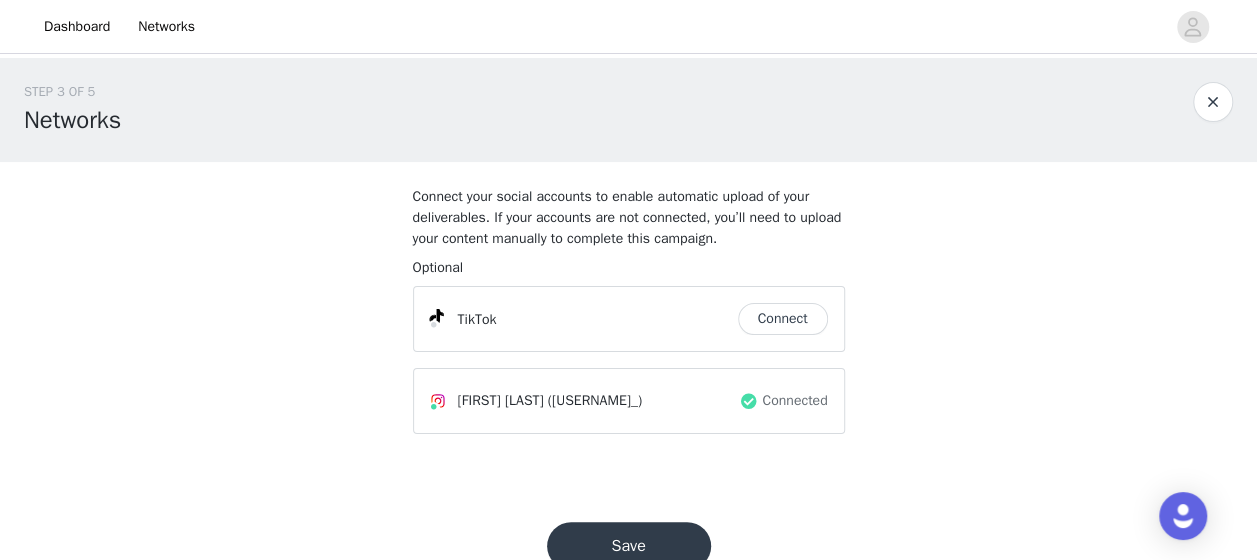 scroll, scrollTop: 56, scrollLeft: 0, axis: vertical 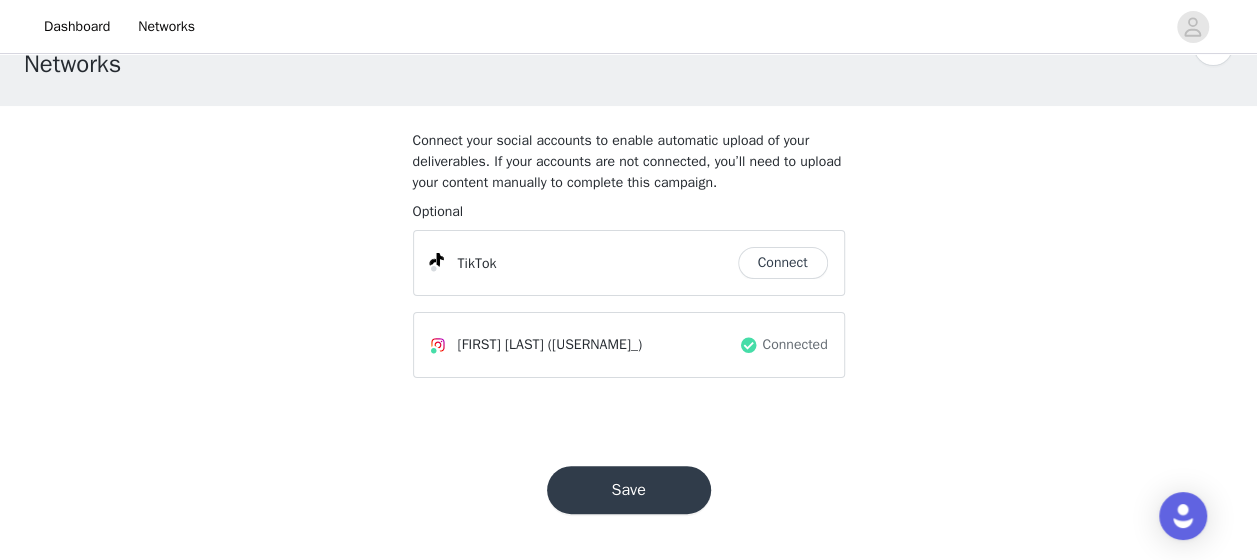 click on "Save" at bounding box center (629, 490) 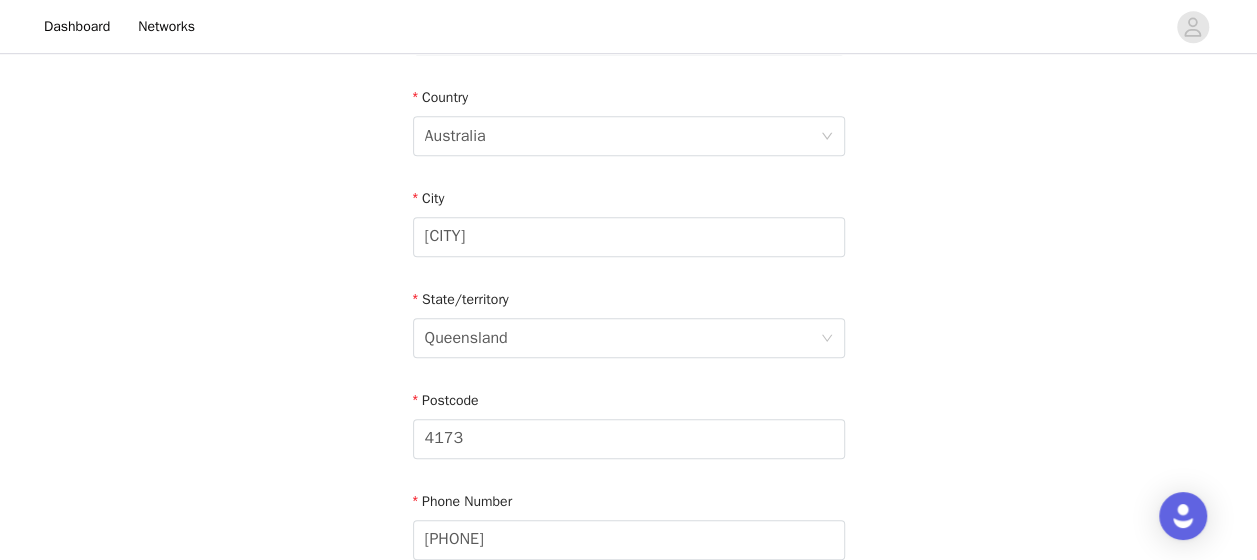 scroll, scrollTop: 845, scrollLeft: 0, axis: vertical 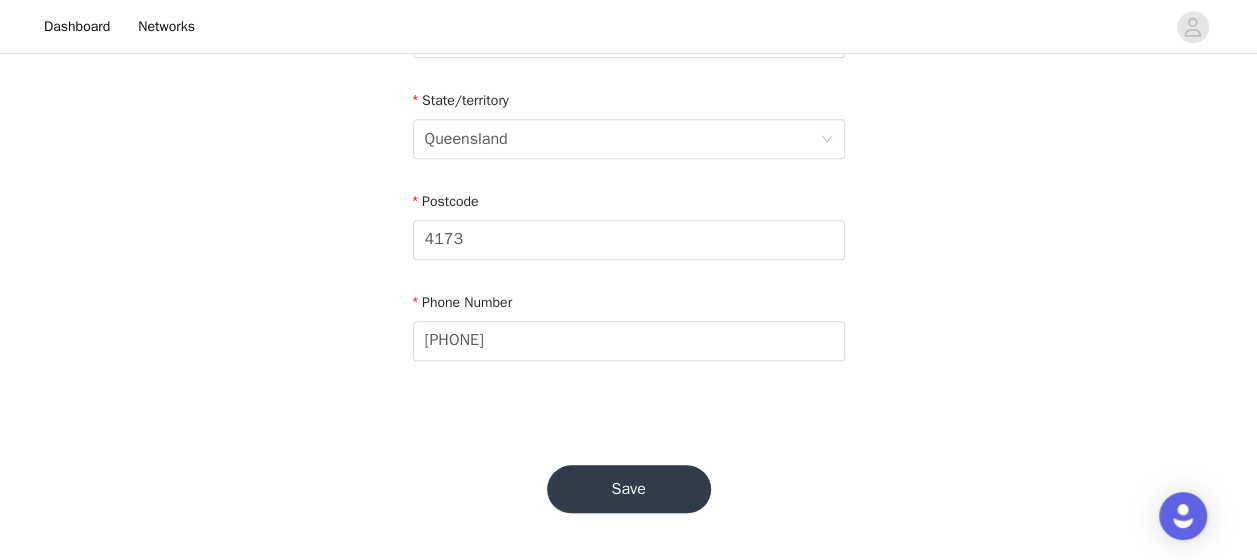 click on "Save" at bounding box center [629, 489] 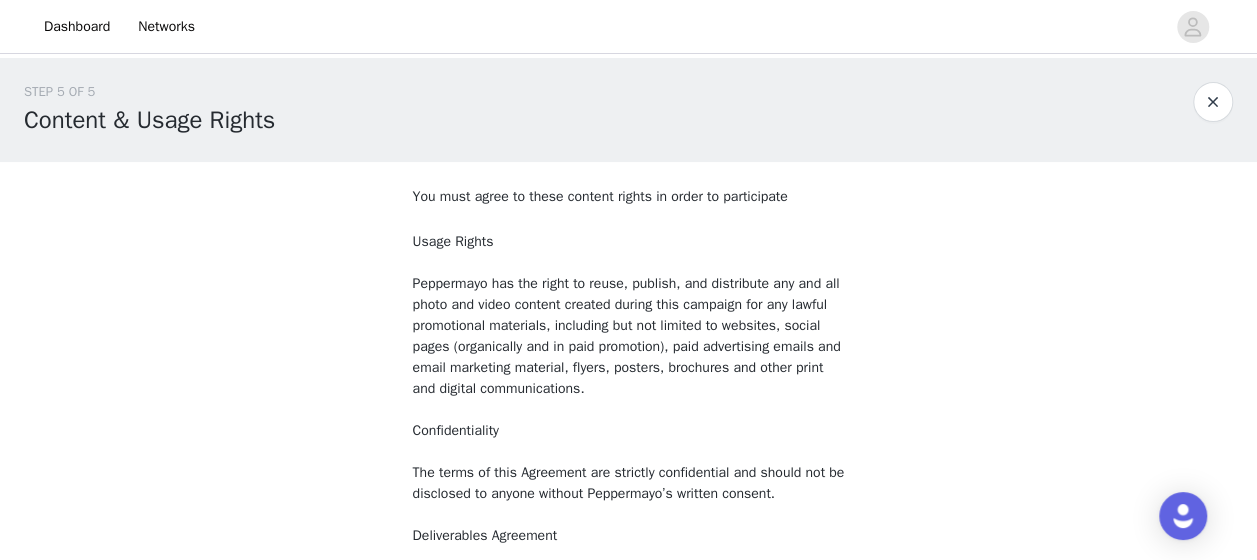 scroll, scrollTop: 364, scrollLeft: 0, axis: vertical 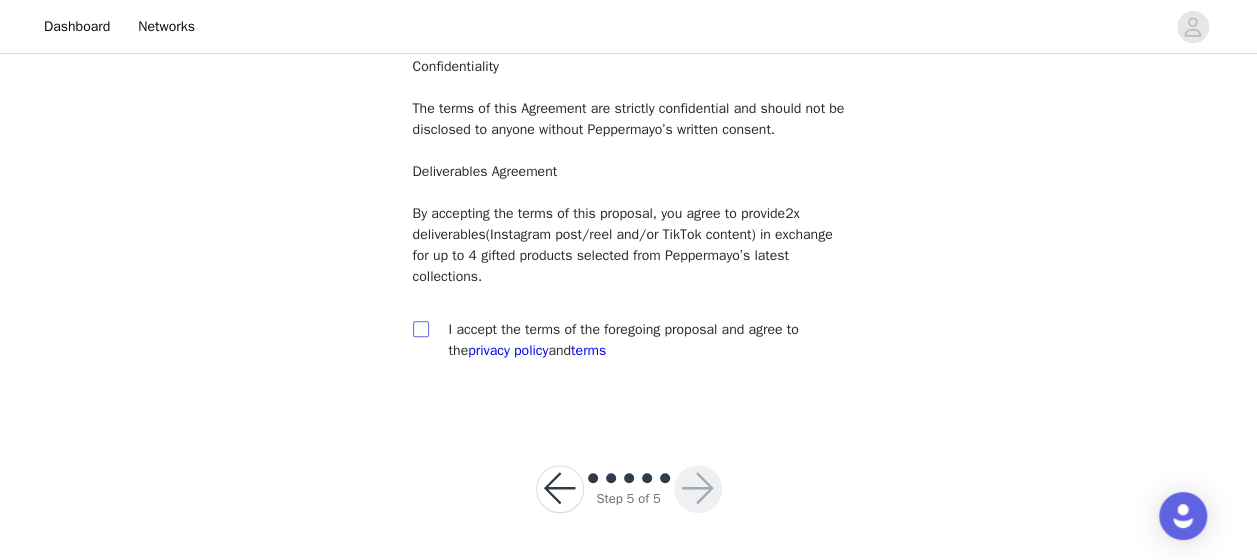 click at bounding box center (420, 328) 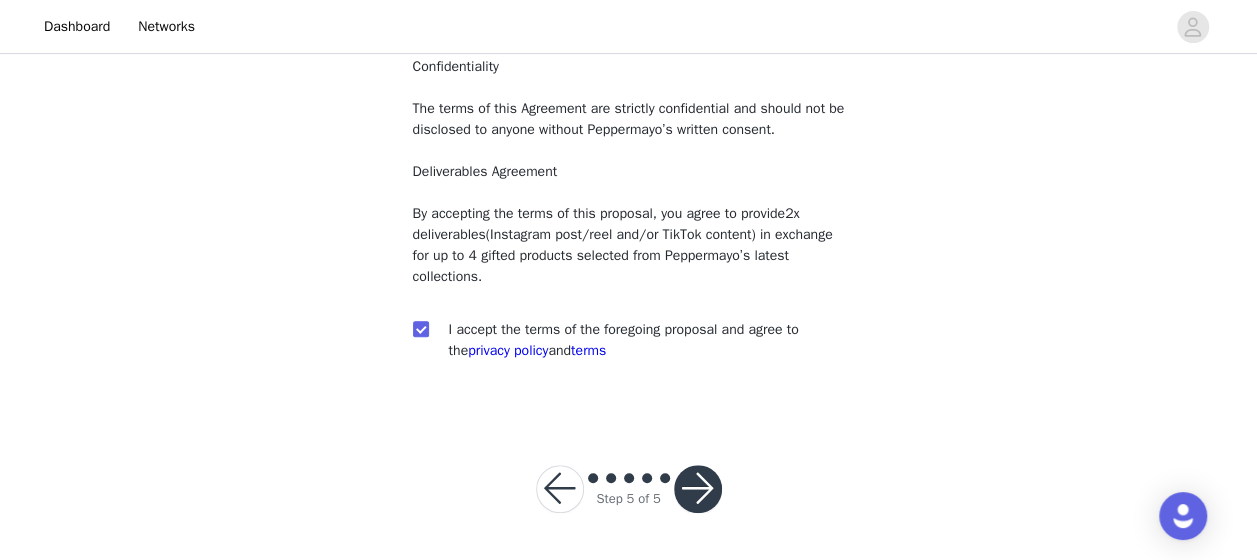 click at bounding box center [698, 489] 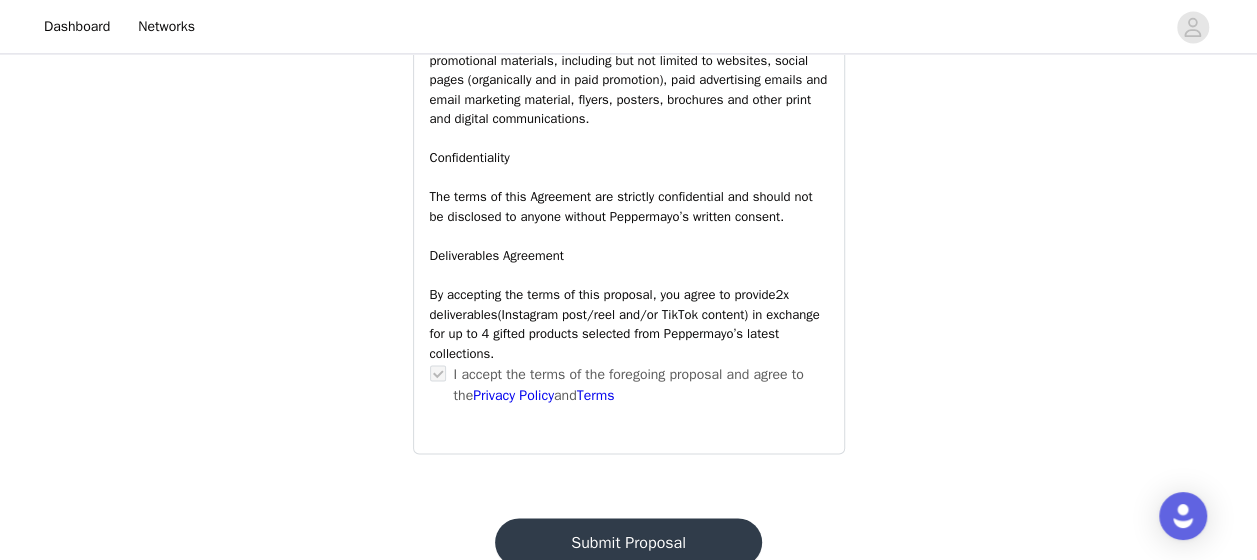 scroll, scrollTop: 1585, scrollLeft: 0, axis: vertical 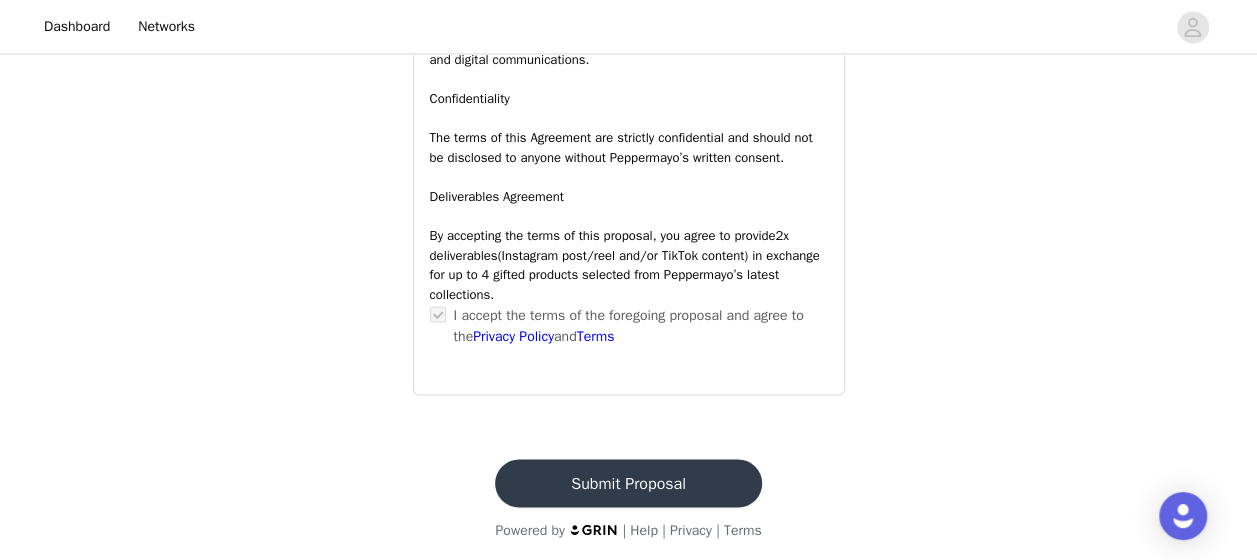 click on "Submit Proposal" at bounding box center (628, 483) 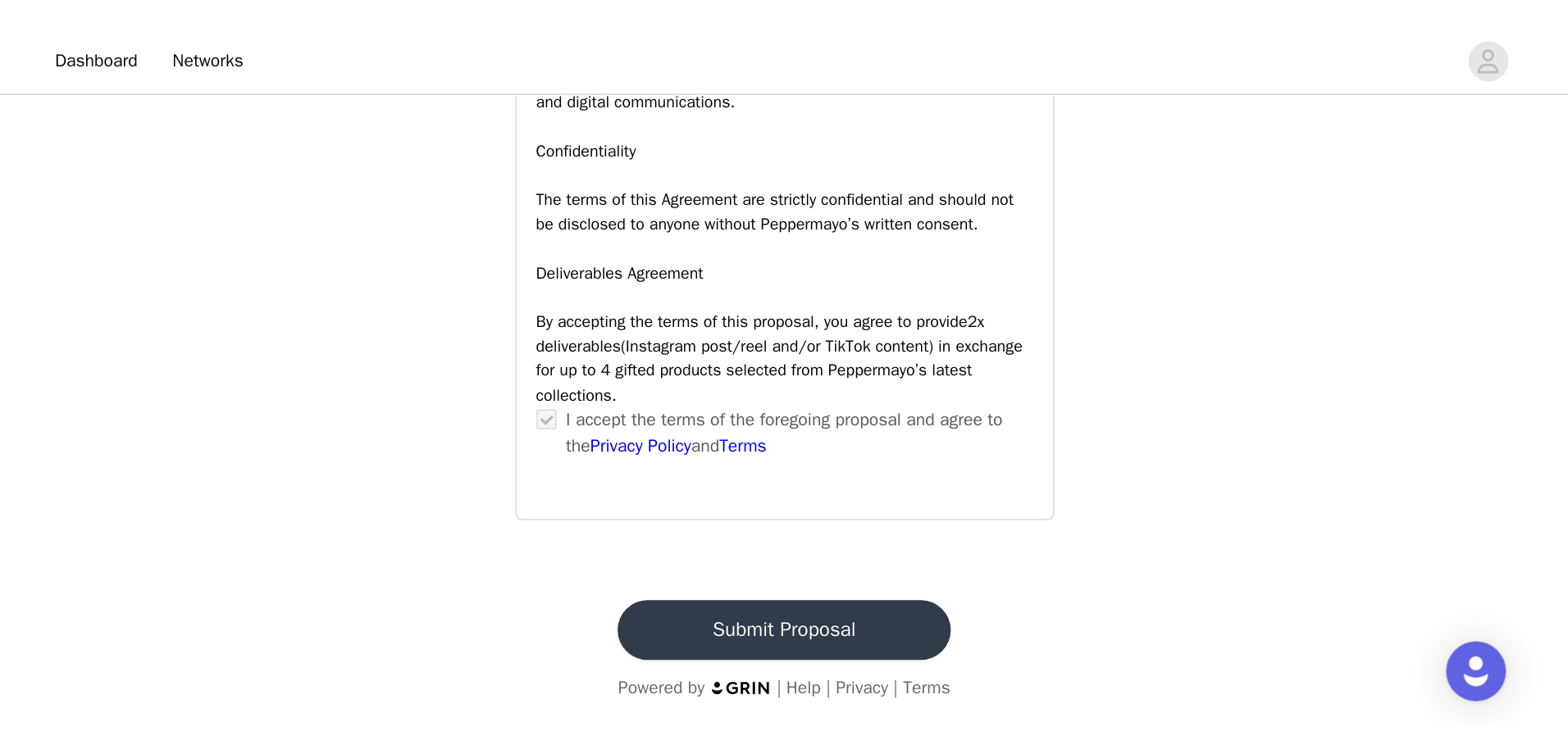 scroll, scrollTop: 0, scrollLeft: 0, axis: both 